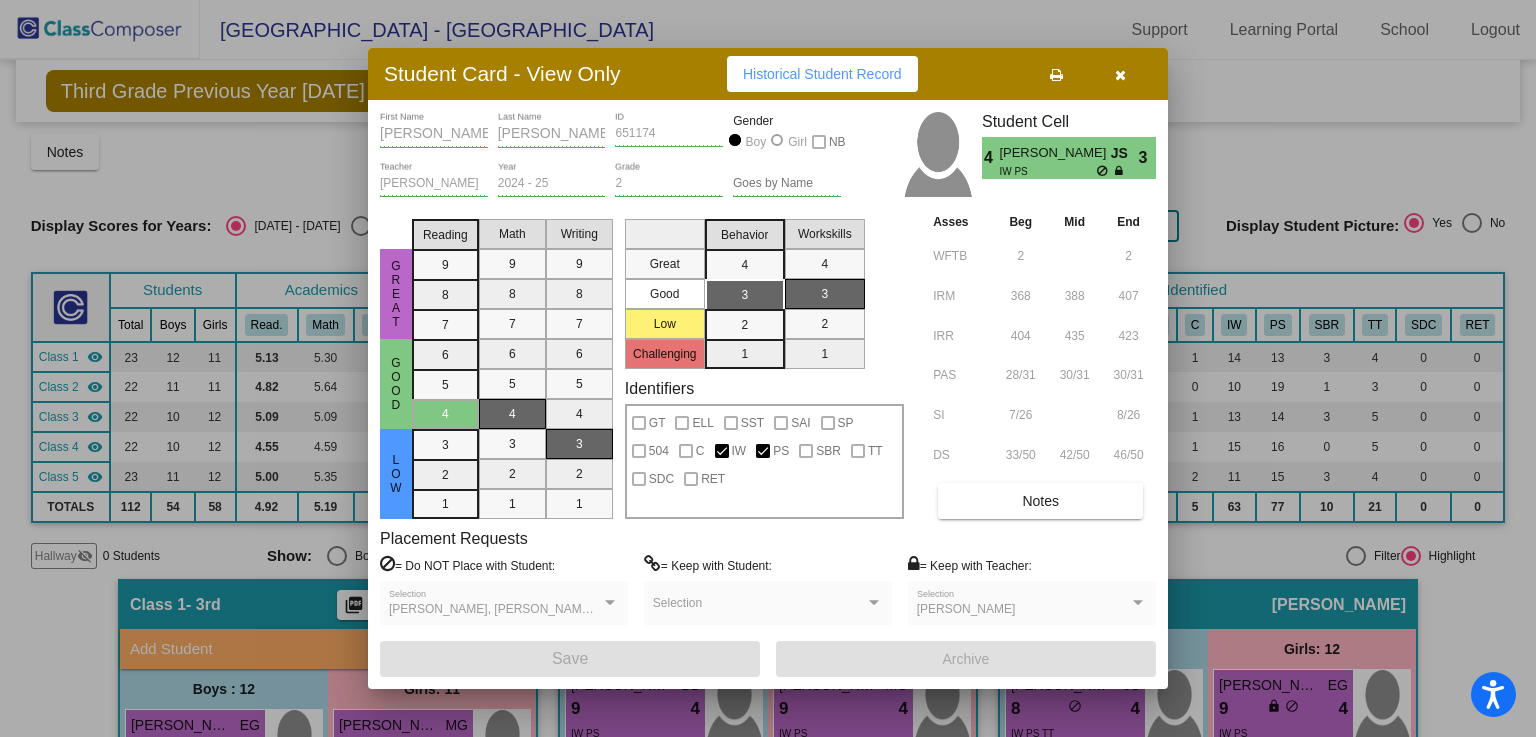 scroll, scrollTop: 0, scrollLeft: 0, axis: both 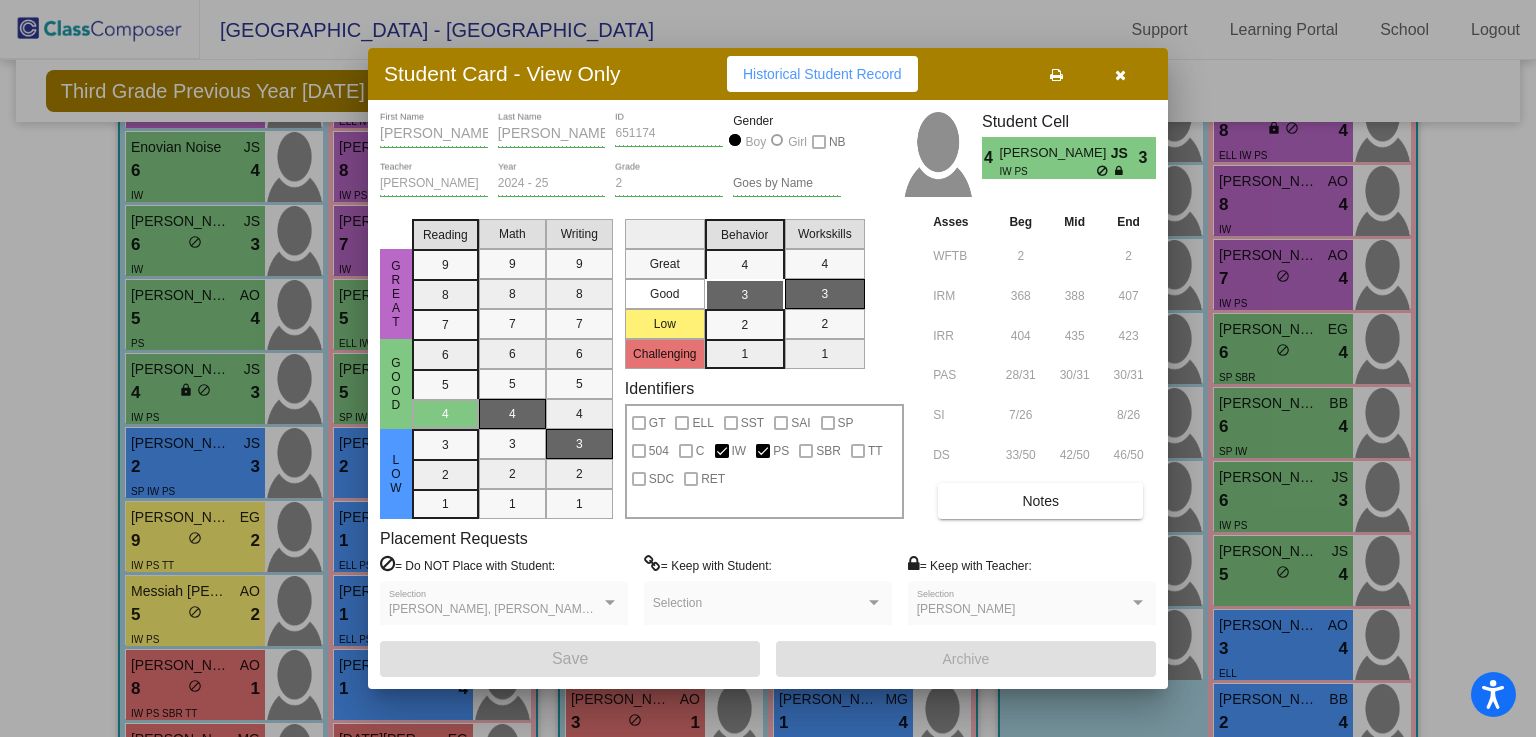 click at bounding box center [1120, 75] 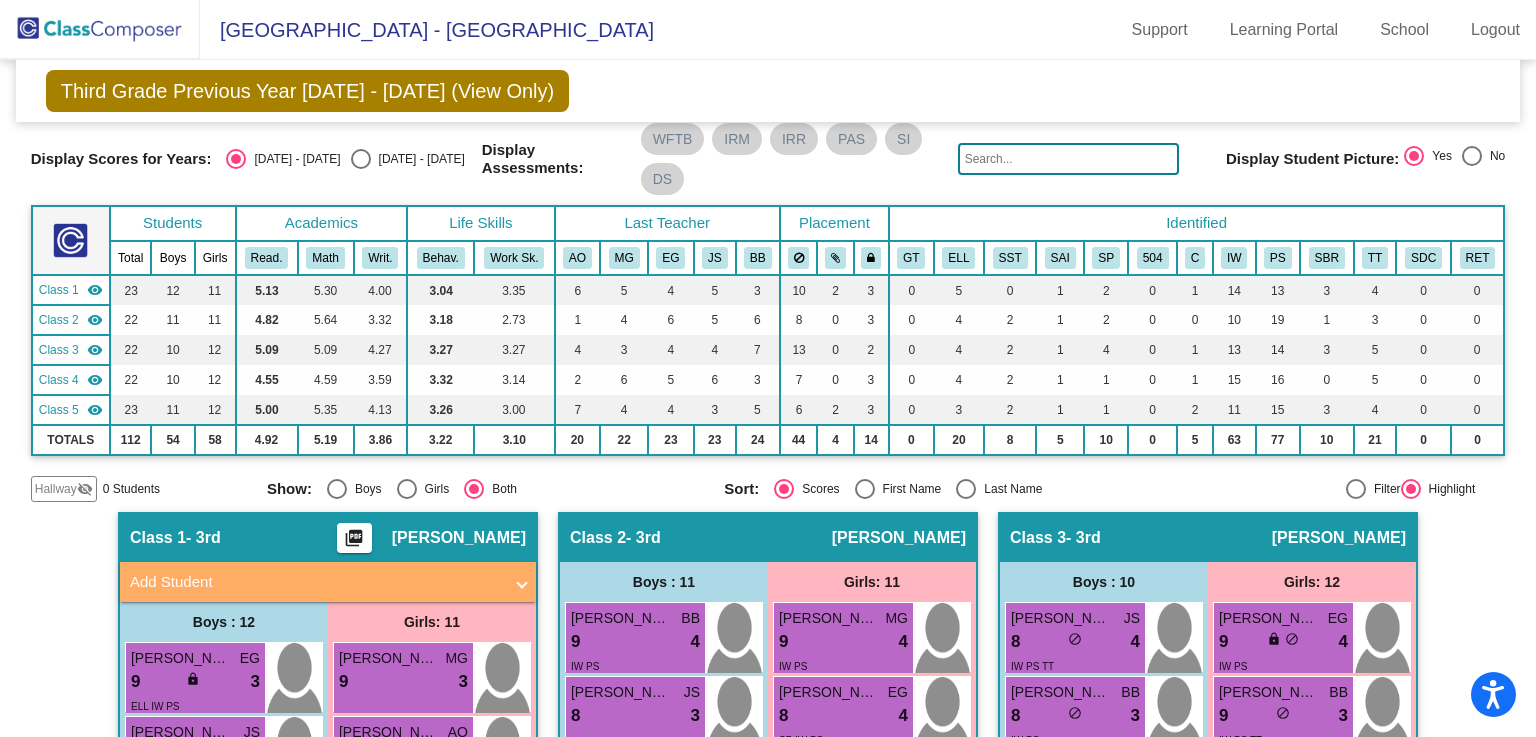 scroll, scrollTop: 0, scrollLeft: 0, axis: both 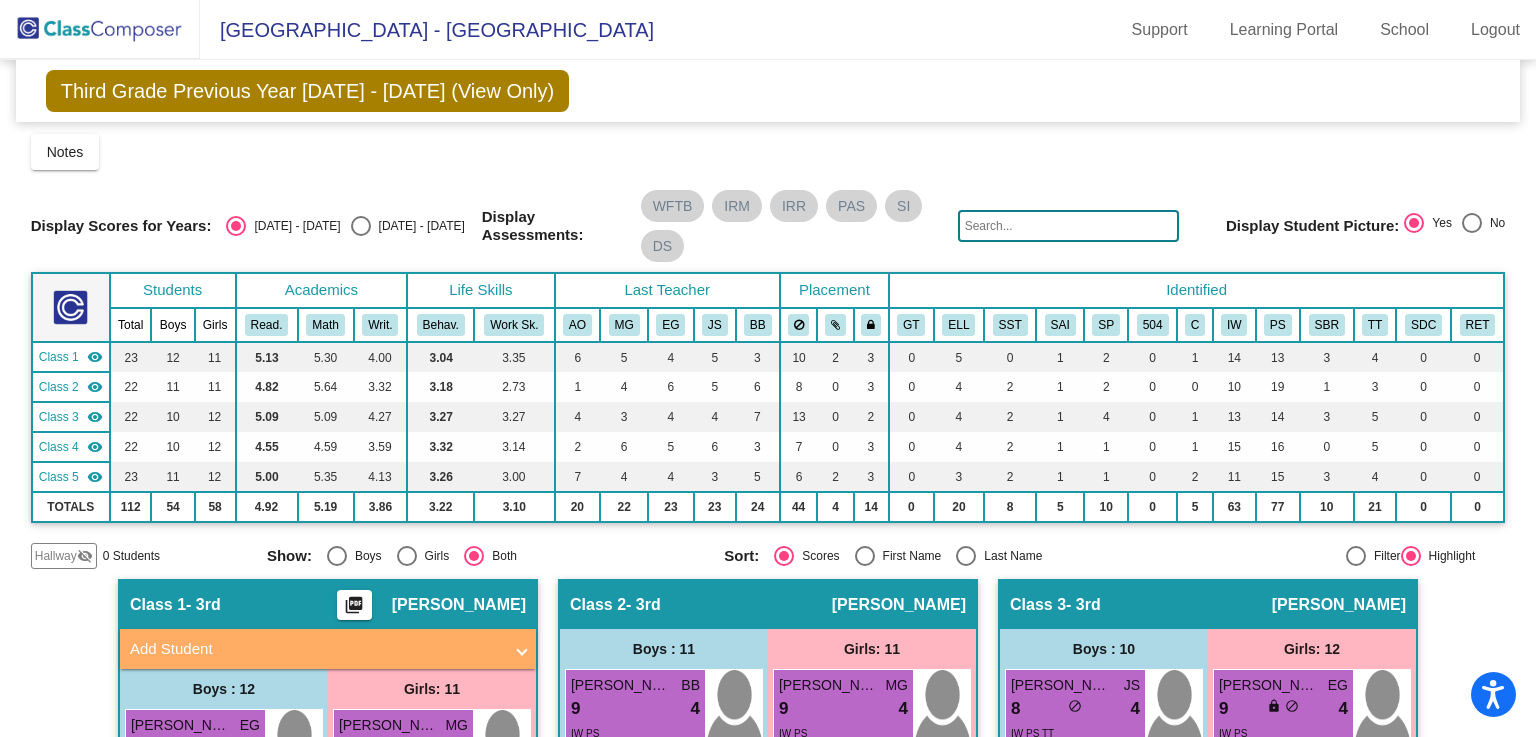 click 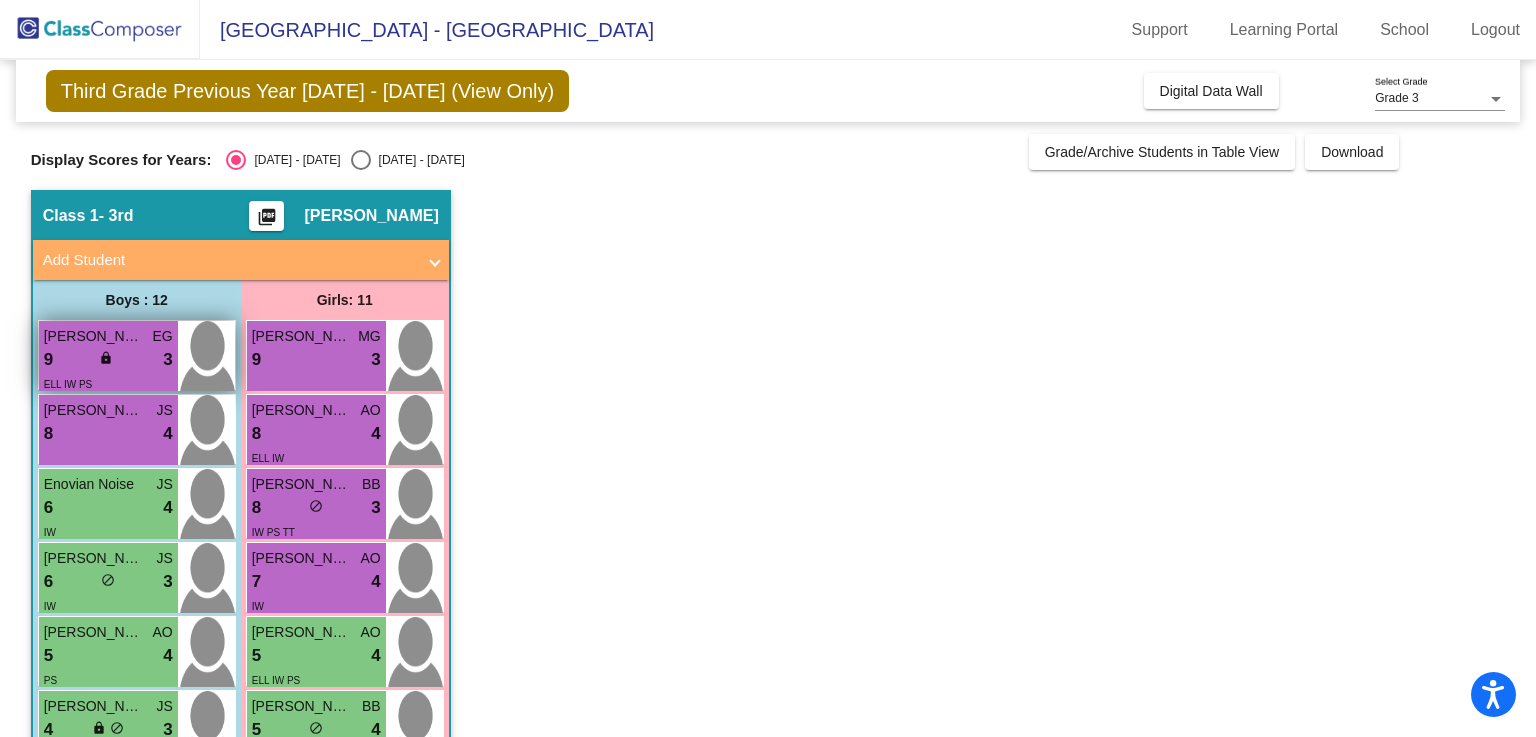 click on "9 lock do_not_disturb_alt 3" at bounding box center [108, 360] 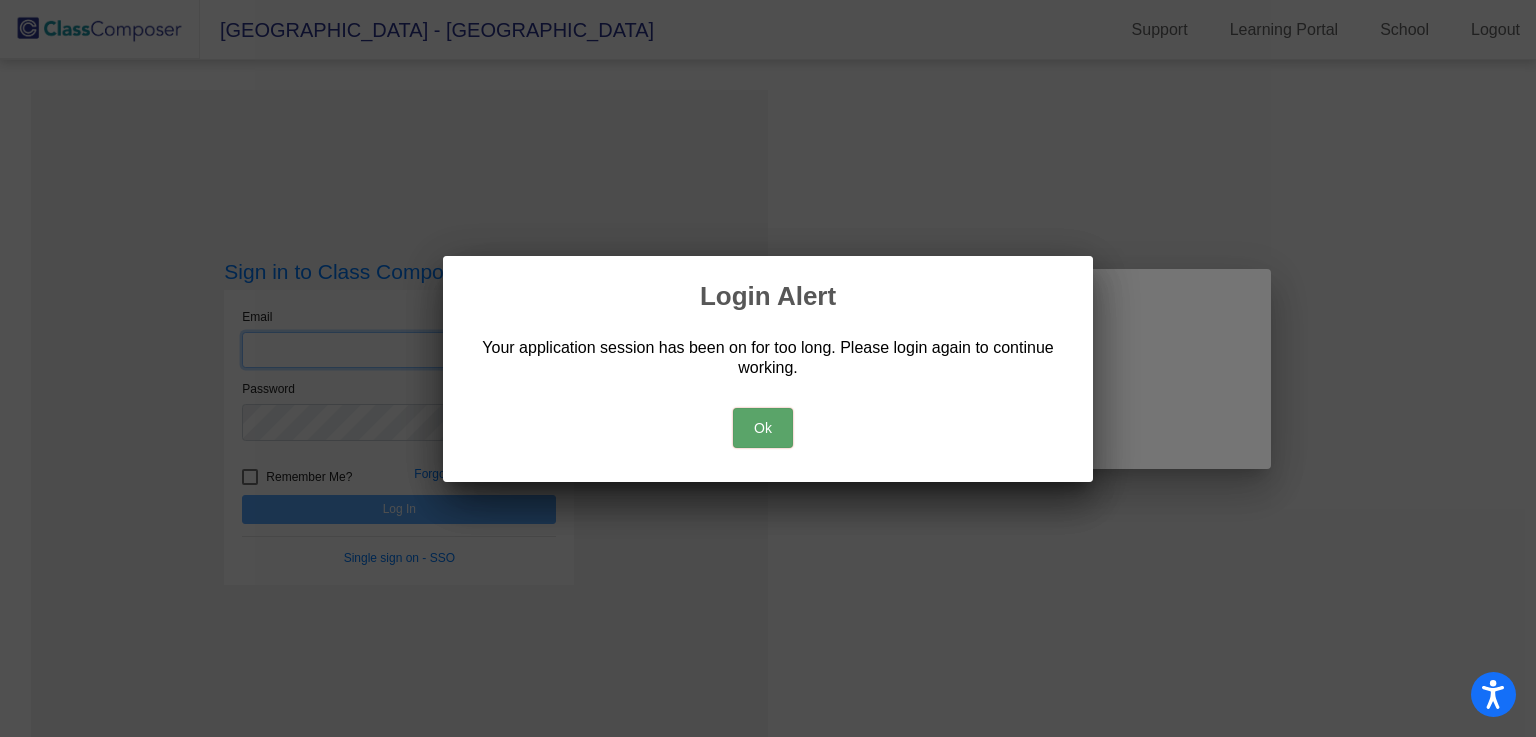 type on "[PERSON_NAME][EMAIL_ADDRESS][PERSON_NAME][DOMAIN_NAME]" 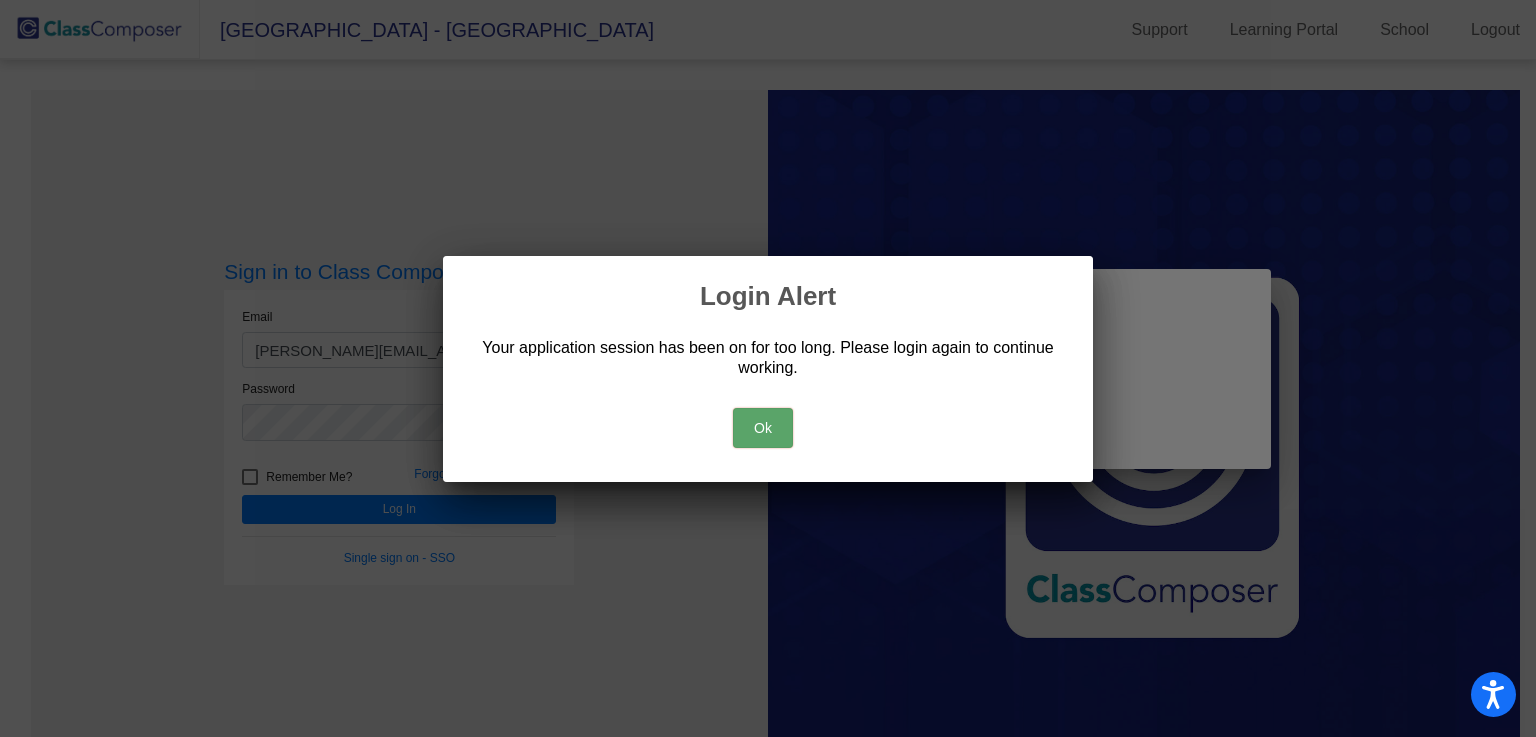 click on "Ok" at bounding box center (763, 428) 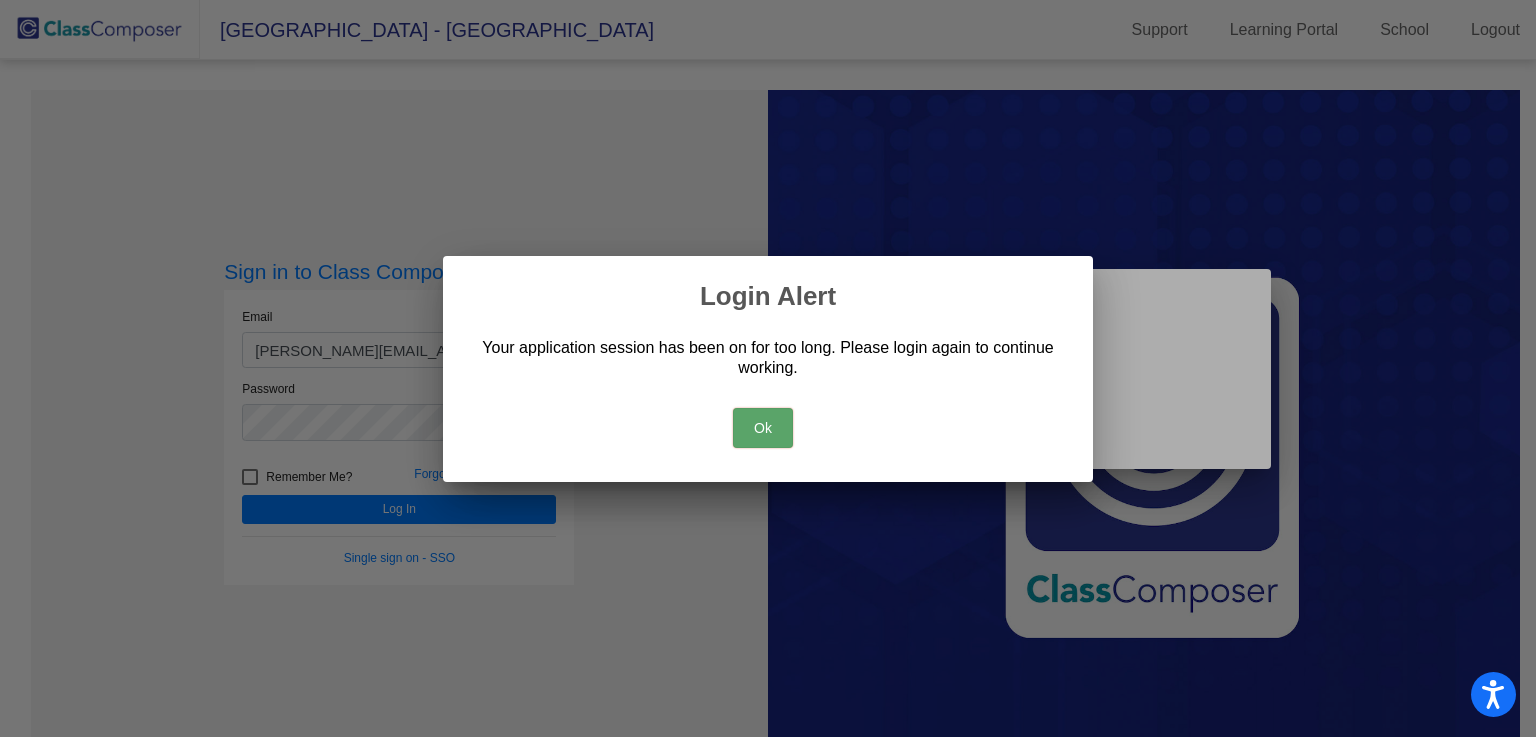 click on "Ok" at bounding box center [763, 428] 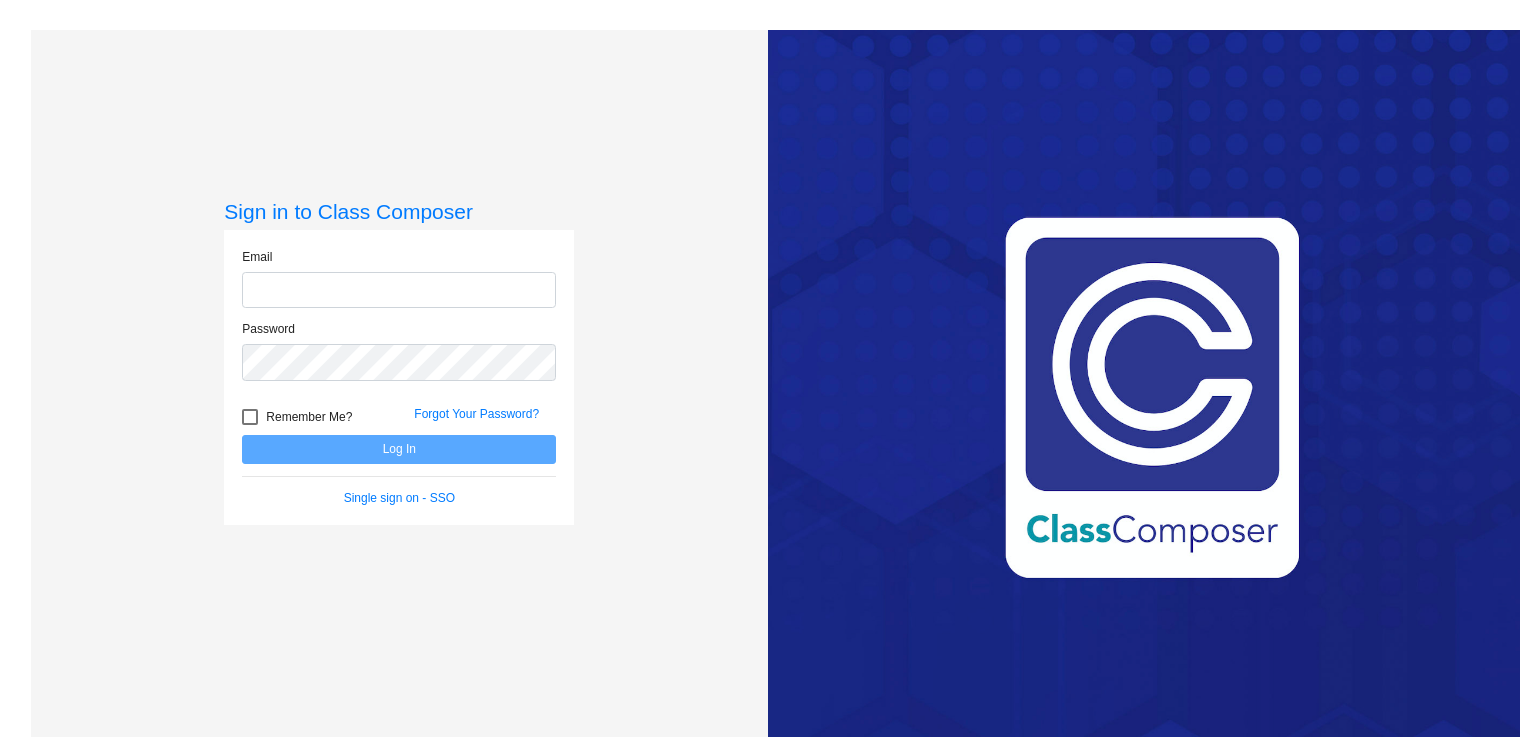 scroll, scrollTop: 0, scrollLeft: 0, axis: both 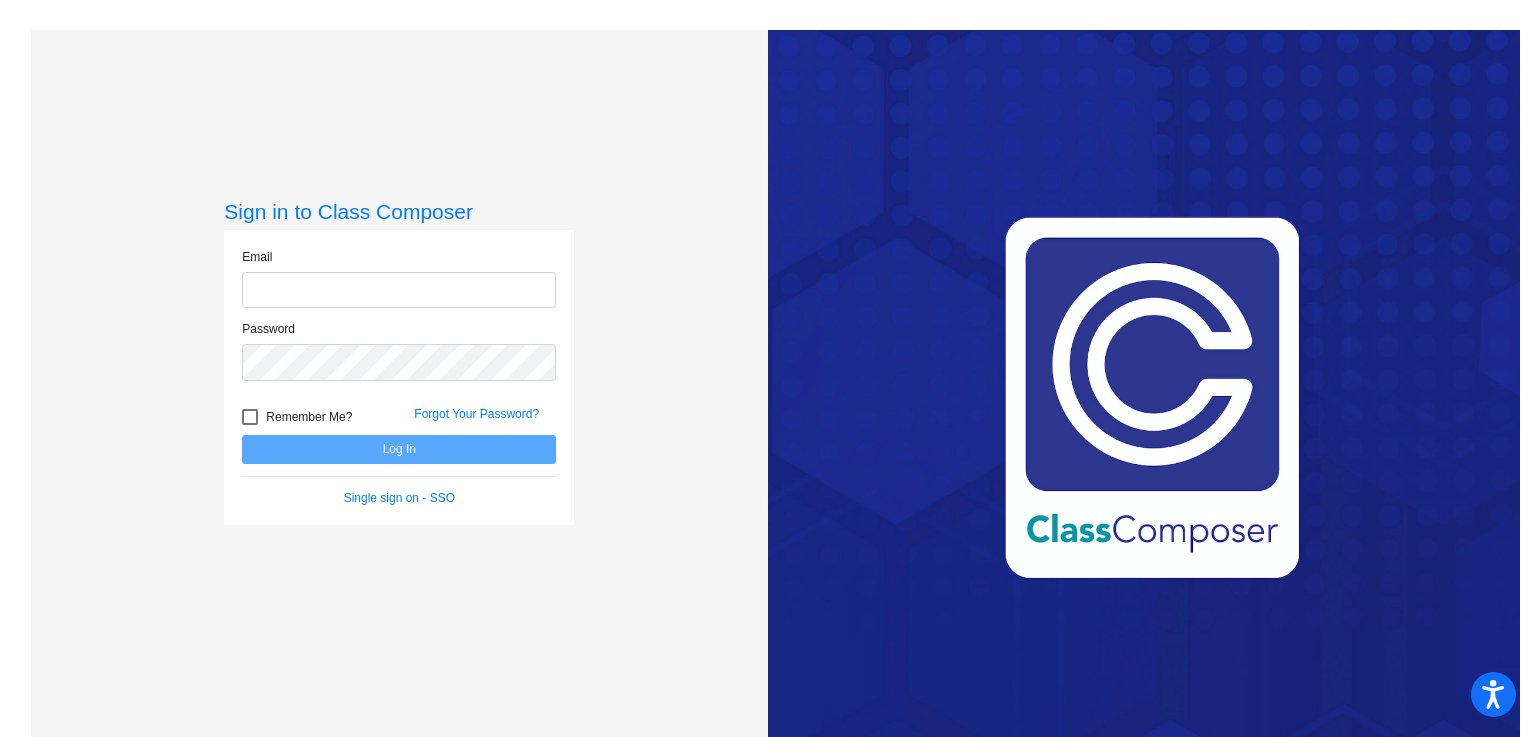 type on "[PERSON_NAME][EMAIL_ADDRESS][PERSON_NAME][DOMAIN_NAME]" 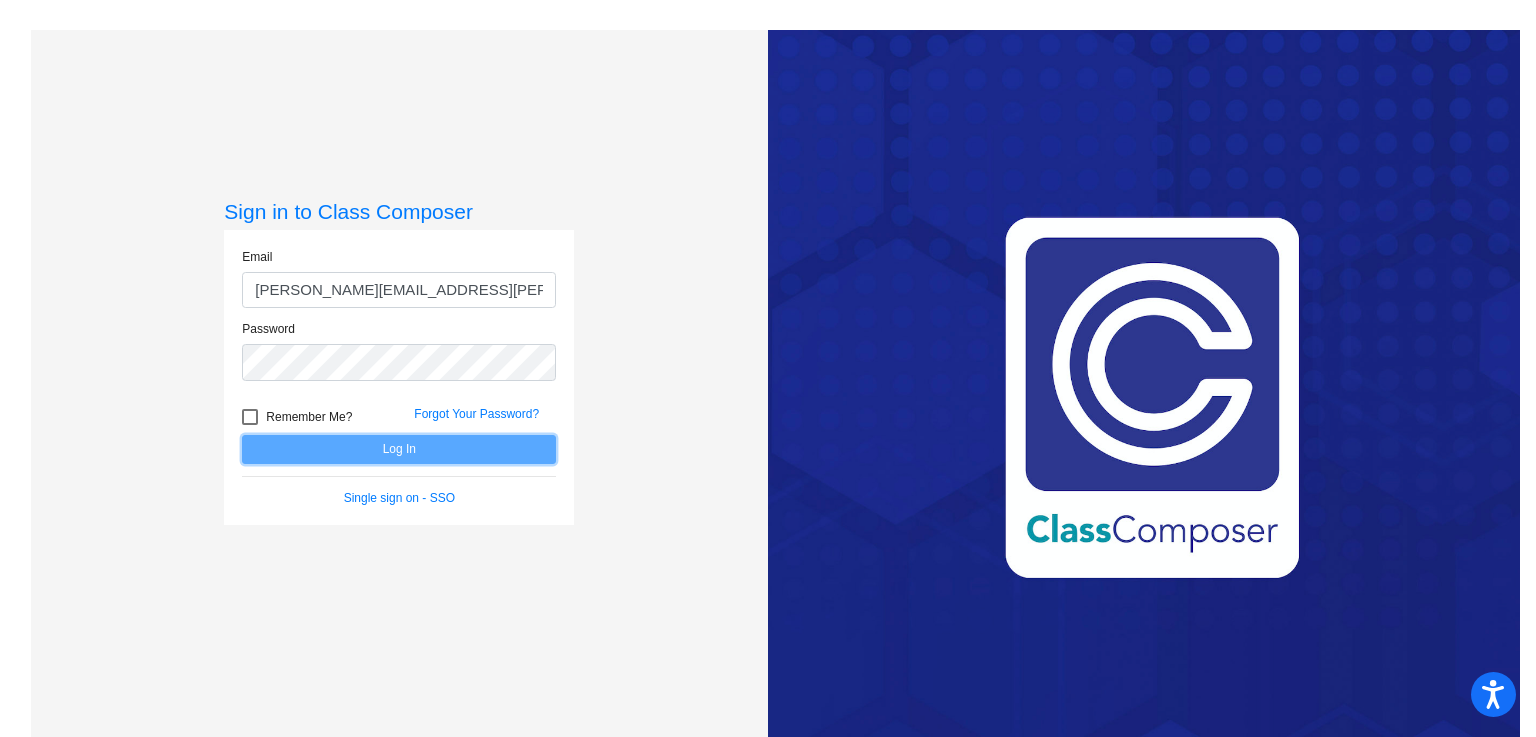 click on "Log In" 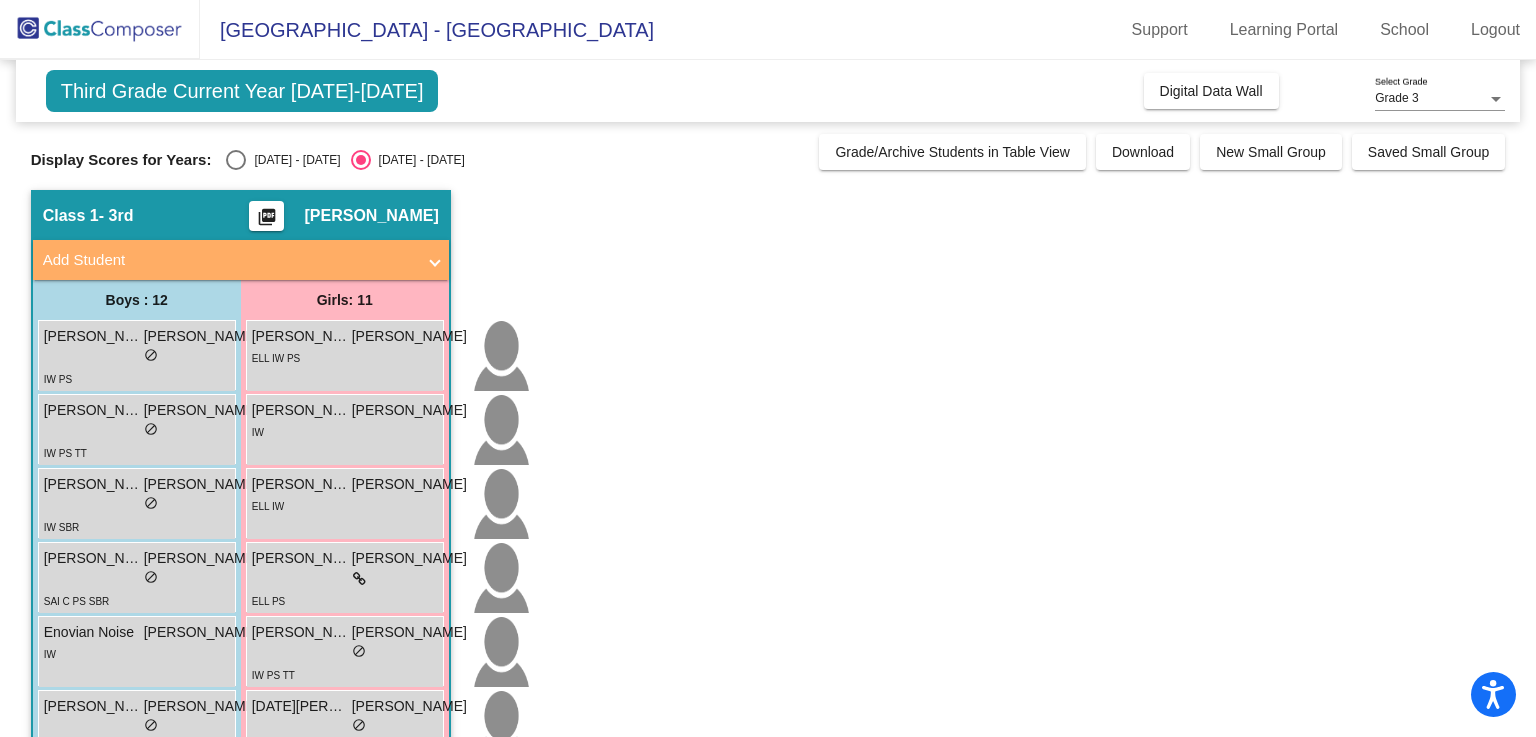 click on "[DATE] - [DATE]" at bounding box center [293, 160] 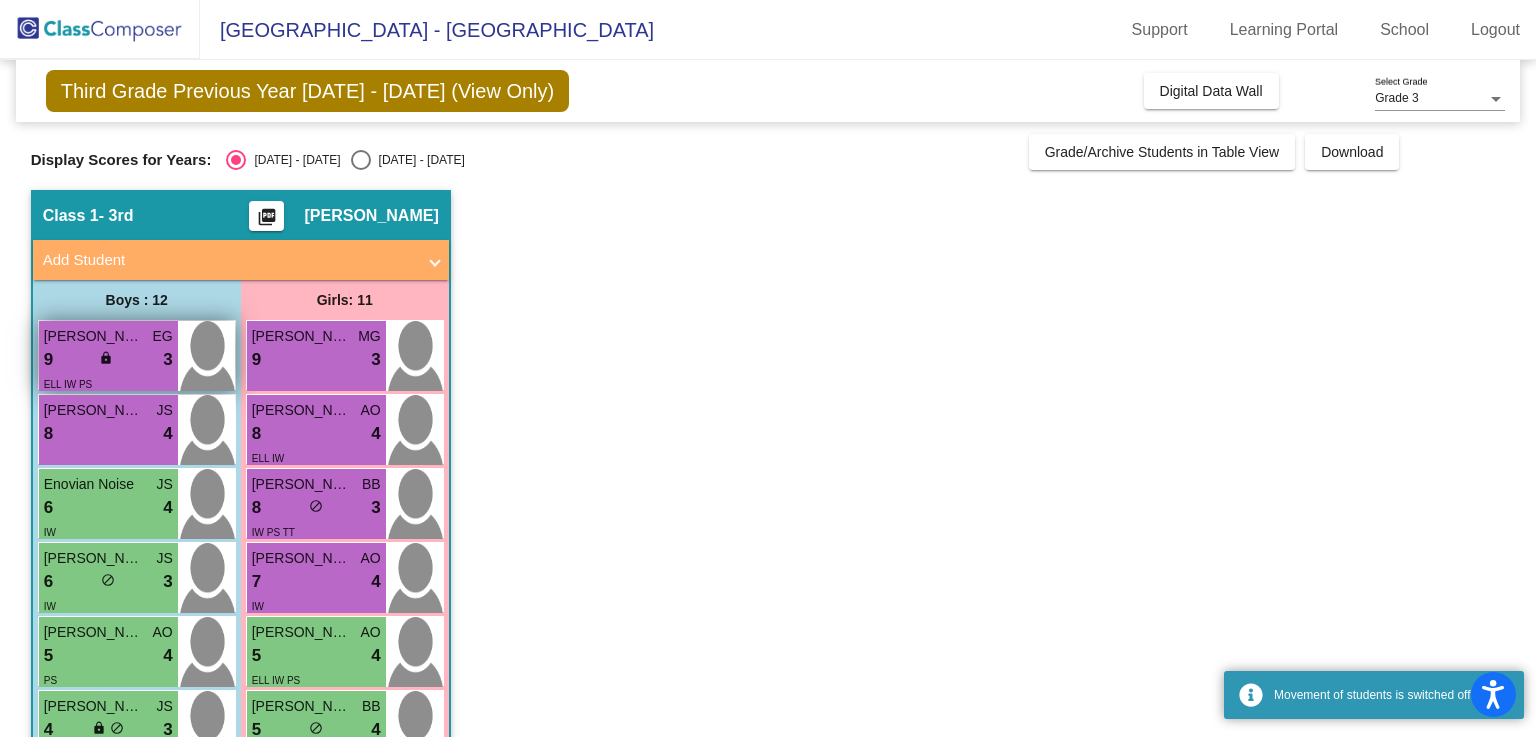 click on "9 lock do_not_disturb_alt 3" at bounding box center [108, 360] 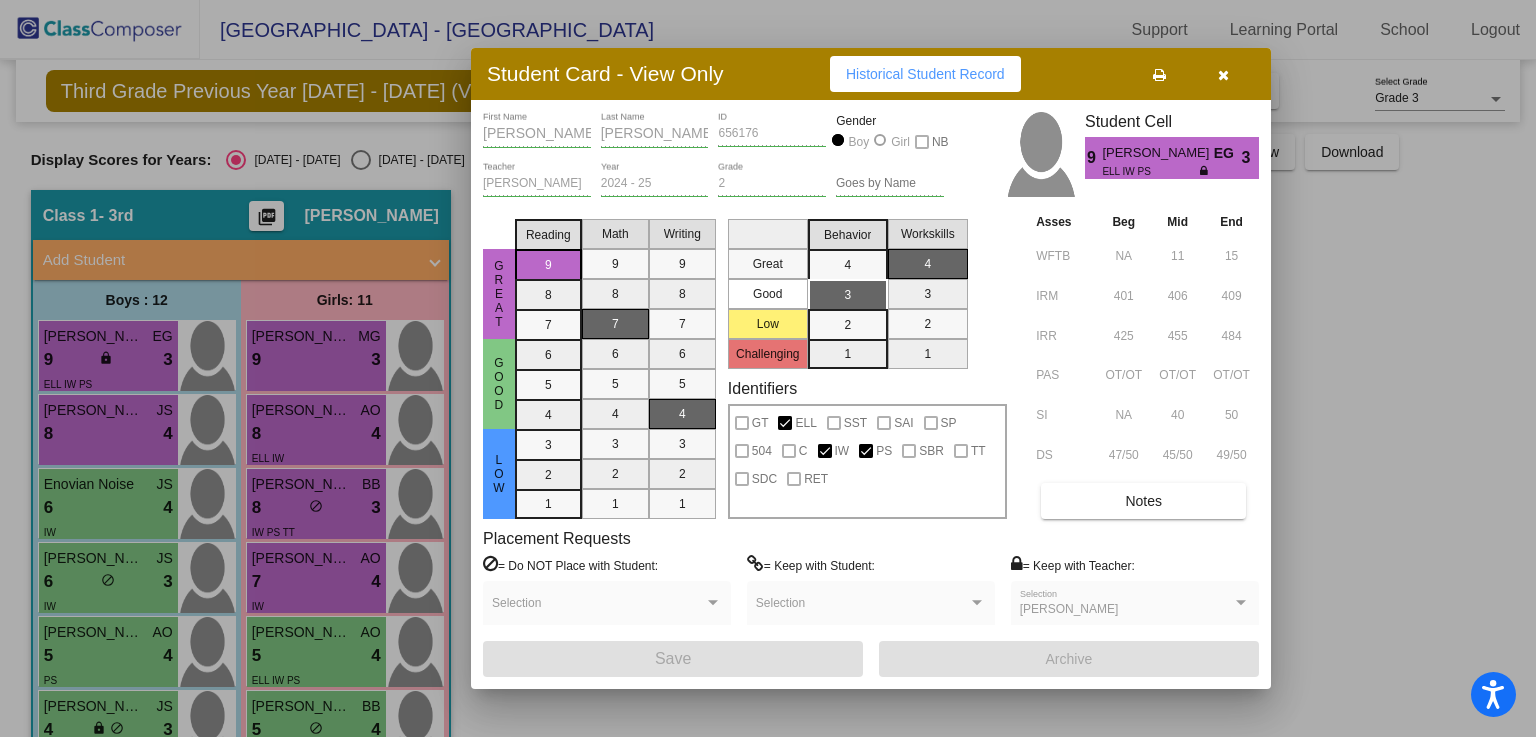 click on "Historical Student Record" at bounding box center (925, 74) 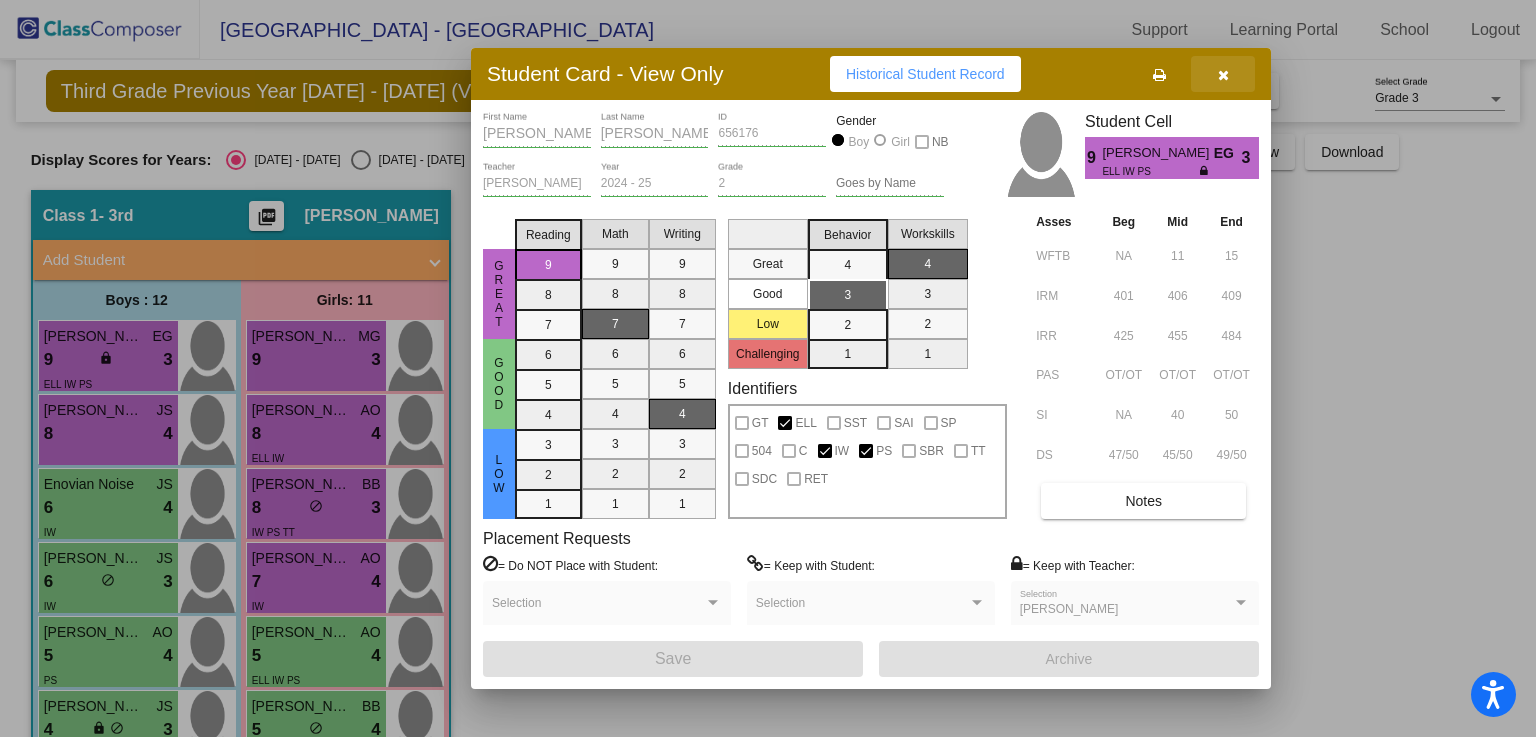click at bounding box center [1223, 75] 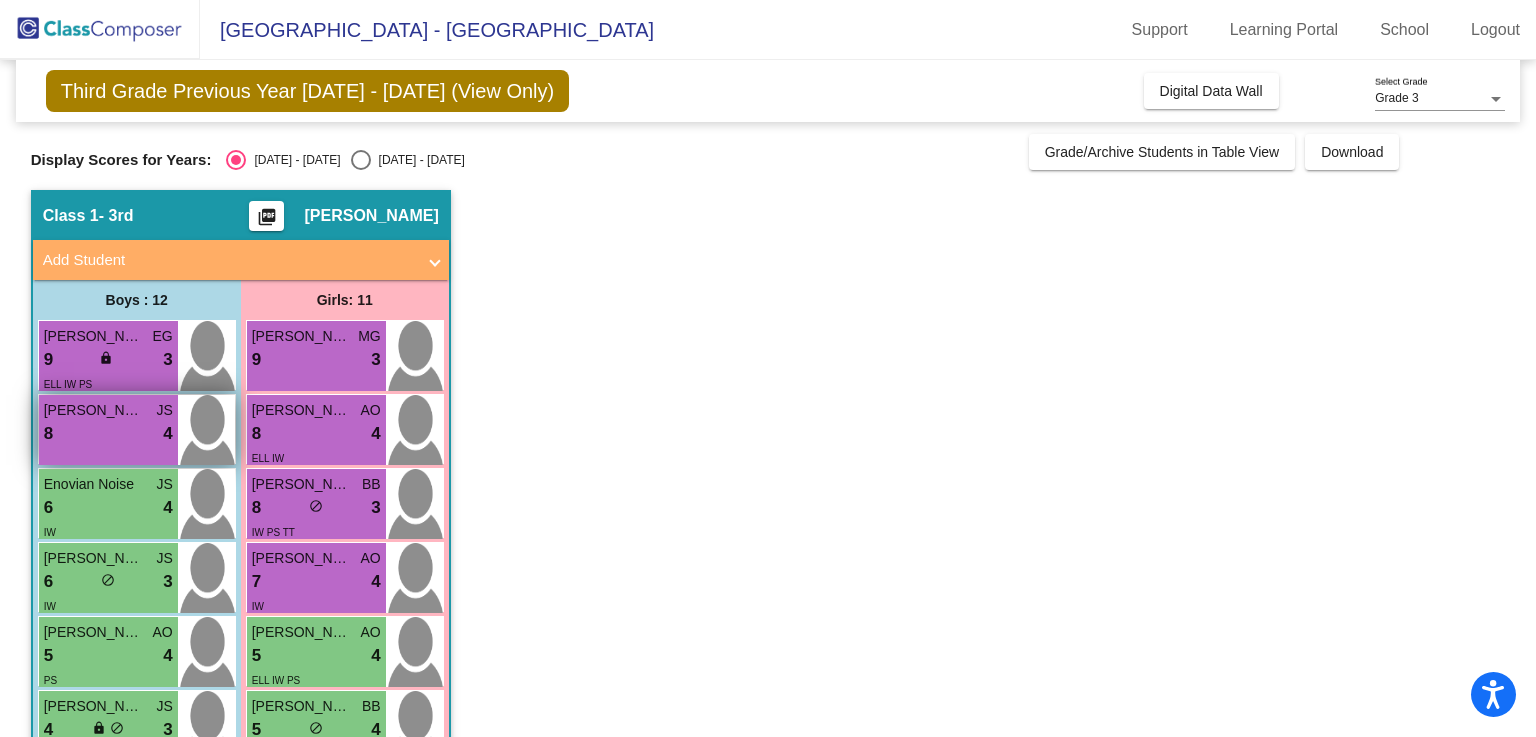 click on "8 lock do_not_disturb_alt 4" at bounding box center (108, 434) 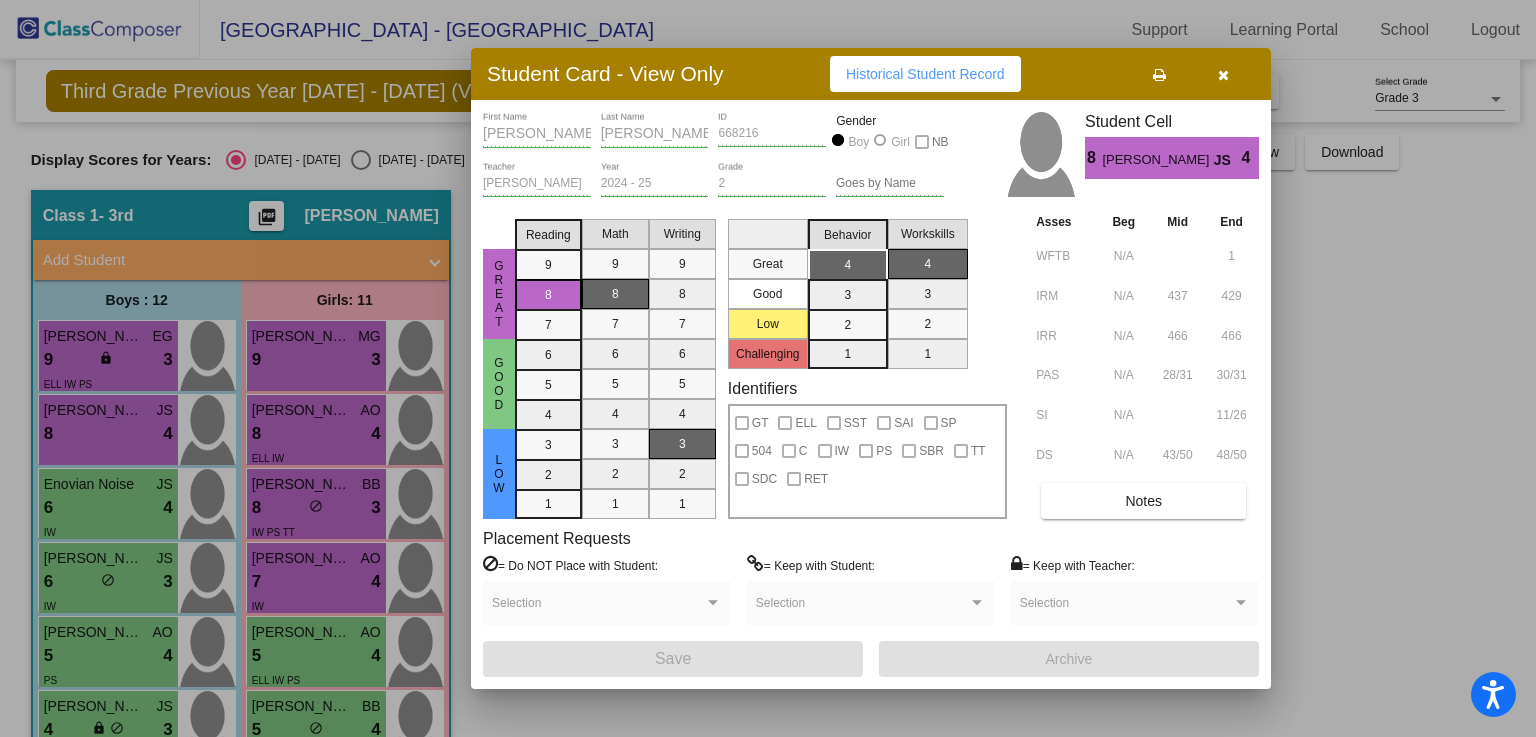 click on "Historical Student Record" at bounding box center [925, 74] 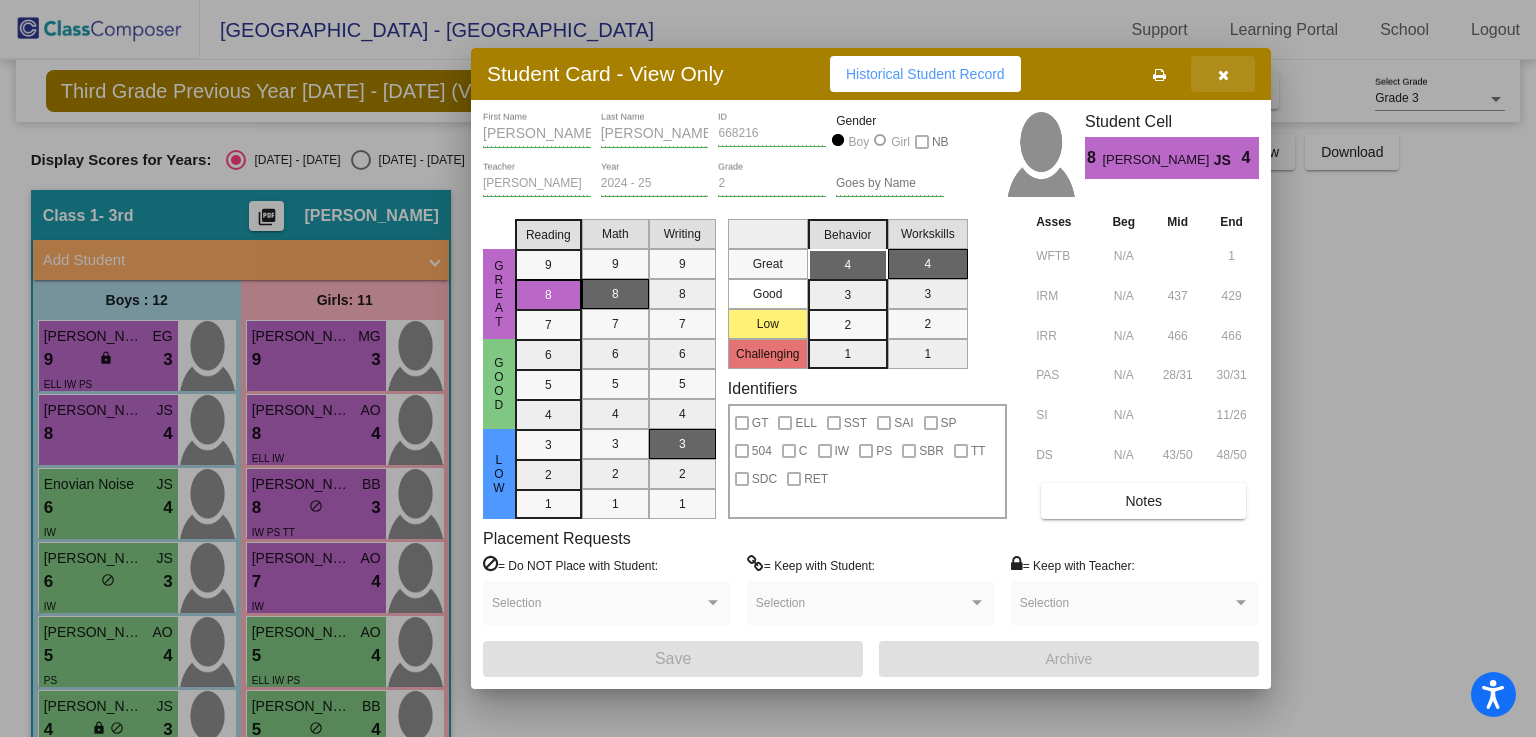 click at bounding box center (1223, 75) 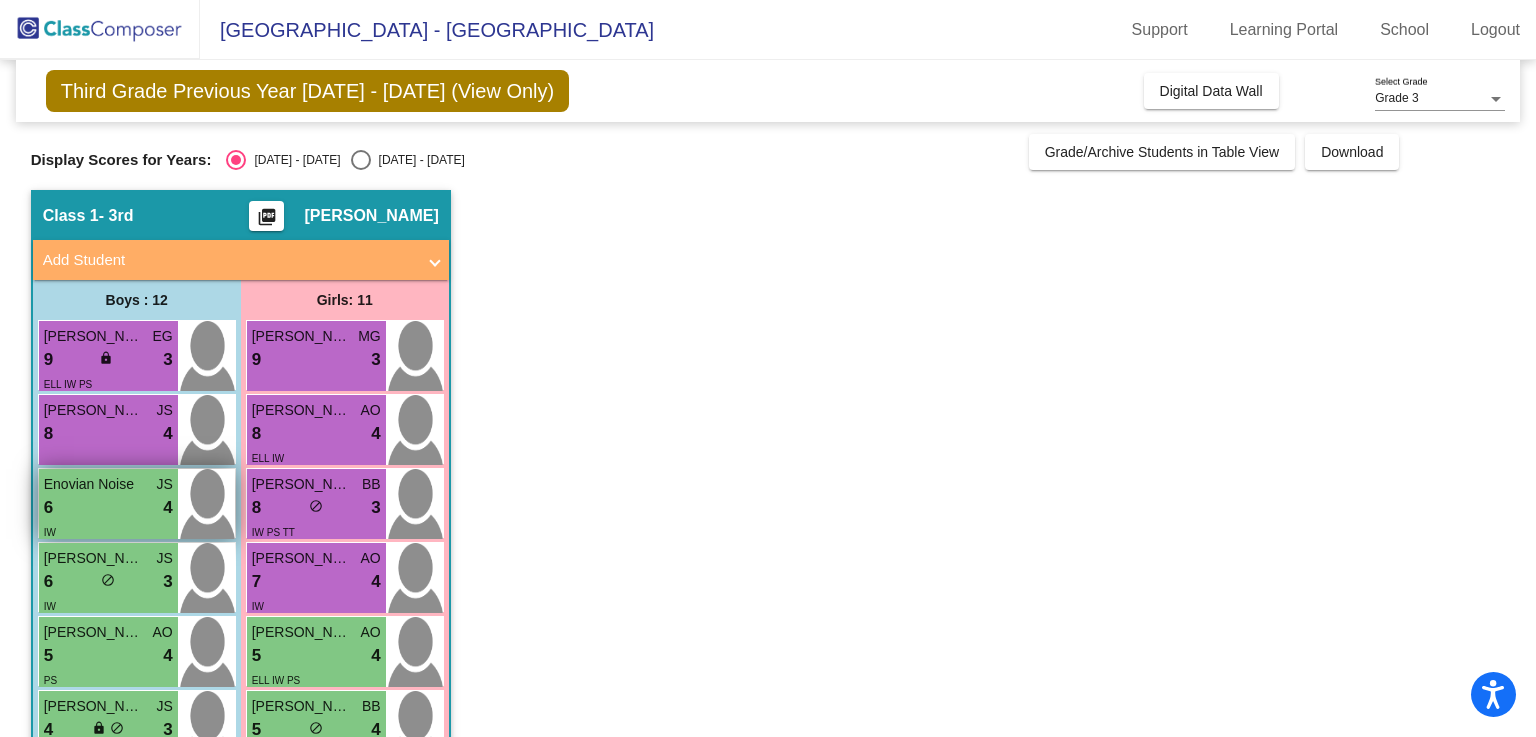 click on "6 lock do_not_disturb_alt 4" at bounding box center (108, 508) 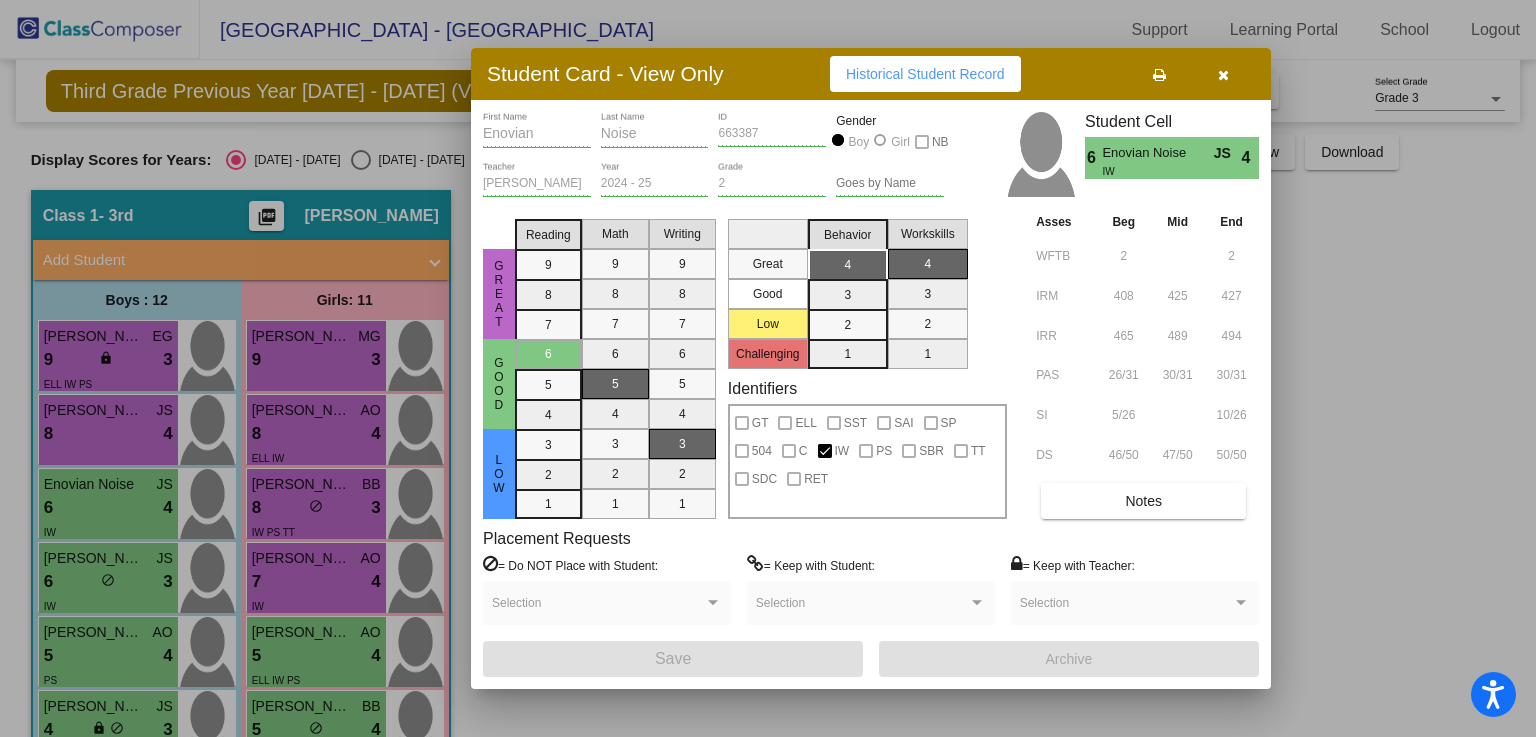 click on "Historical Student Record" at bounding box center (925, 74) 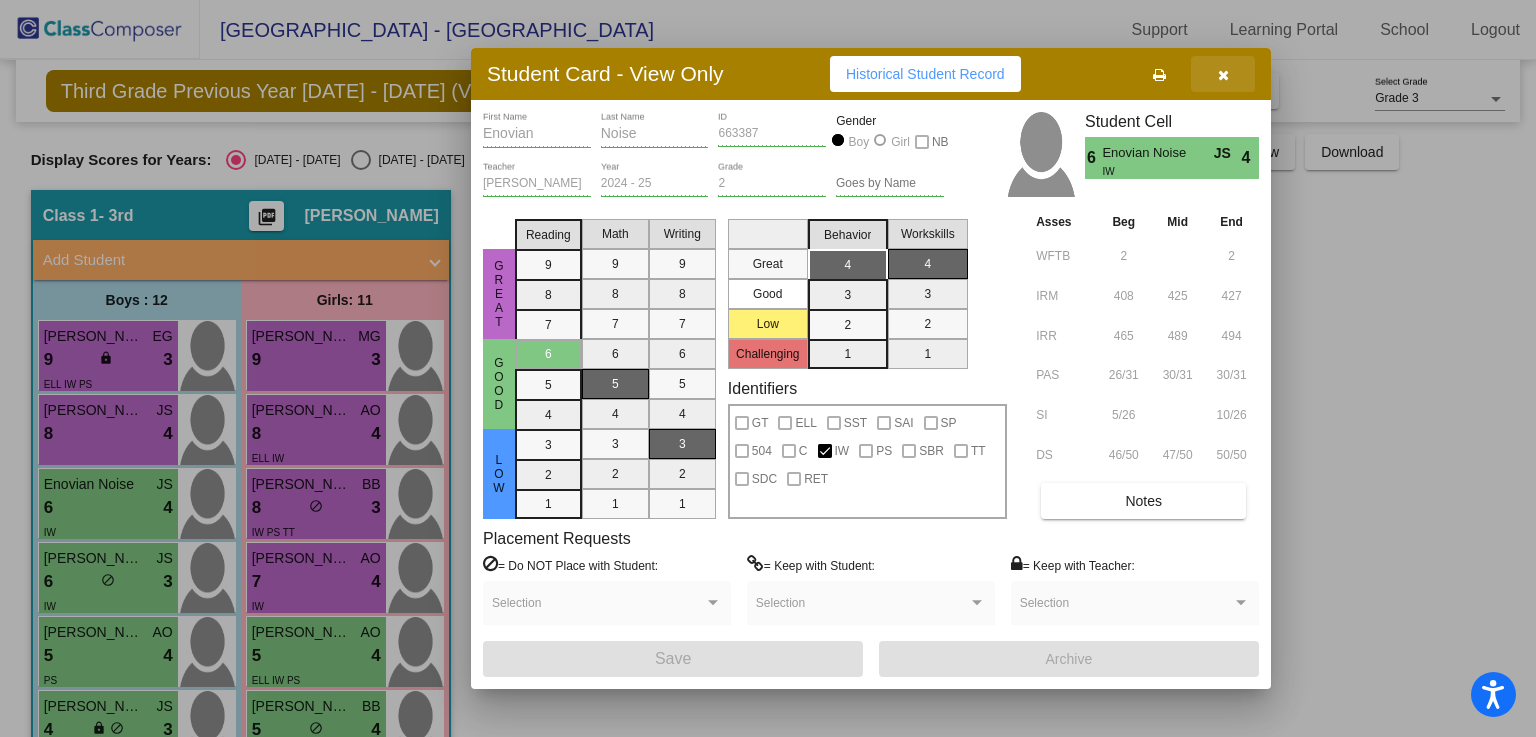 click at bounding box center [1223, 75] 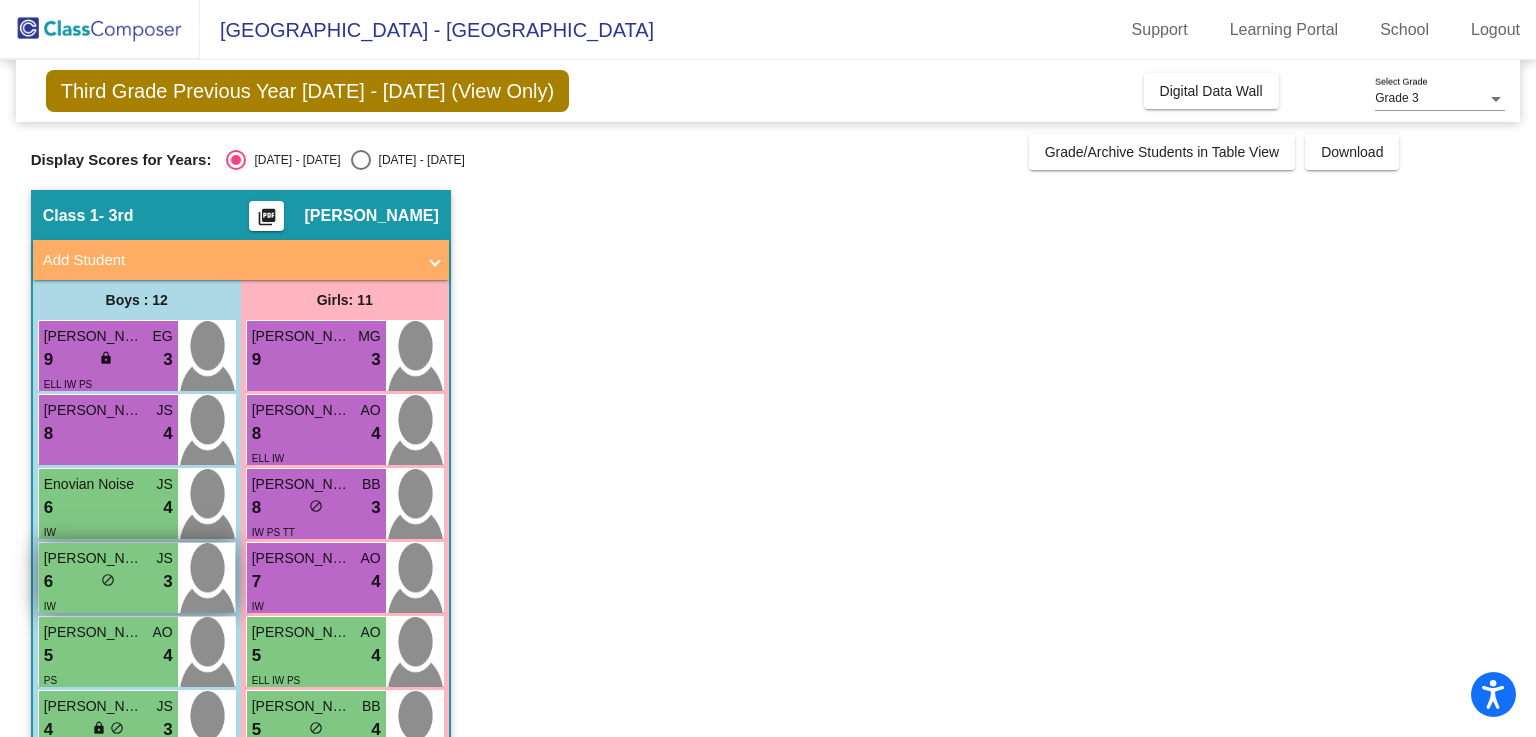 click on "6 lock do_not_disturb_alt 3" at bounding box center [108, 582] 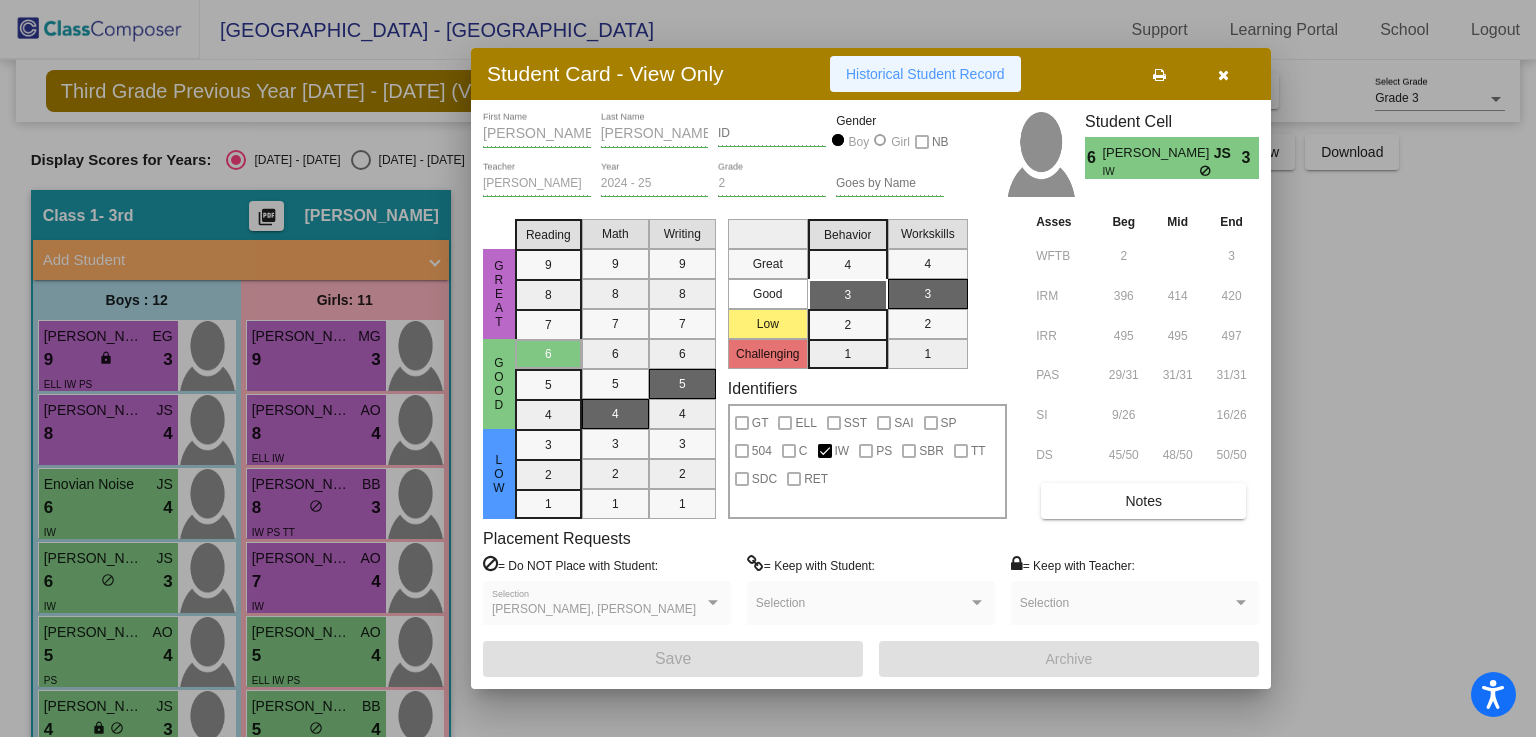 click on "Historical Student Record" at bounding box center [925, 74] 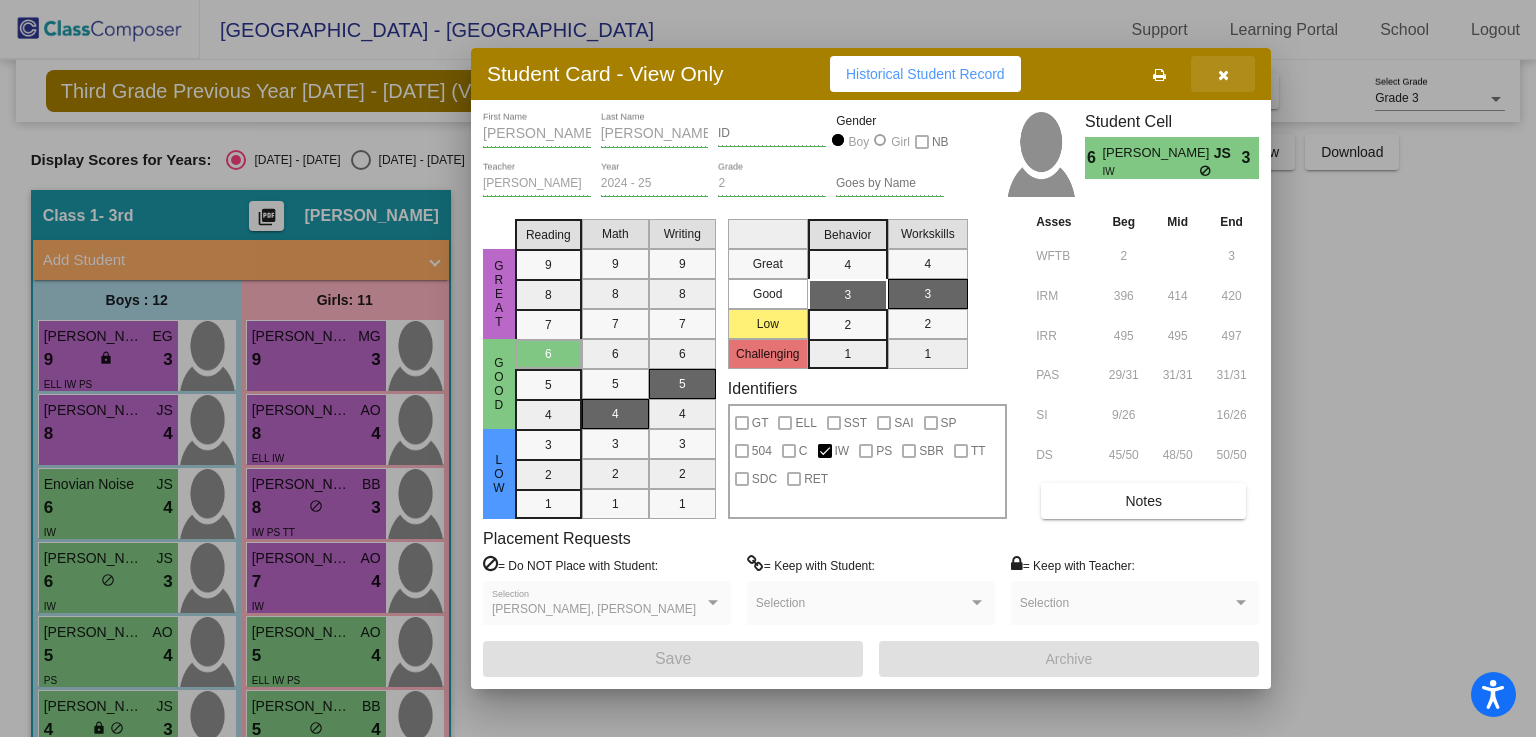 click at bounding box center (1223, 75) 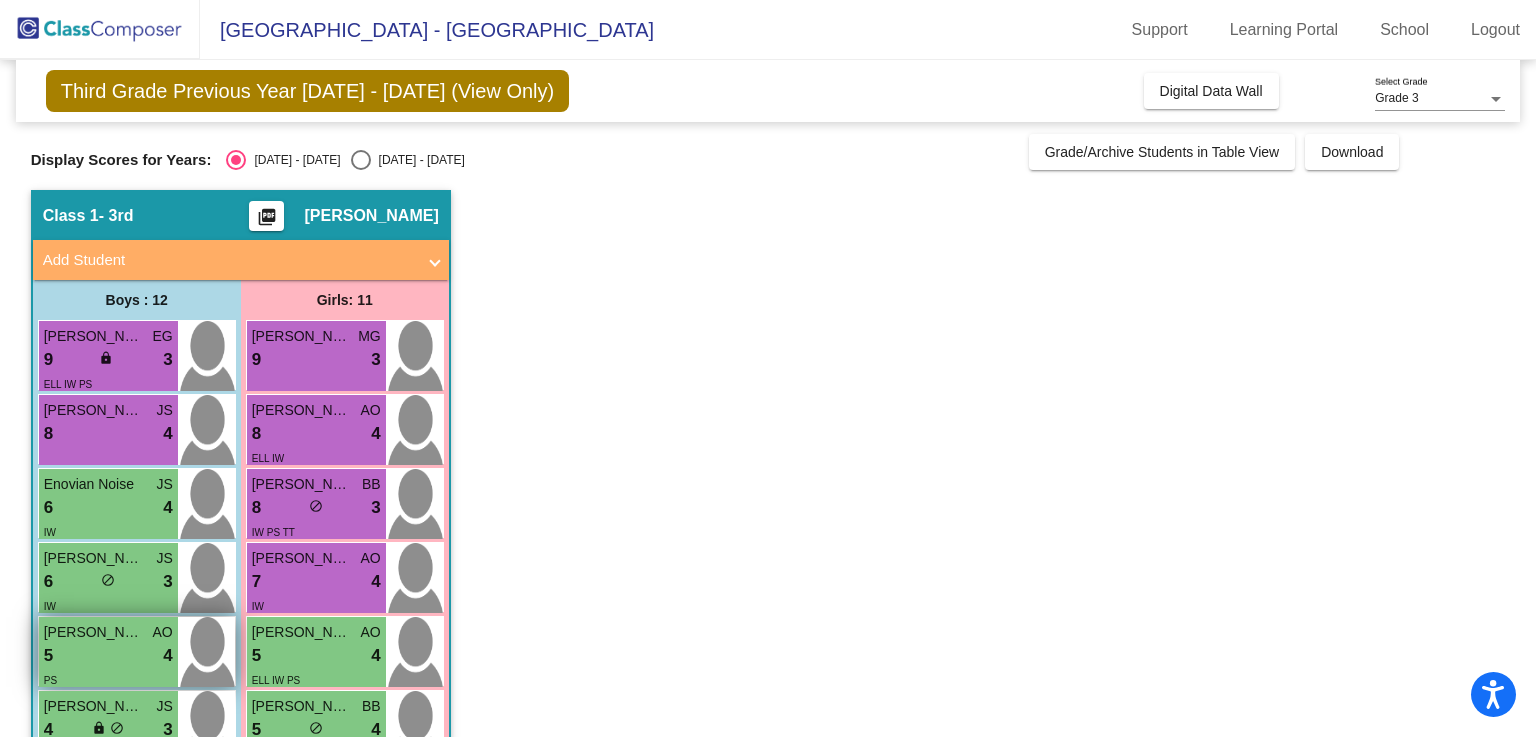 click on "5 lock do_not_disturb_alt 4" at bounding box center (108, 656) 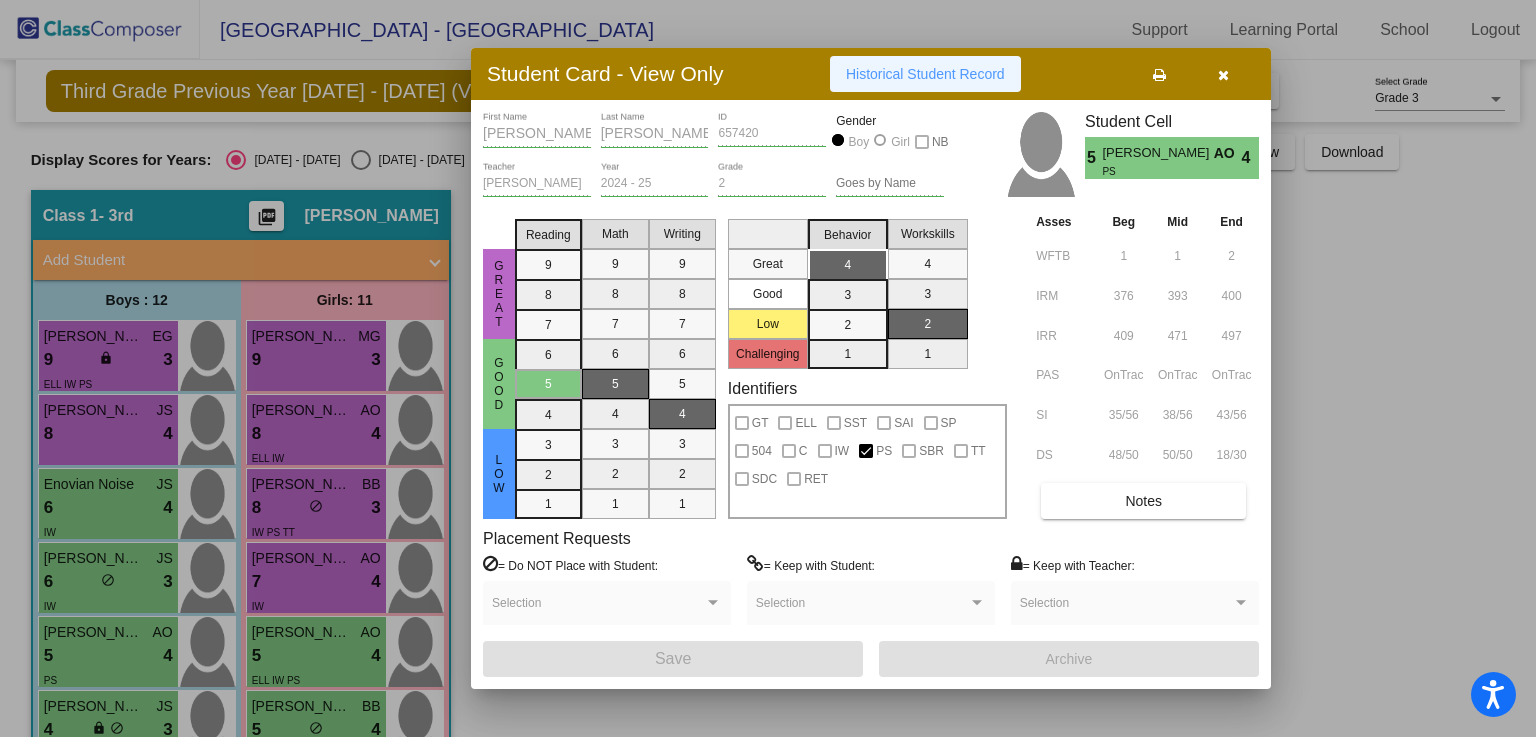 click on "Historical Student Record" at bounding box center (925, 74) 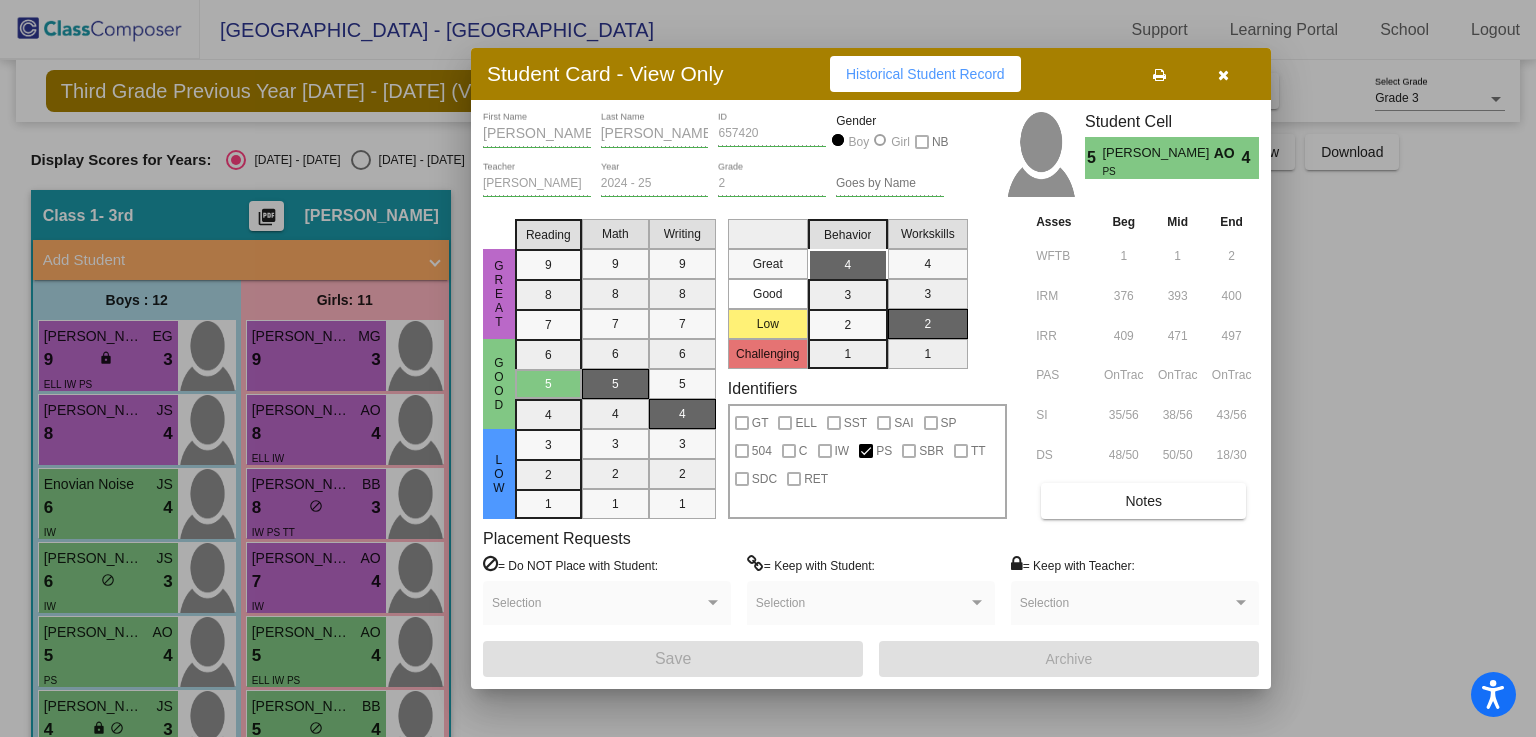 click at bounding box center (1223, 74) 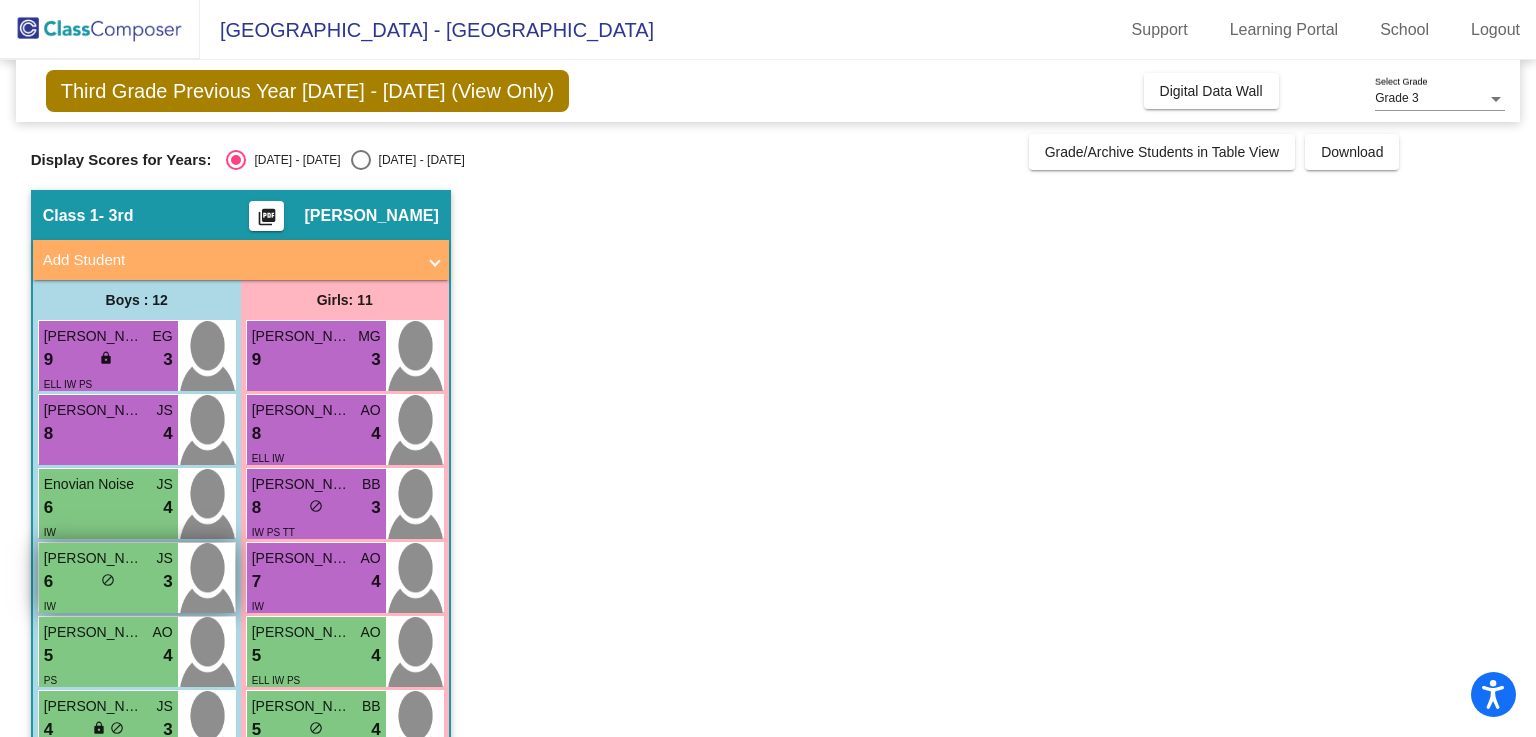 scroll, scrollTop: 200, scrollLeft: 0, axis: vertical 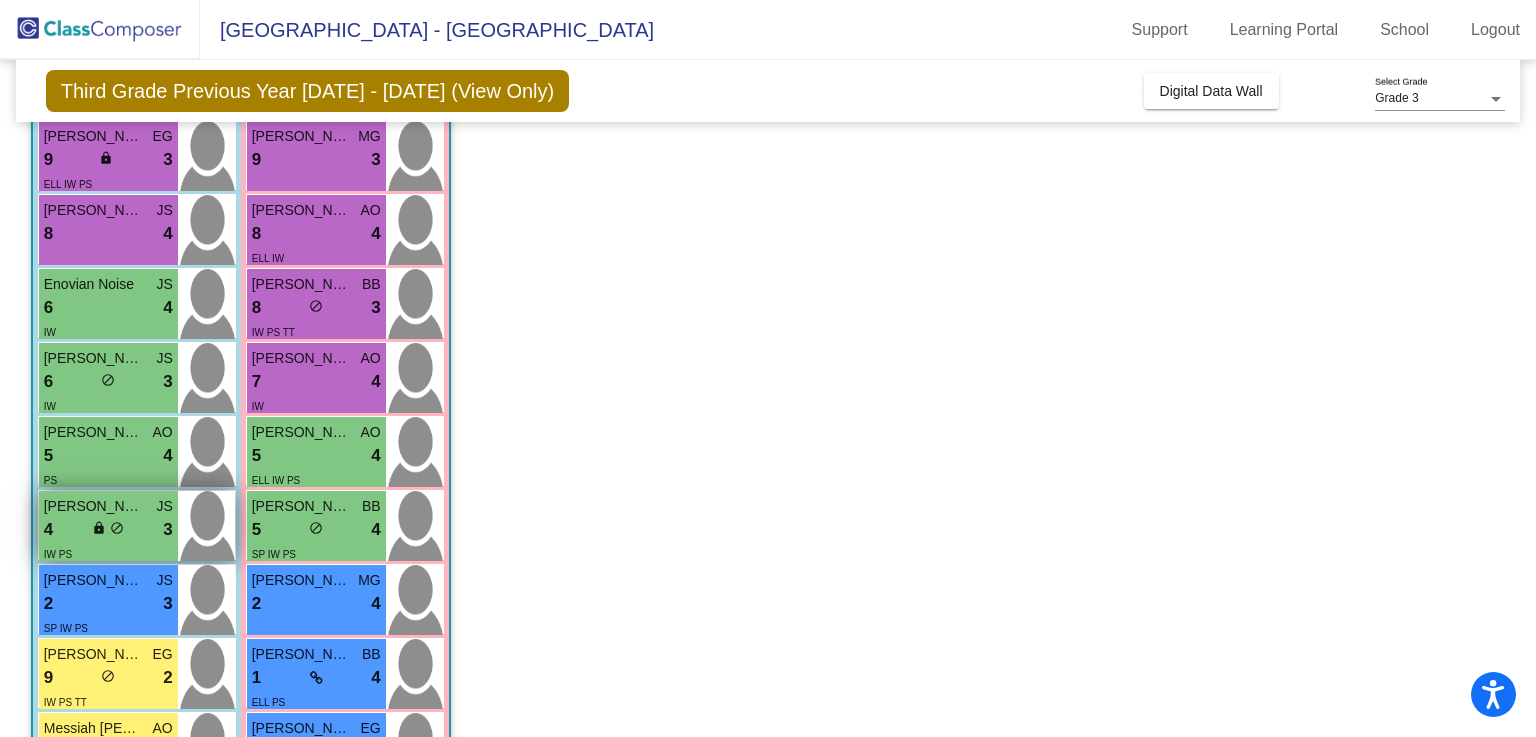 click on "4 lock do_not_disturb_alt 3" at bounding box center (108, 530) 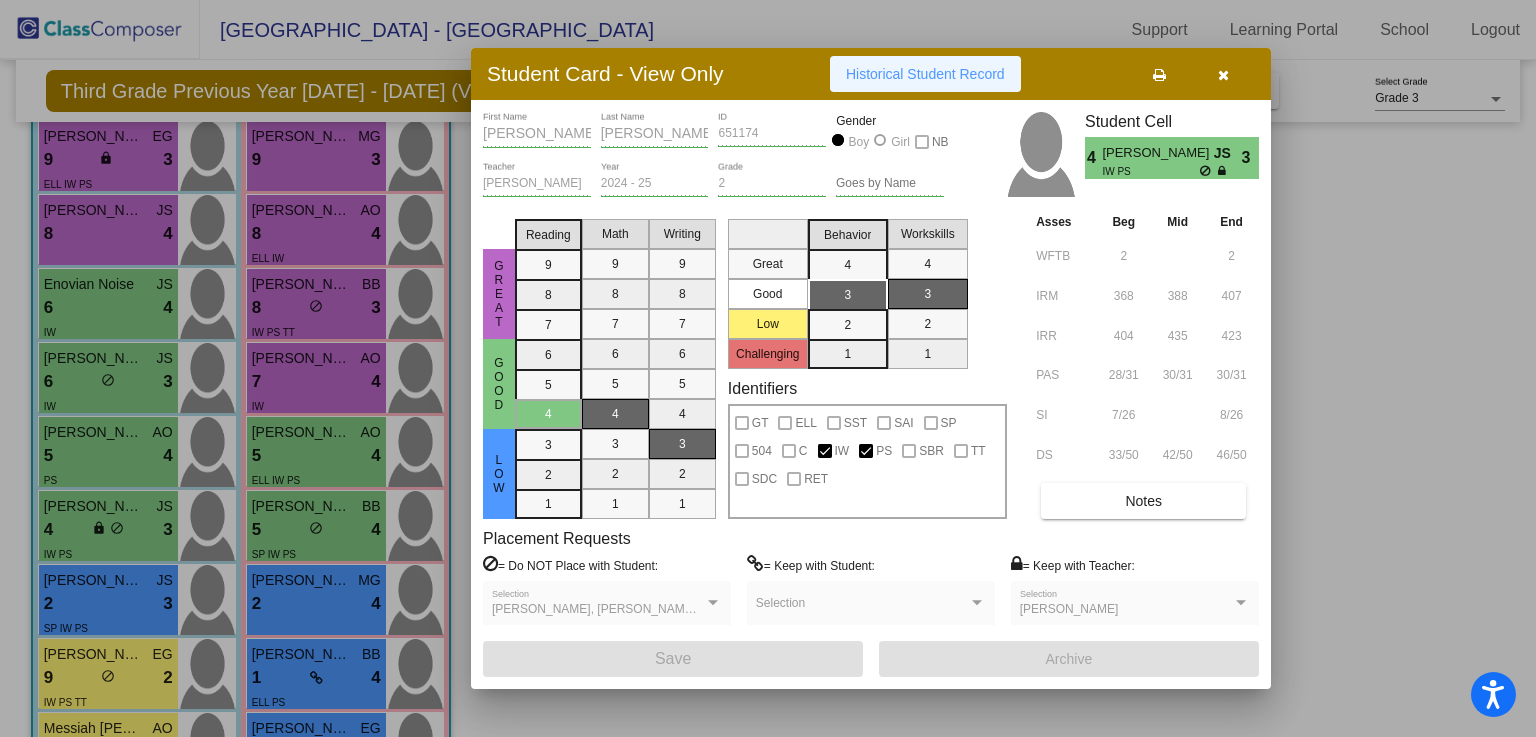 click on "Historical Student Record" at bounding box center (925, 74) 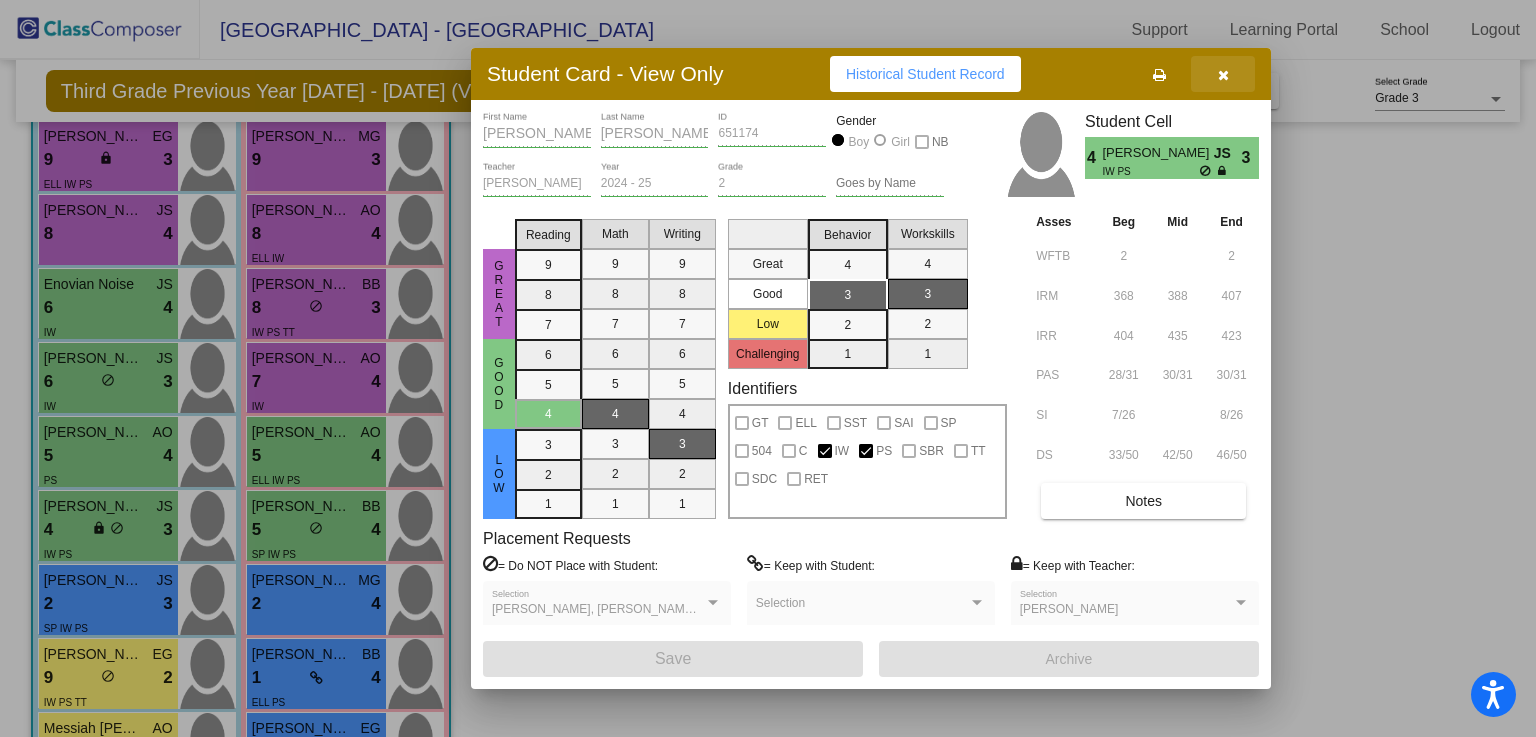 click at bounding box center [1223, 75] 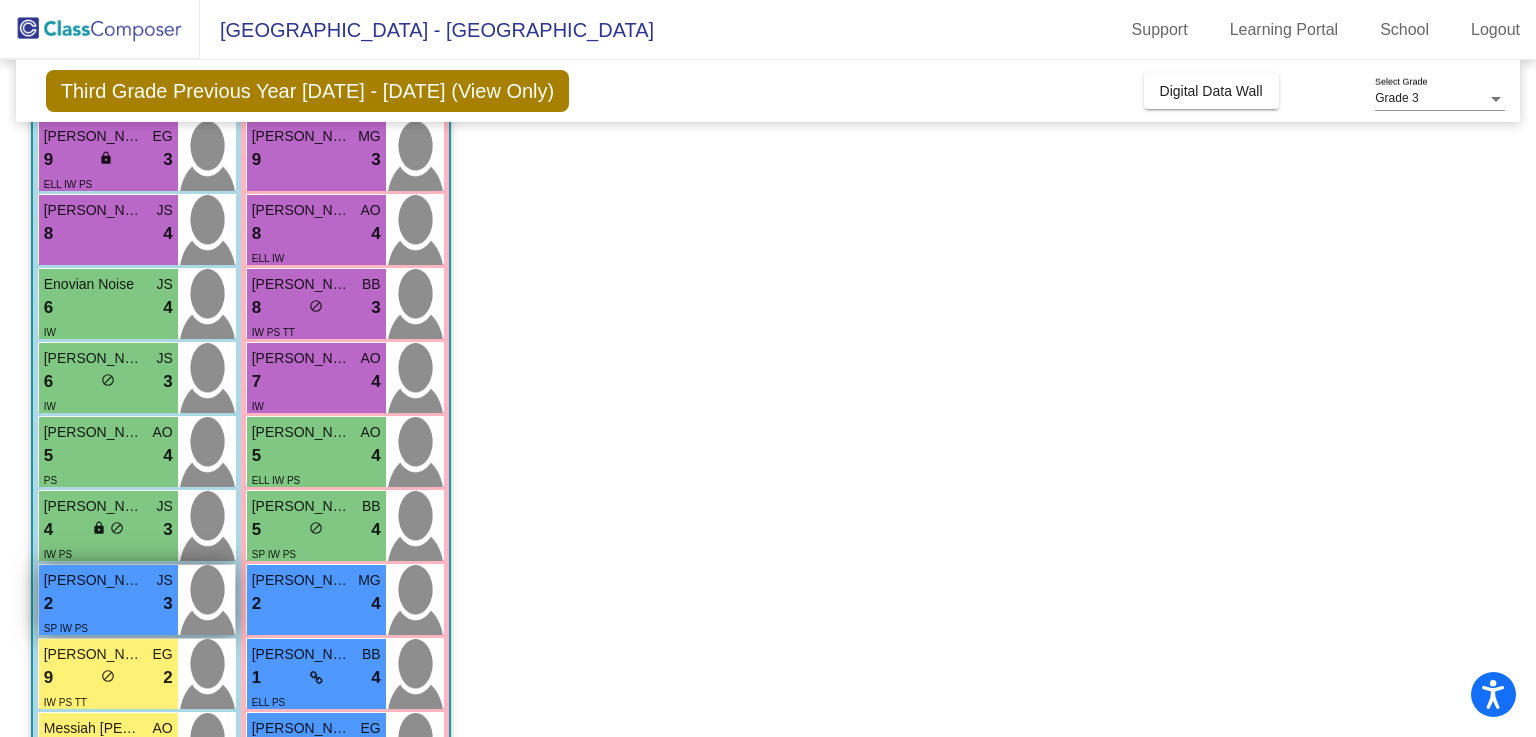 scroll, scrollTop: 400, scrollLeft: 0, axis: vertical 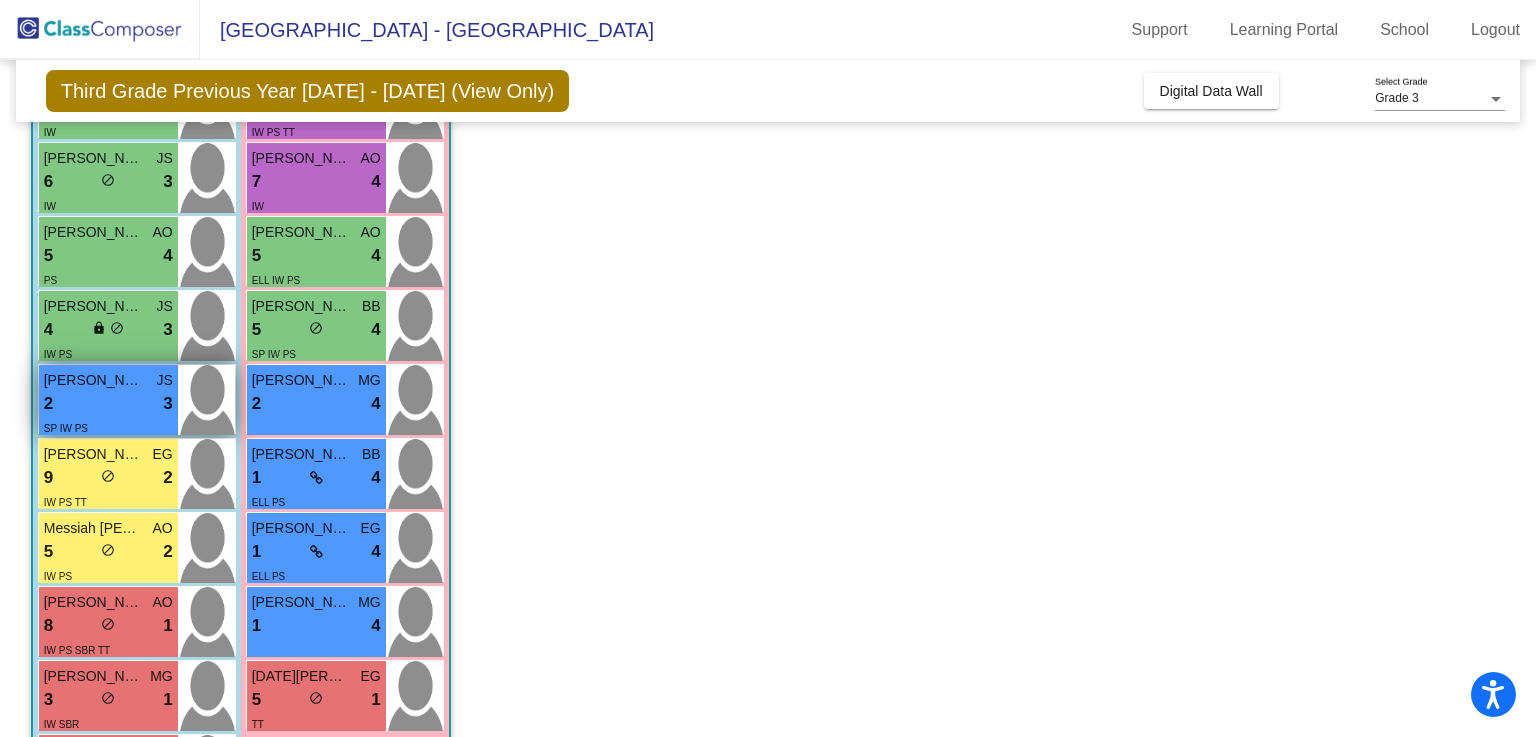 click on "2 lock do_not_disturb_alt 3" at bounding box center (108, 404) 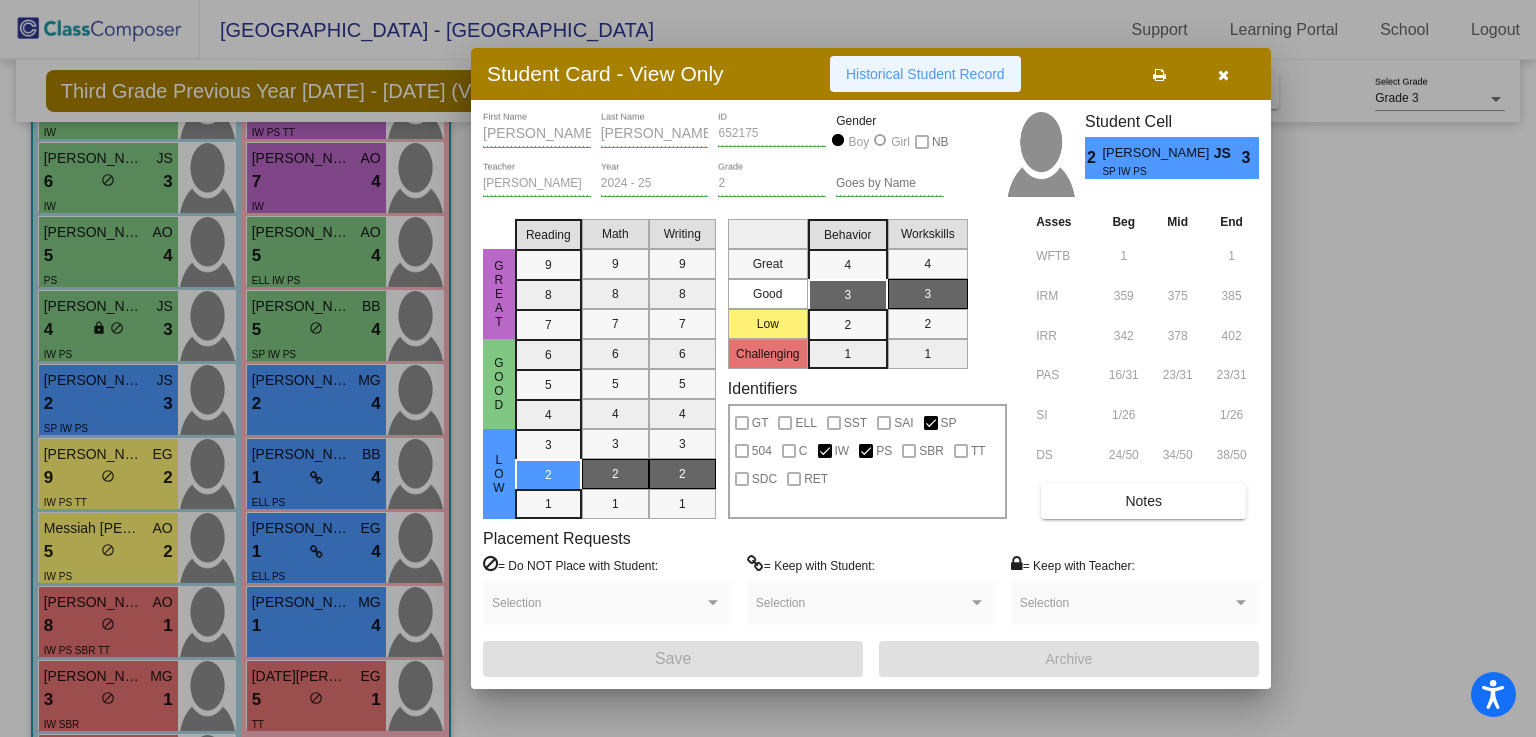 click on "Historical Student Record" at bounding box center [925, 74] 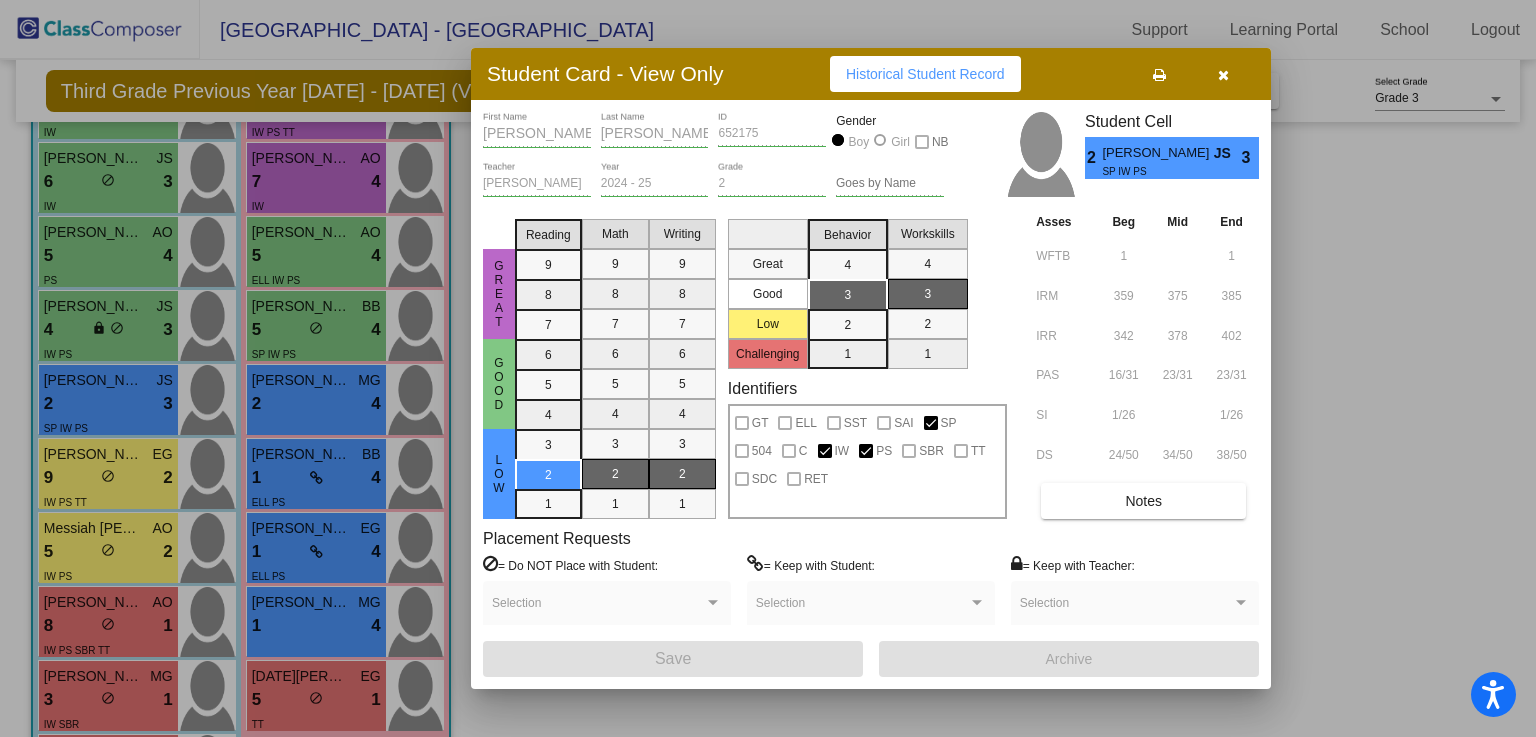 click at bounding box center [1223, 75] 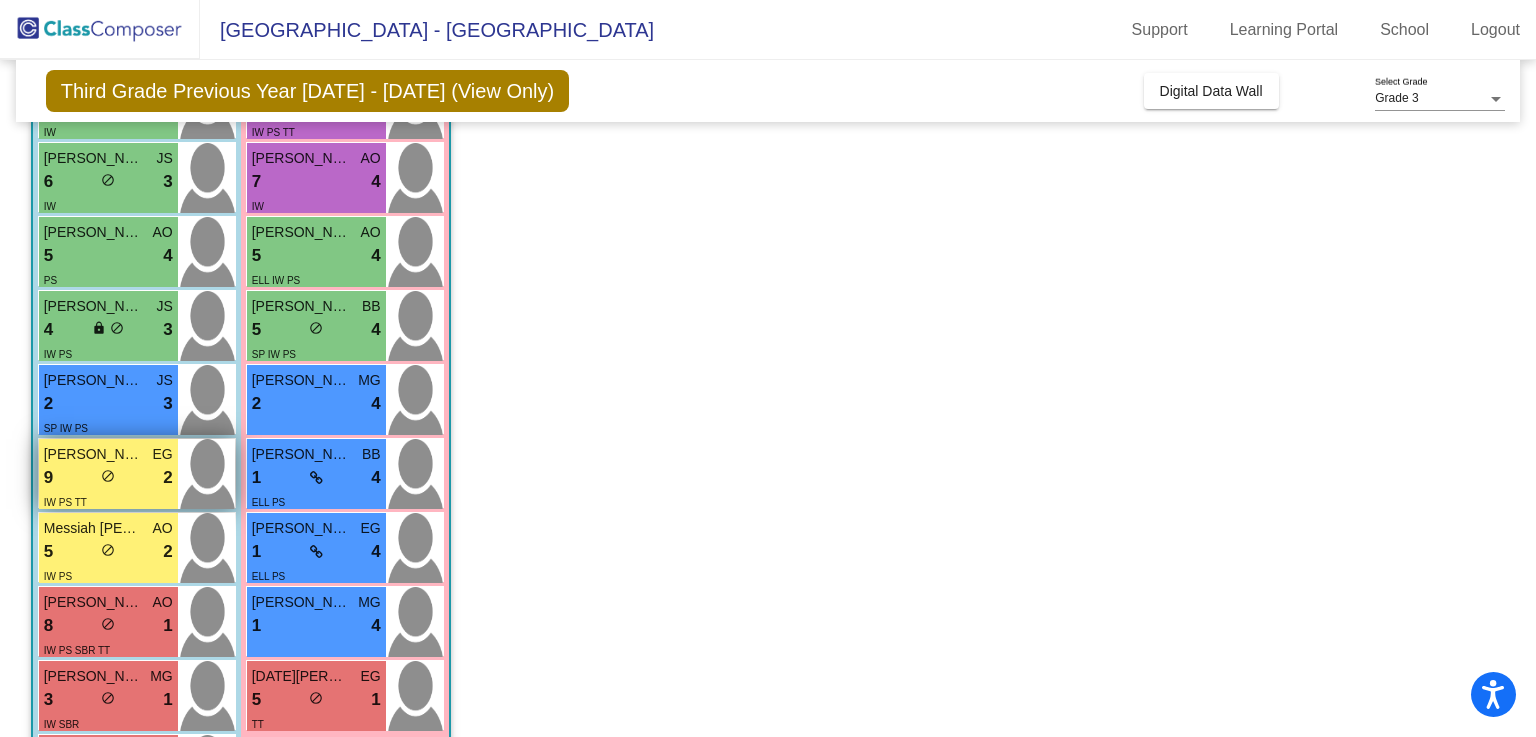 click on "9 lock do_not_disturb_alt 2" at bounding box center (108, 478) 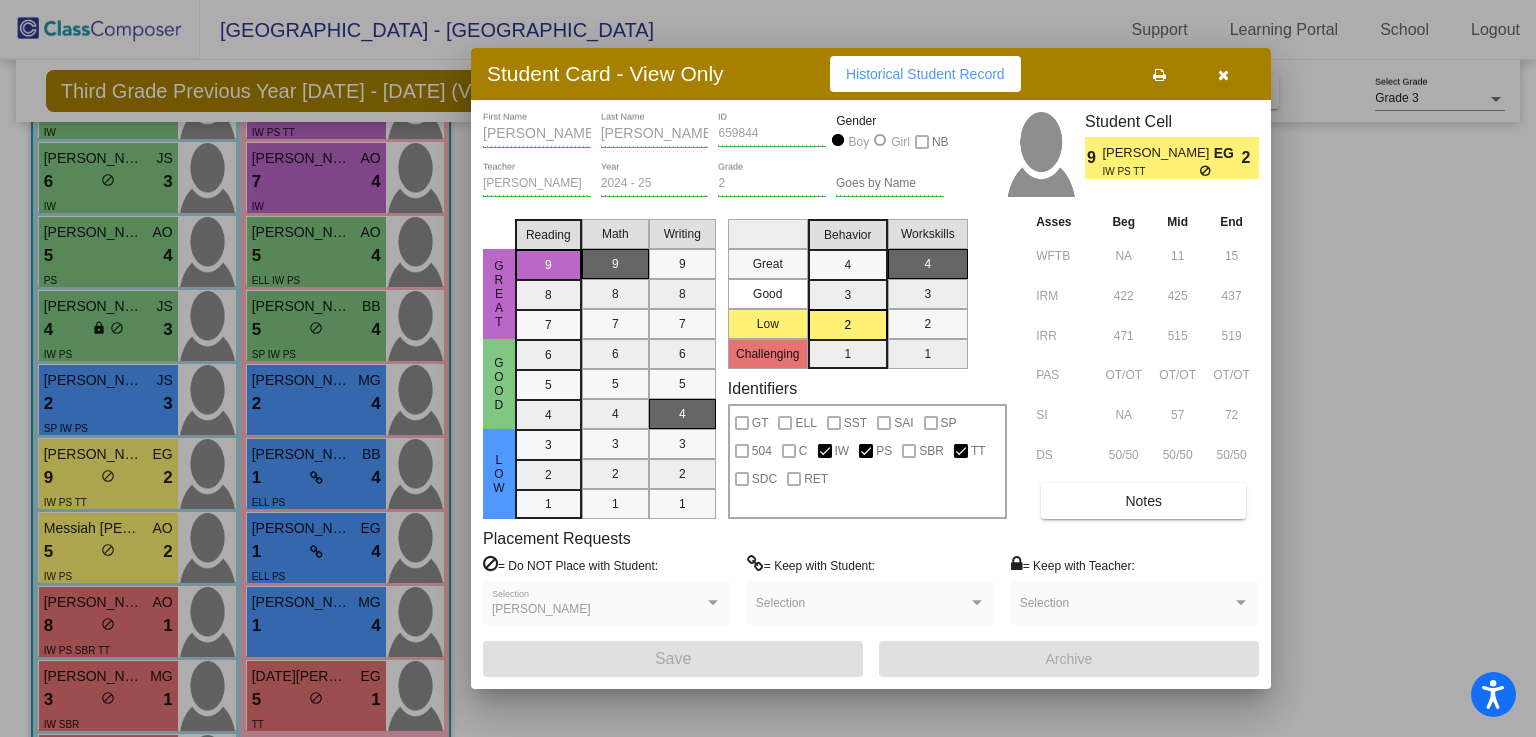 click on "Historical Student Record" at bounding box center [925, 74] 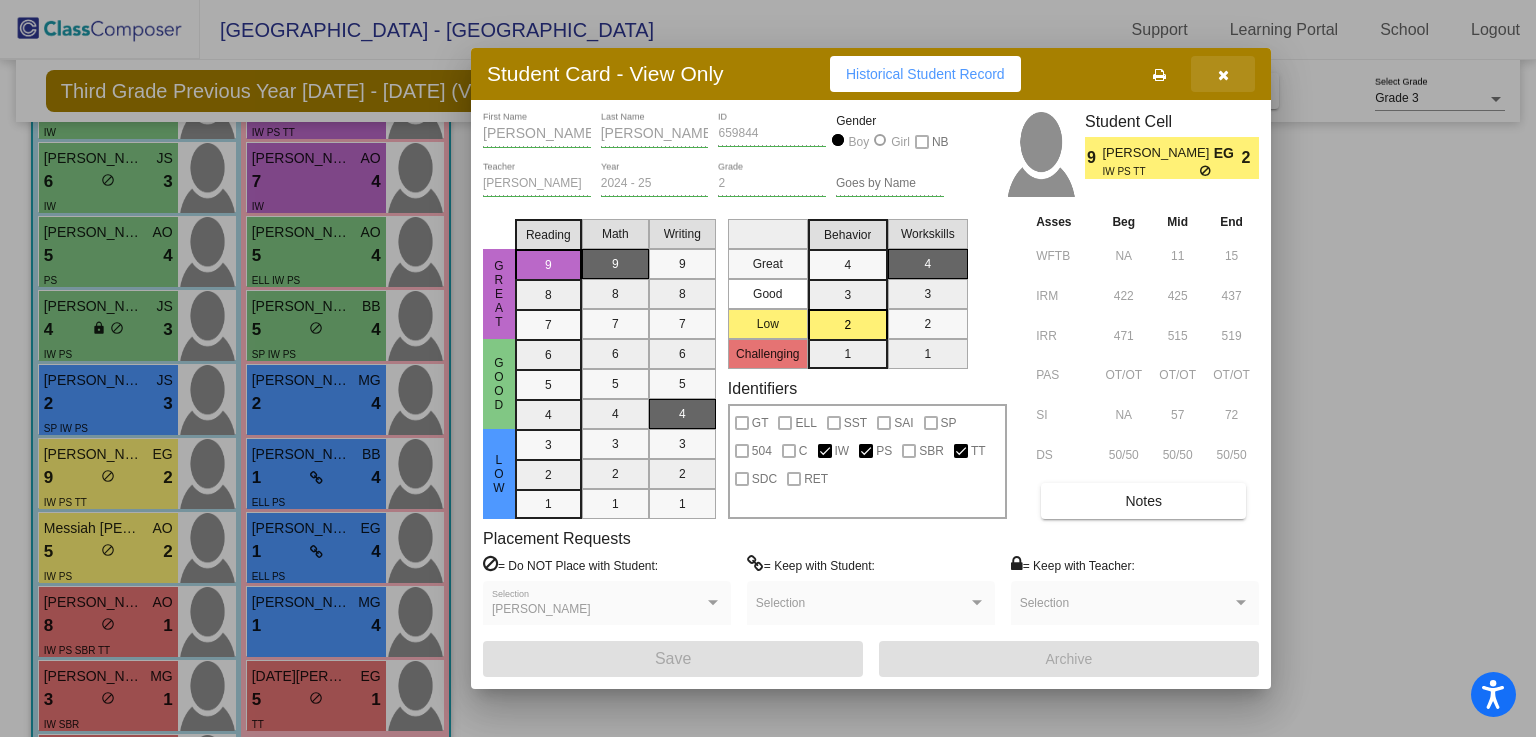 click at bounding box center [1223, 74] 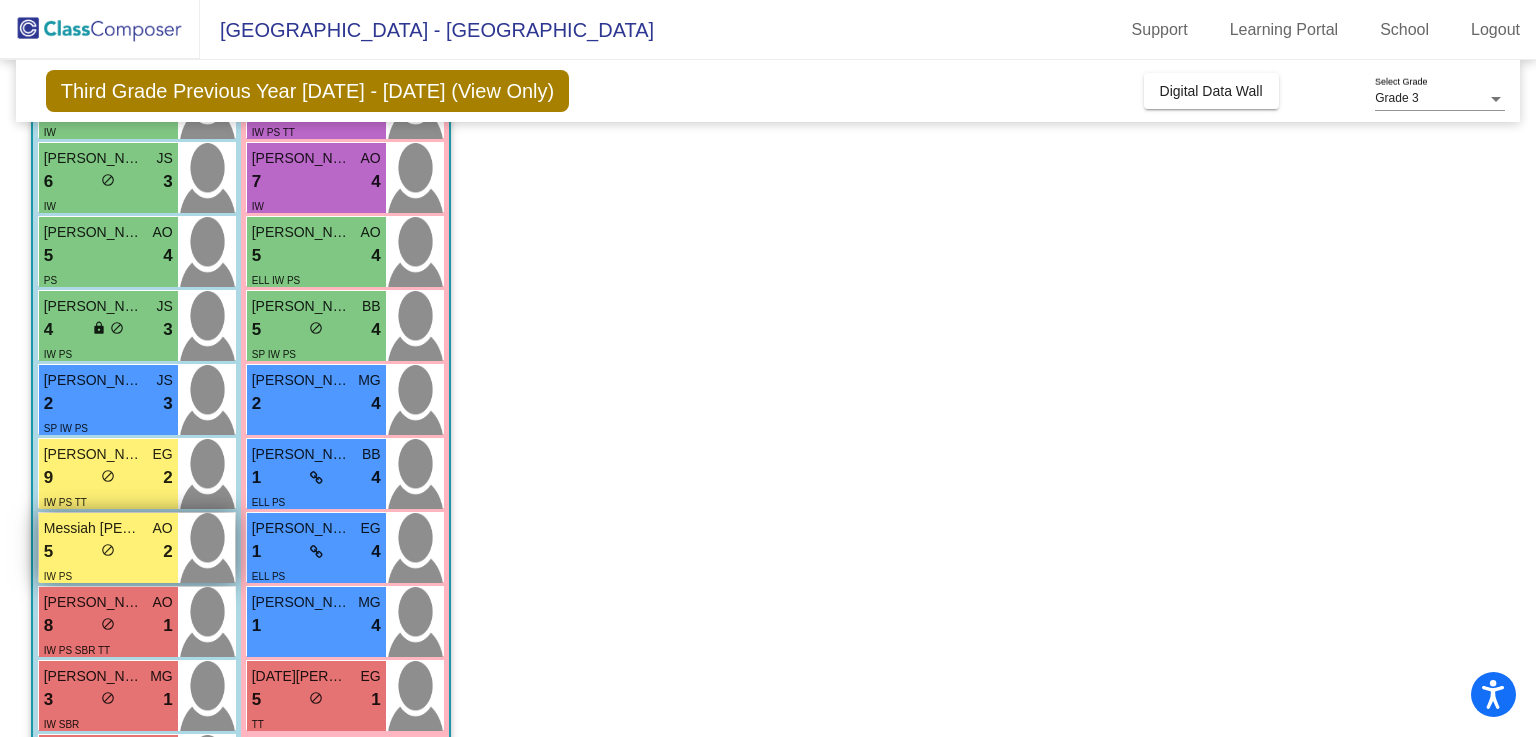 click on "5 lock do_not_disturb_alt 2" at bounding box center (108, 552) 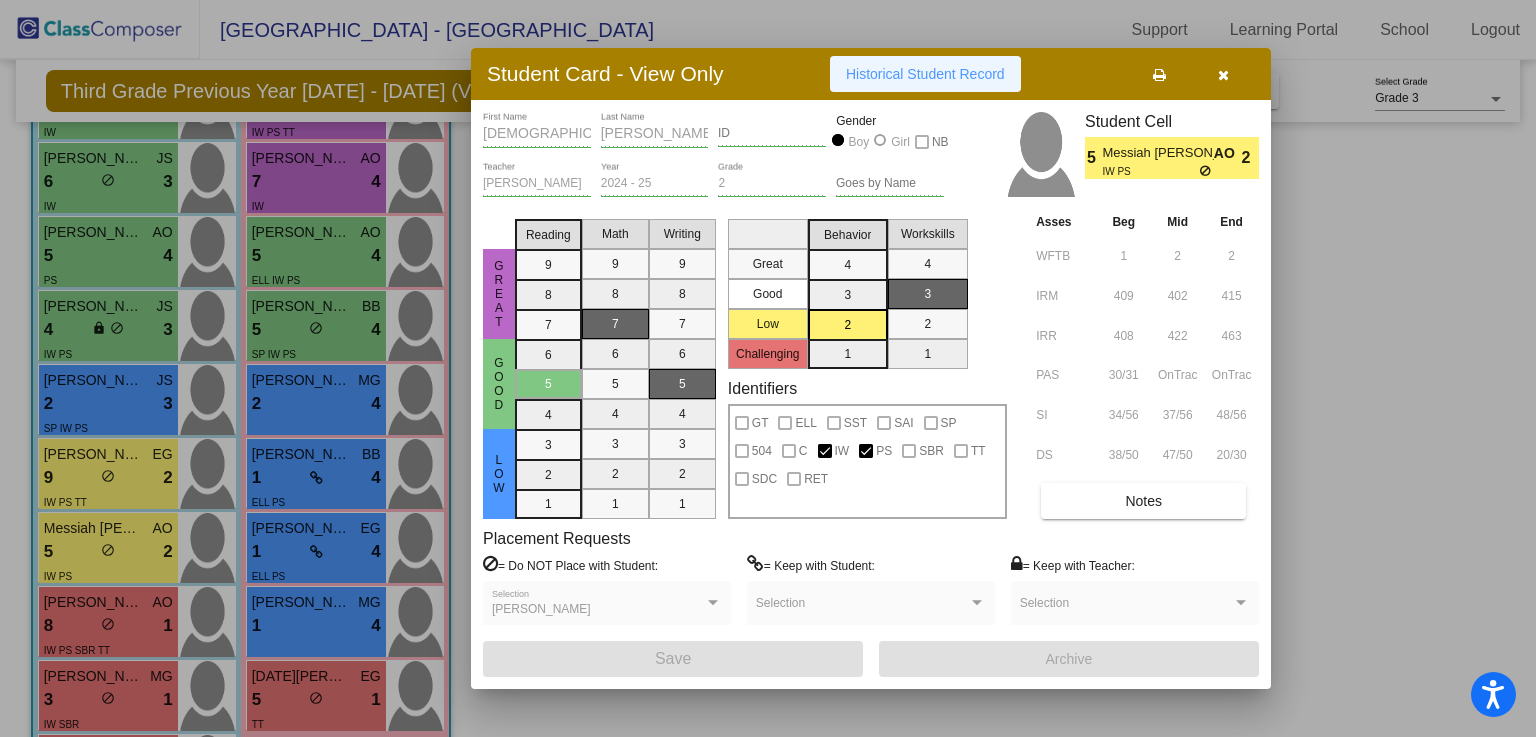 click on "Historical Student Record" at bounding box center (925, 74) 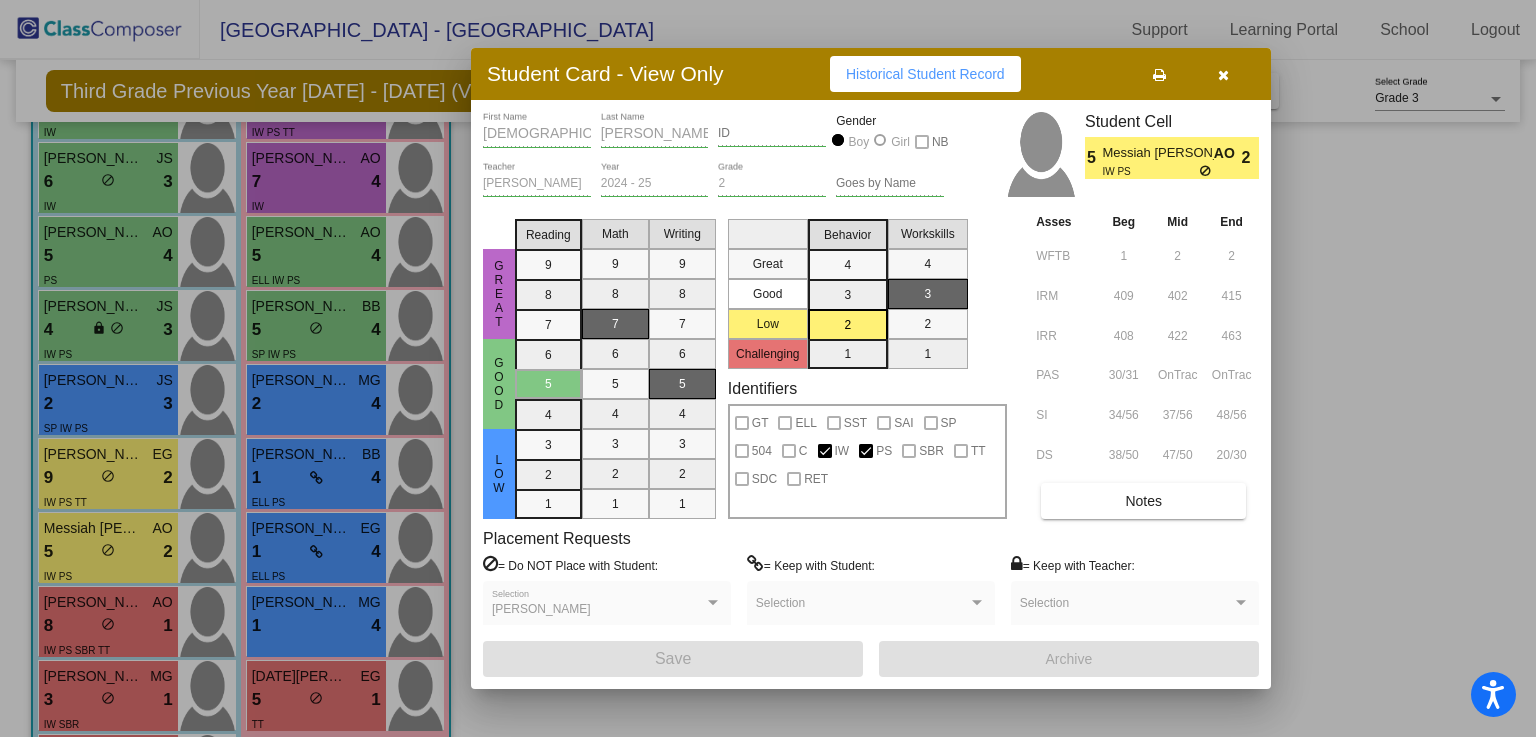 click at bounding box center [1223, 75] 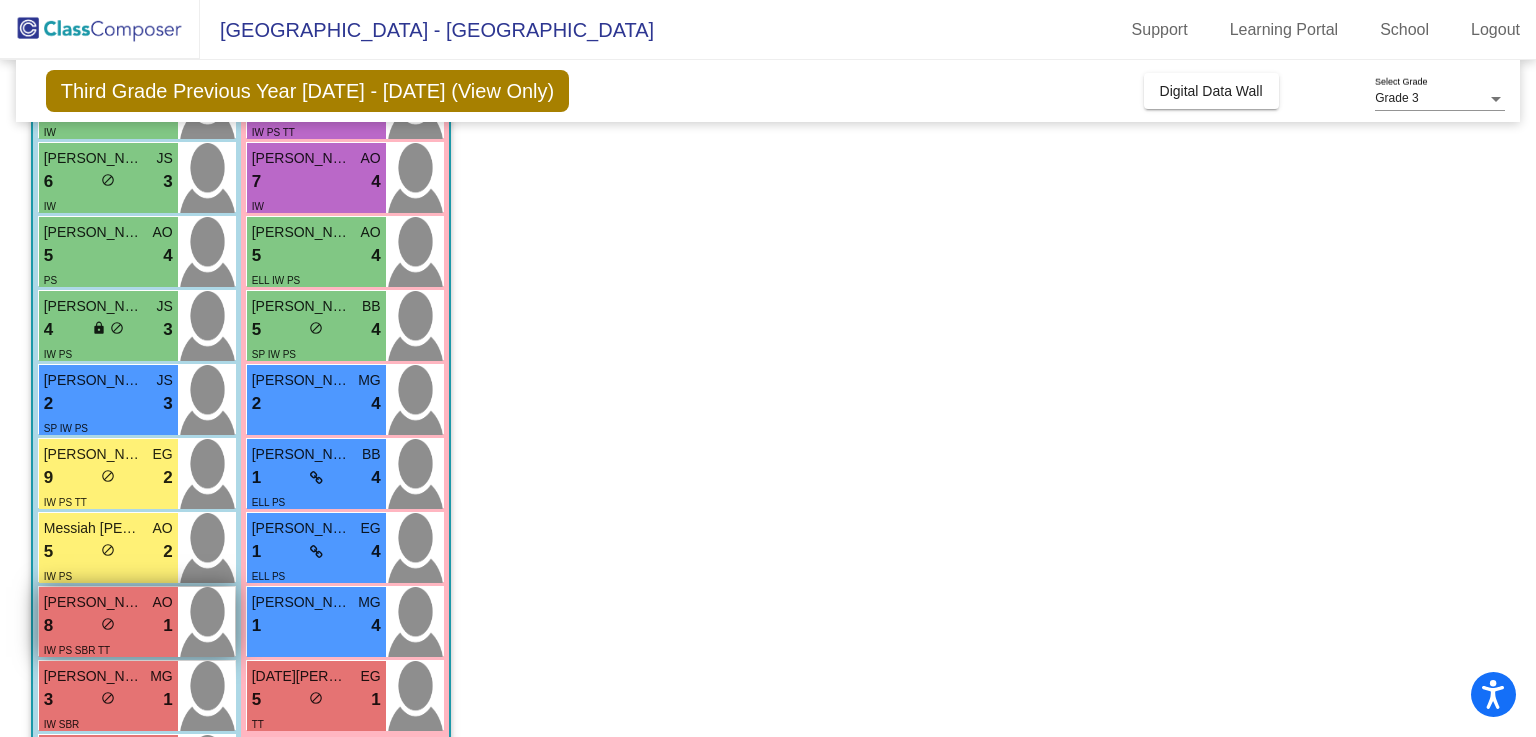 click on "IW PS SBR TT" at bounding box center (77, 649) 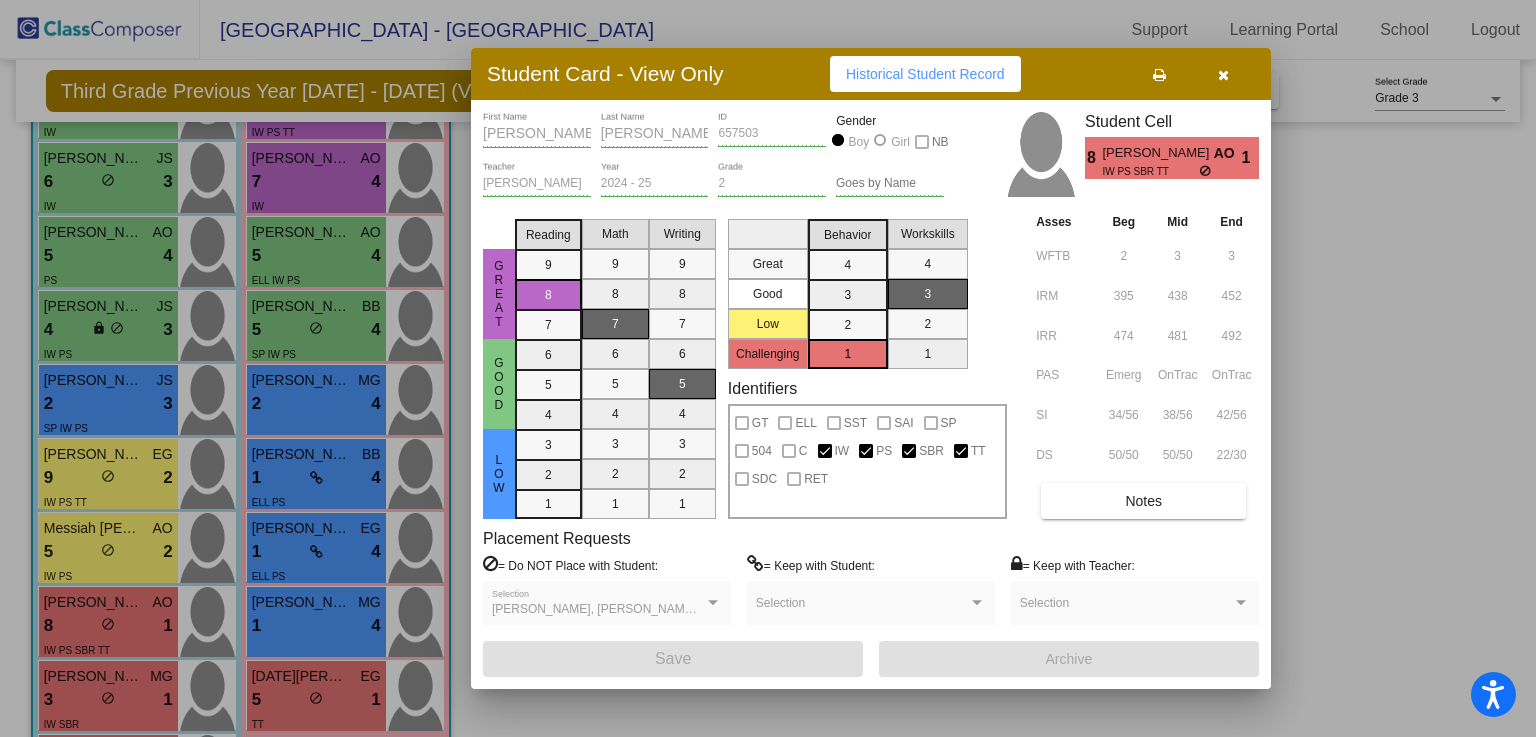click on "Historical Student Record" at bounding box center [925, 74] 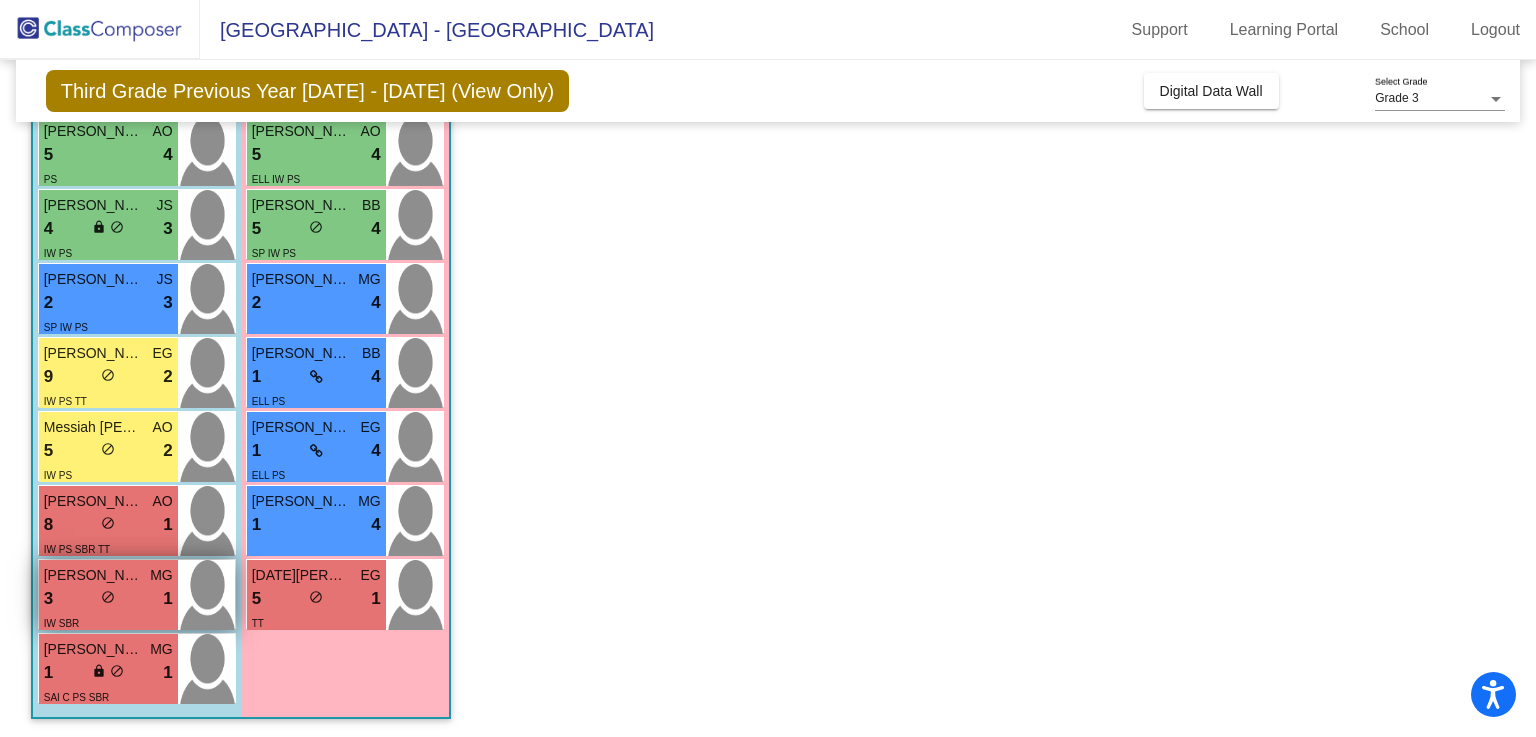 scroll, scrollTop: 502, scrollLeft: 0, axis: vertical 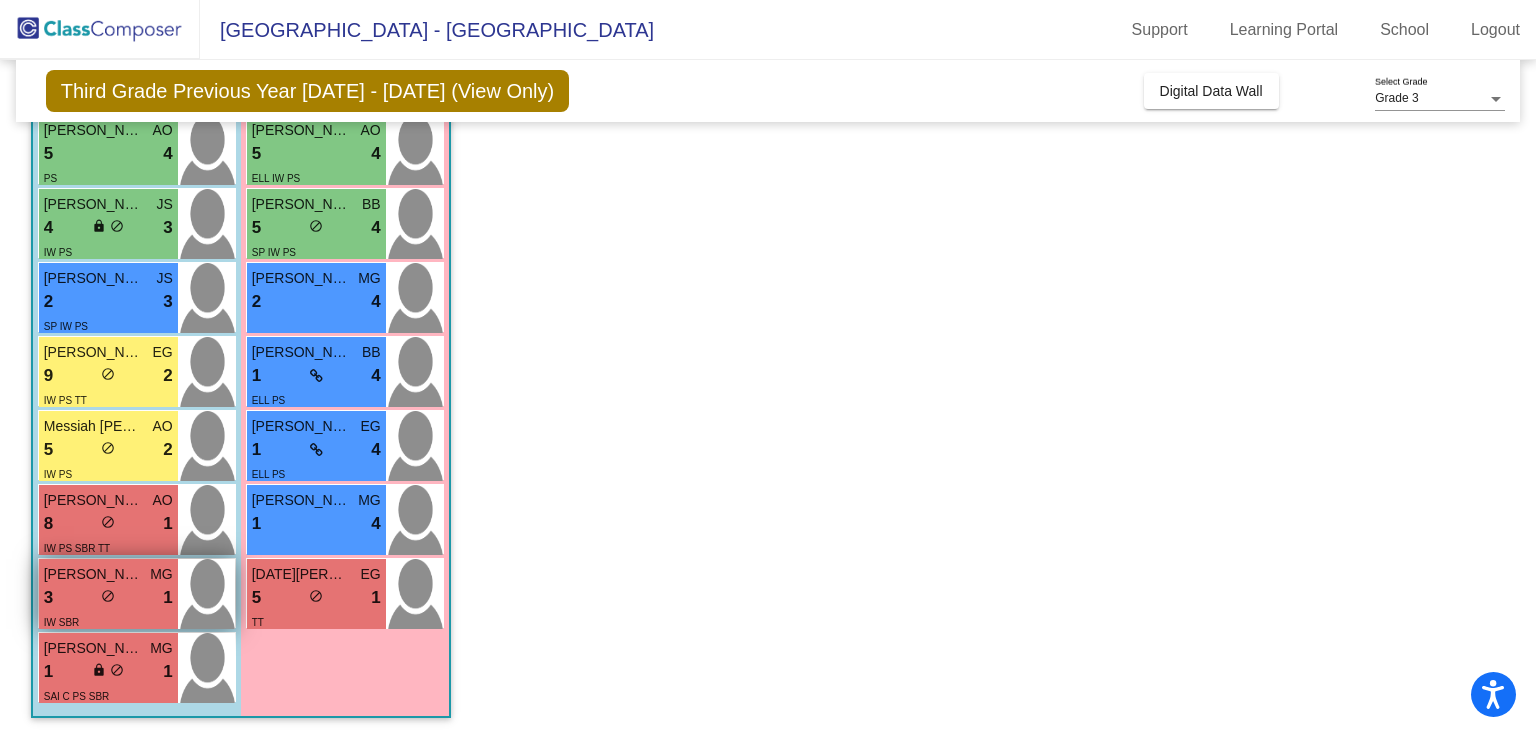 click on "3 lock do_not_disturb_alt 1" at bounding box center (108, 598) 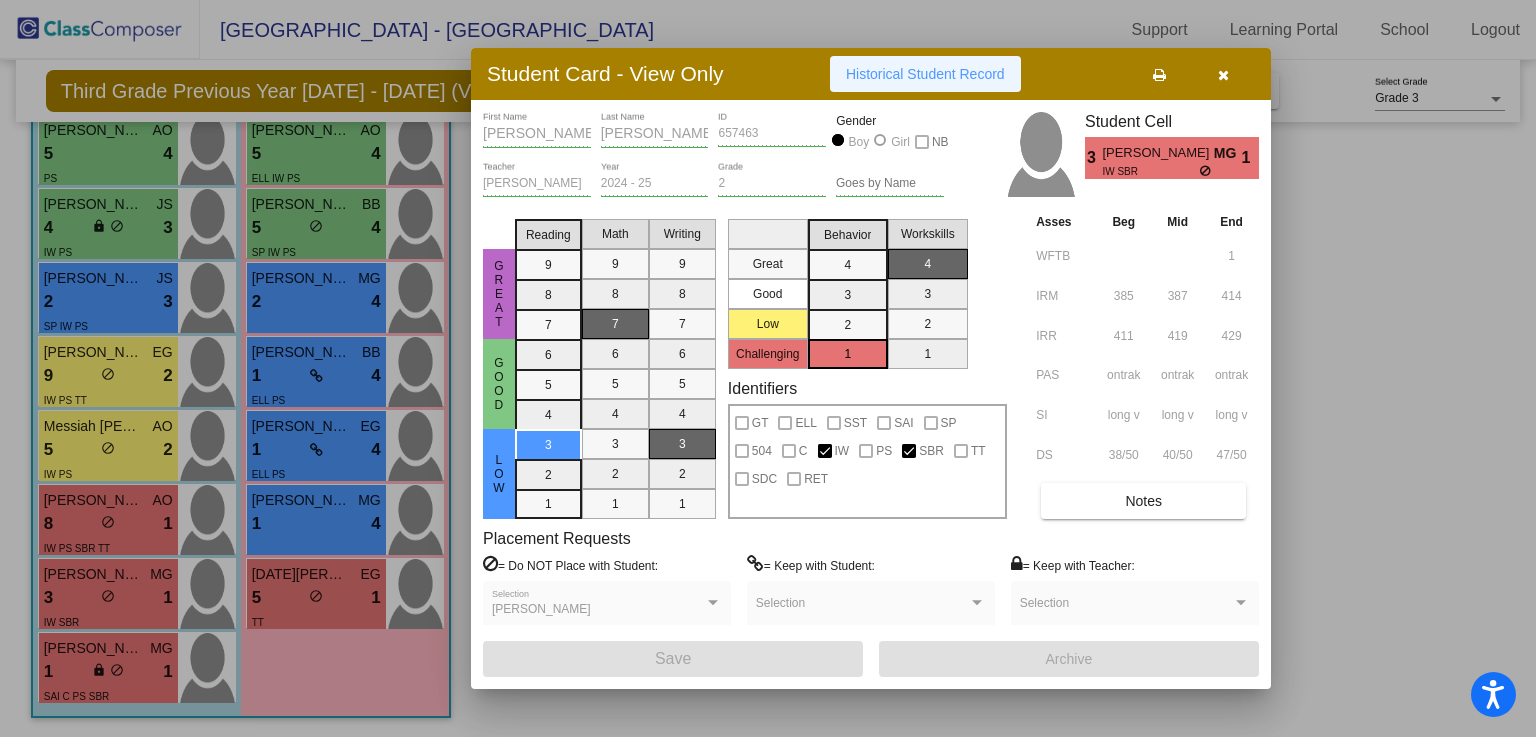 click on "Historical Student Record" at bounding box center [925, 74] 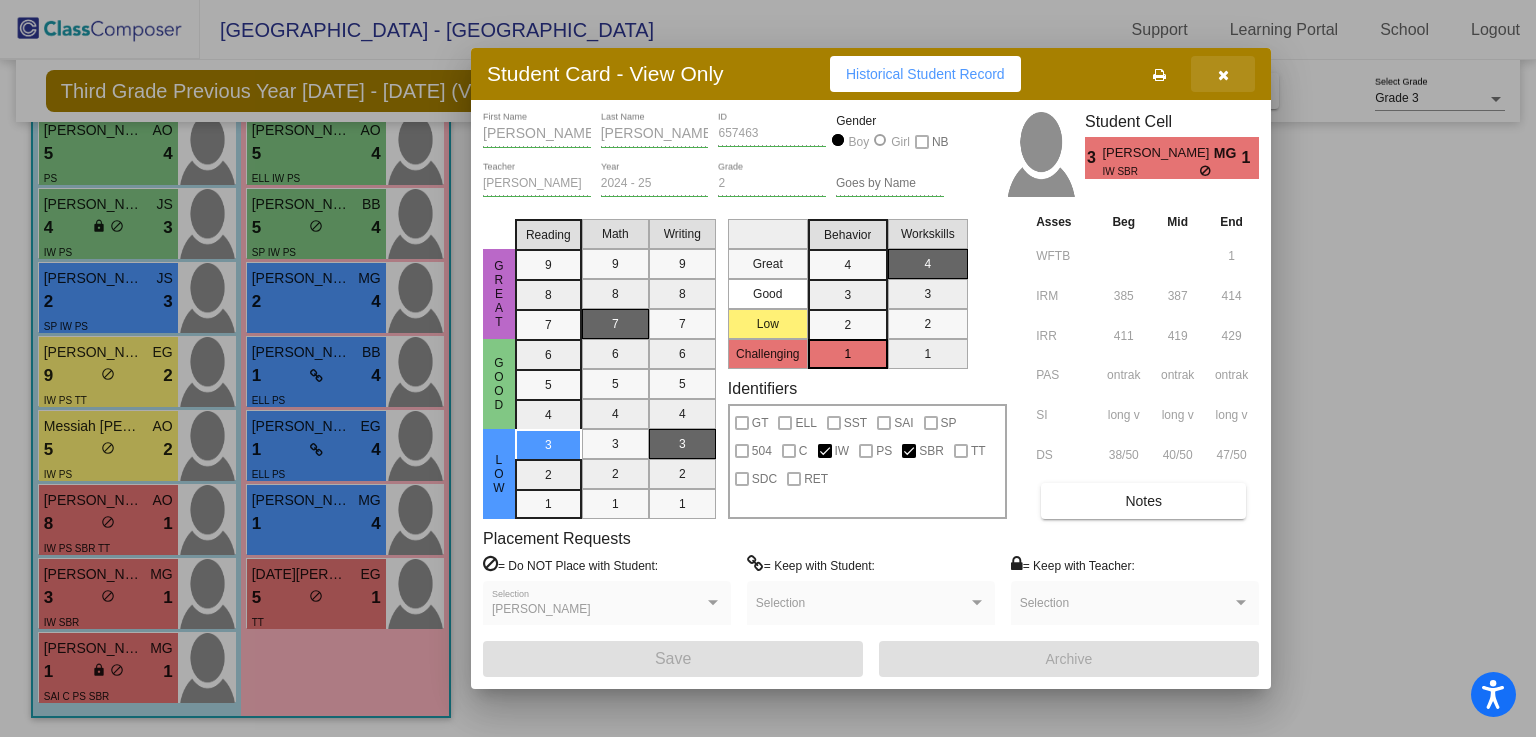 click at bounding box center (1223, 74) 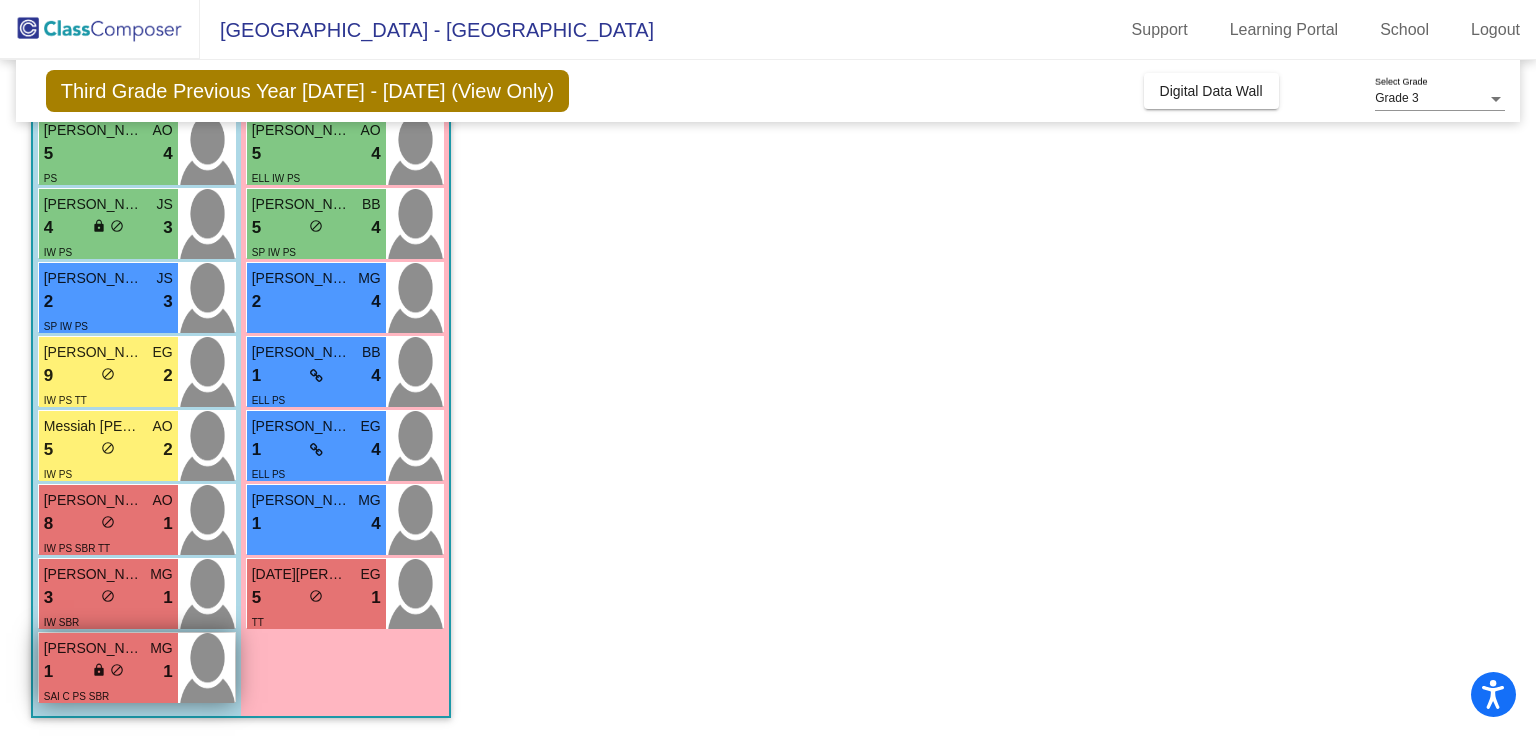 click on "1 lock do_not_disturb_alt 1" at bounding box center (108, 672) 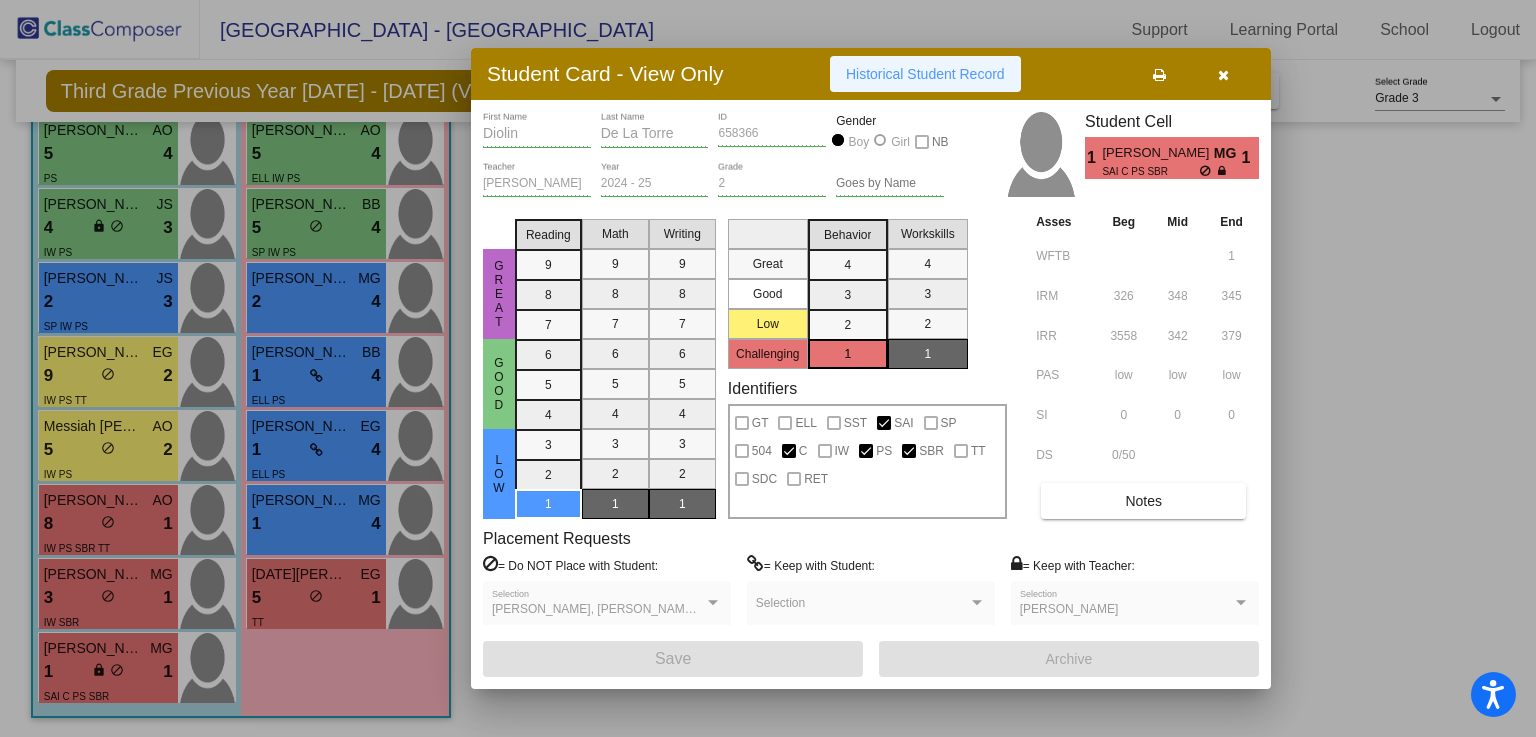 click on "Historical Student Record" at bounding box center [925, 74] 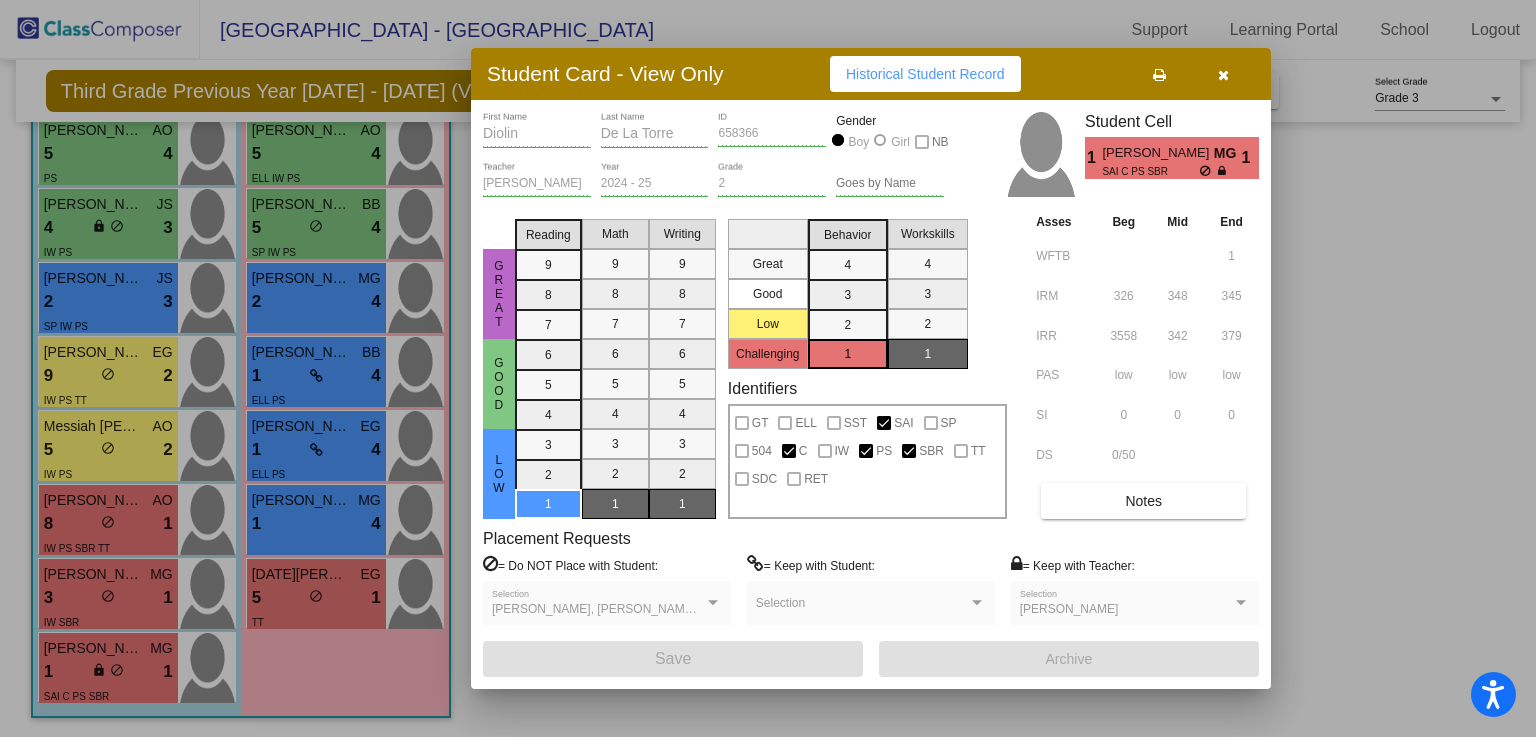click at bounding box center [1223, 74] 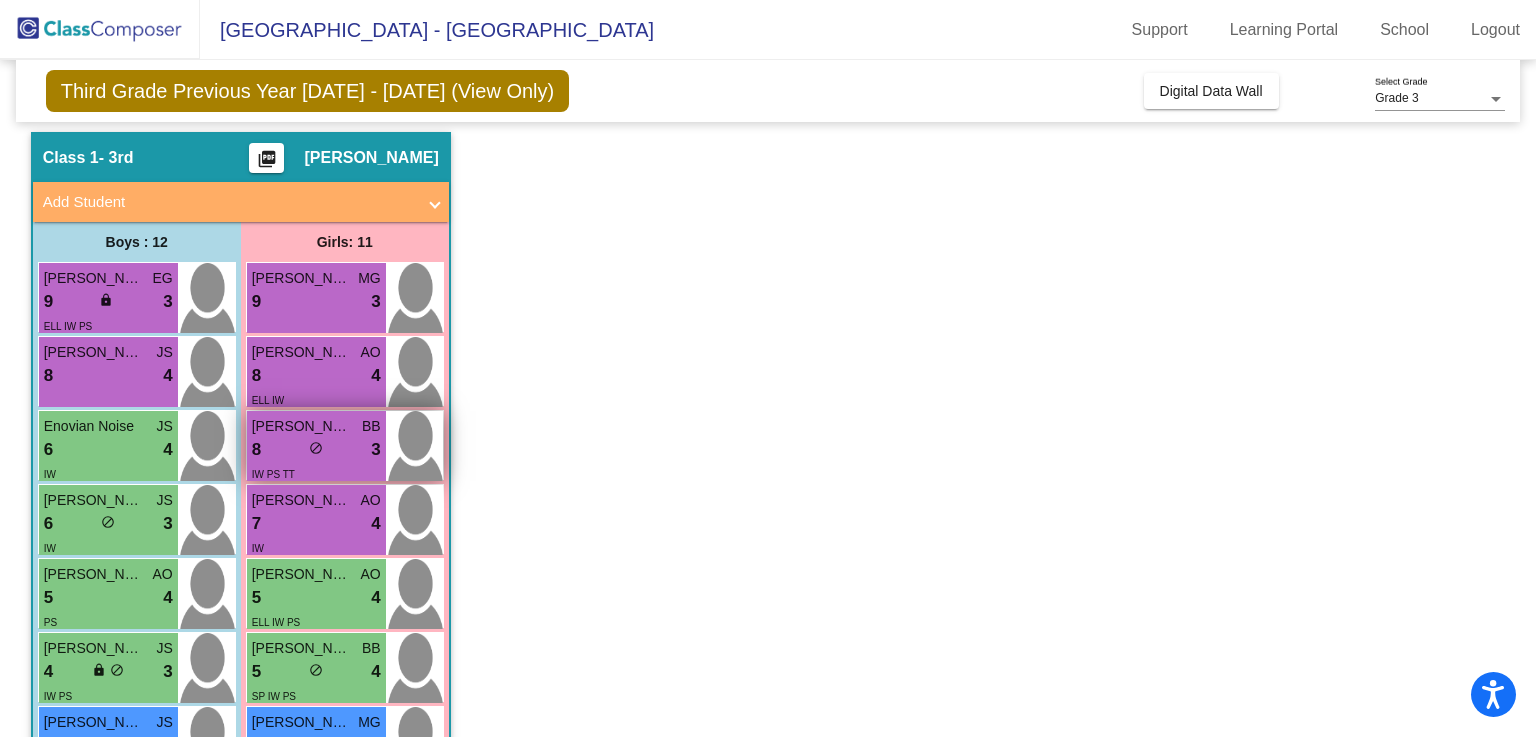 scroll, scrollTop: 102, scrollLeft: 0, axis: vertical 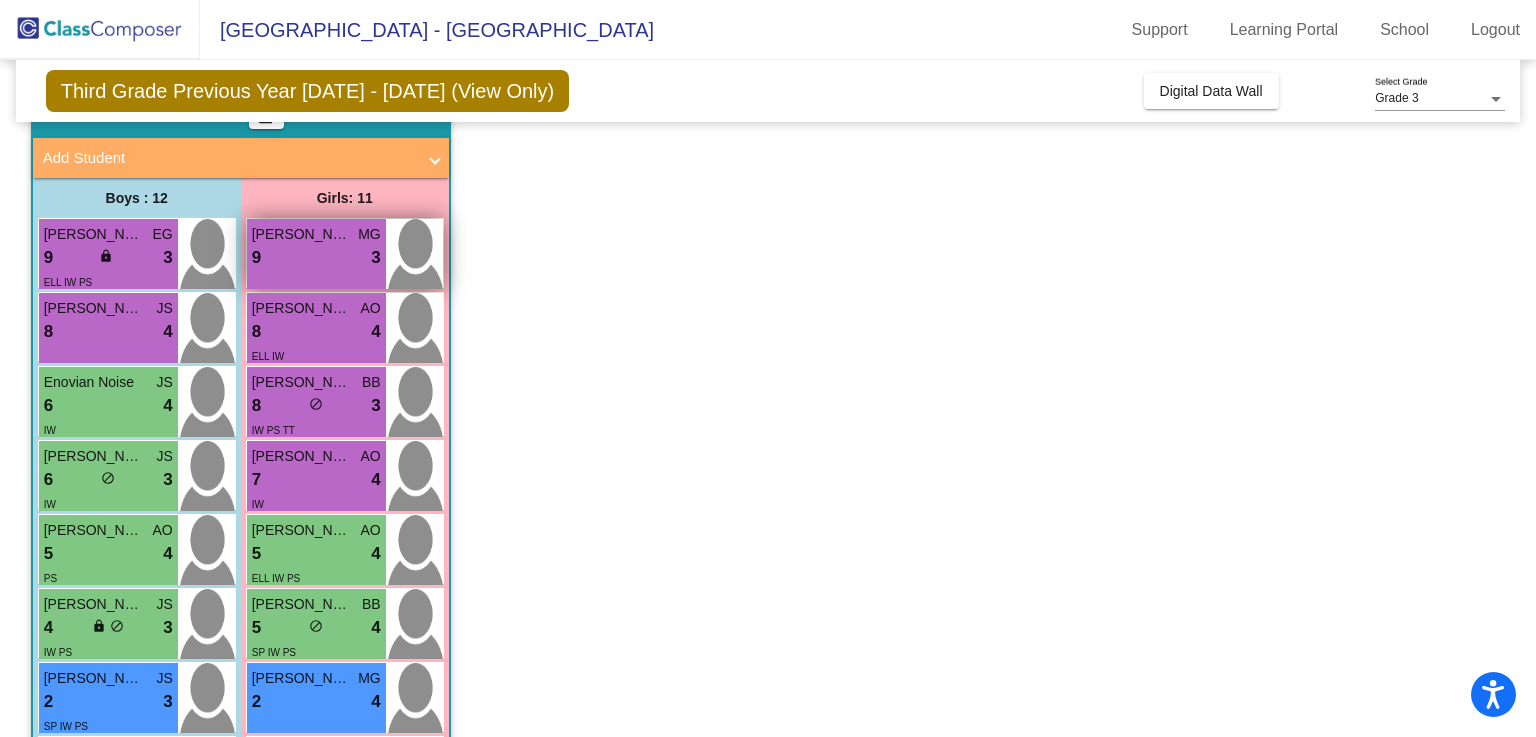 click on "9 lock do_not_disturb_alt 3" at bounding box center (316, 258) 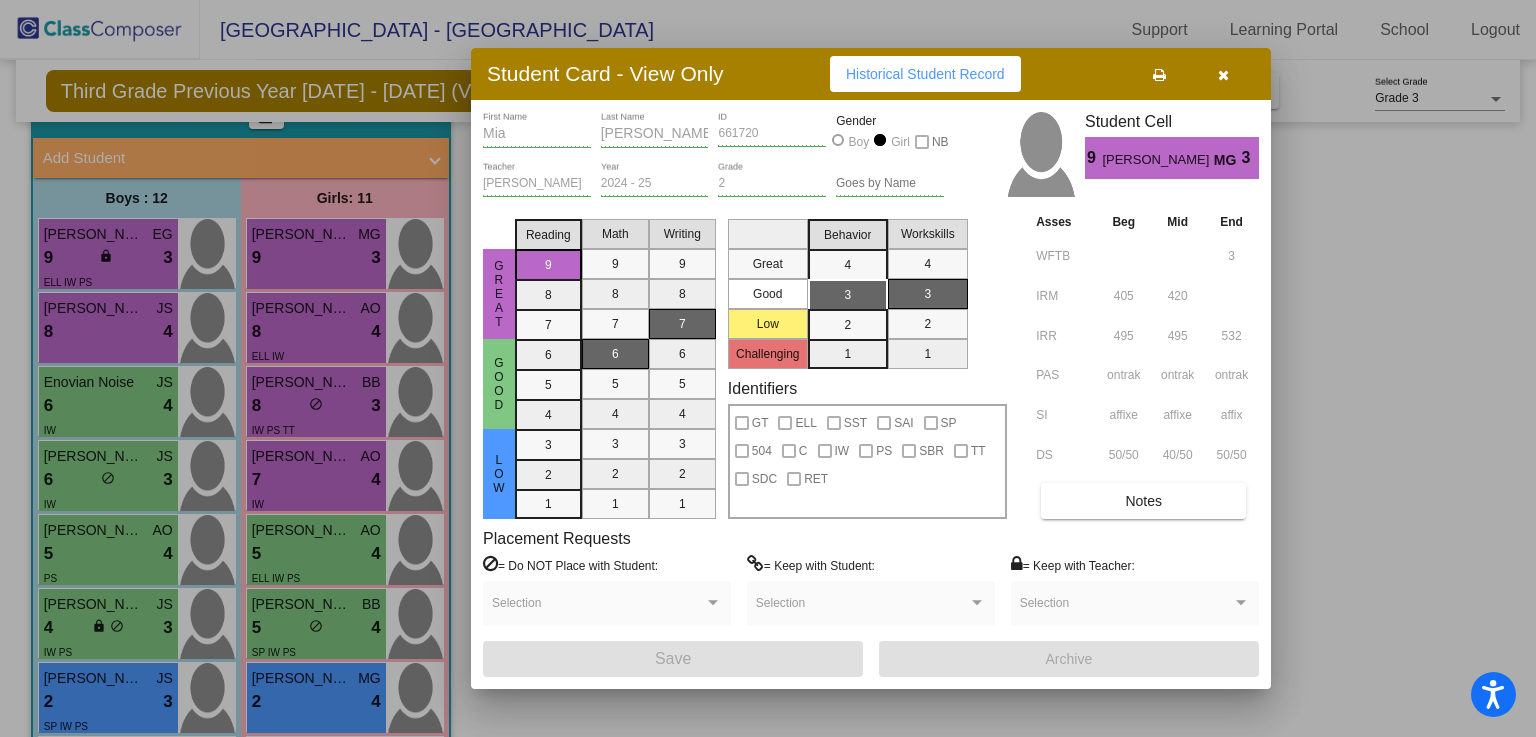click on "Historical Student Record" at bounding box center [925, 74] 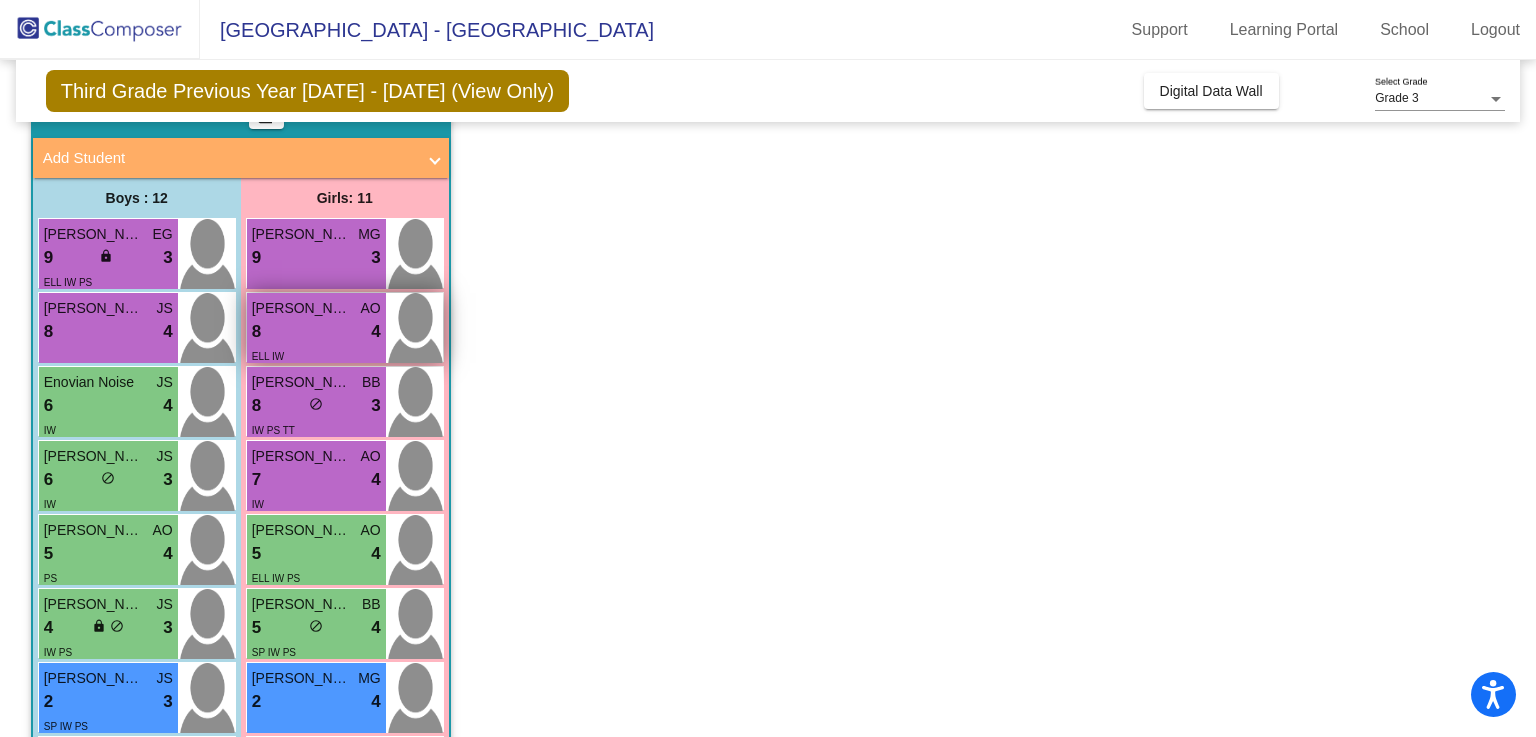 click on "8 lock do_not_disturb_alt 4" at bounding box center (316, 332) 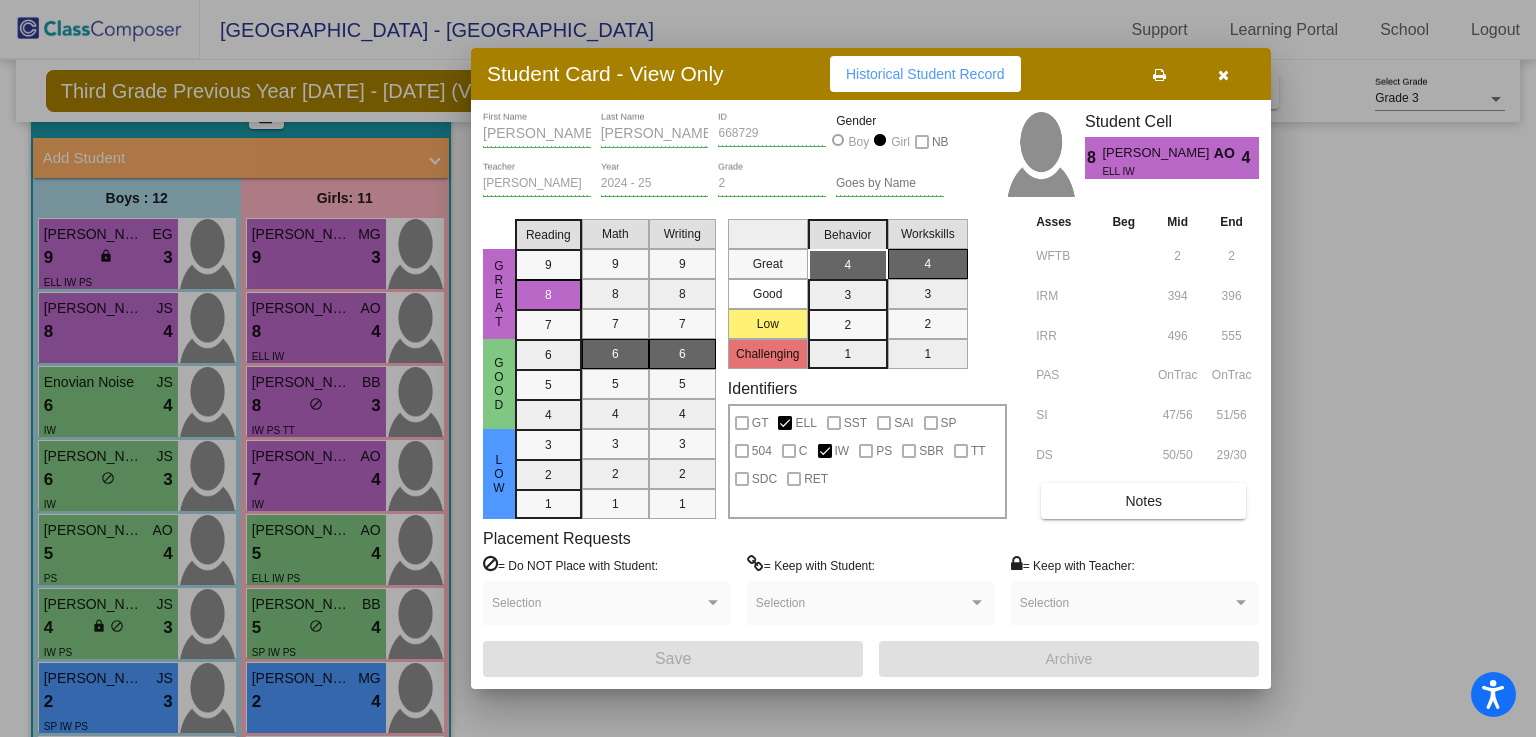 click on "Historical Student Record" at bounding box center (925, 74) 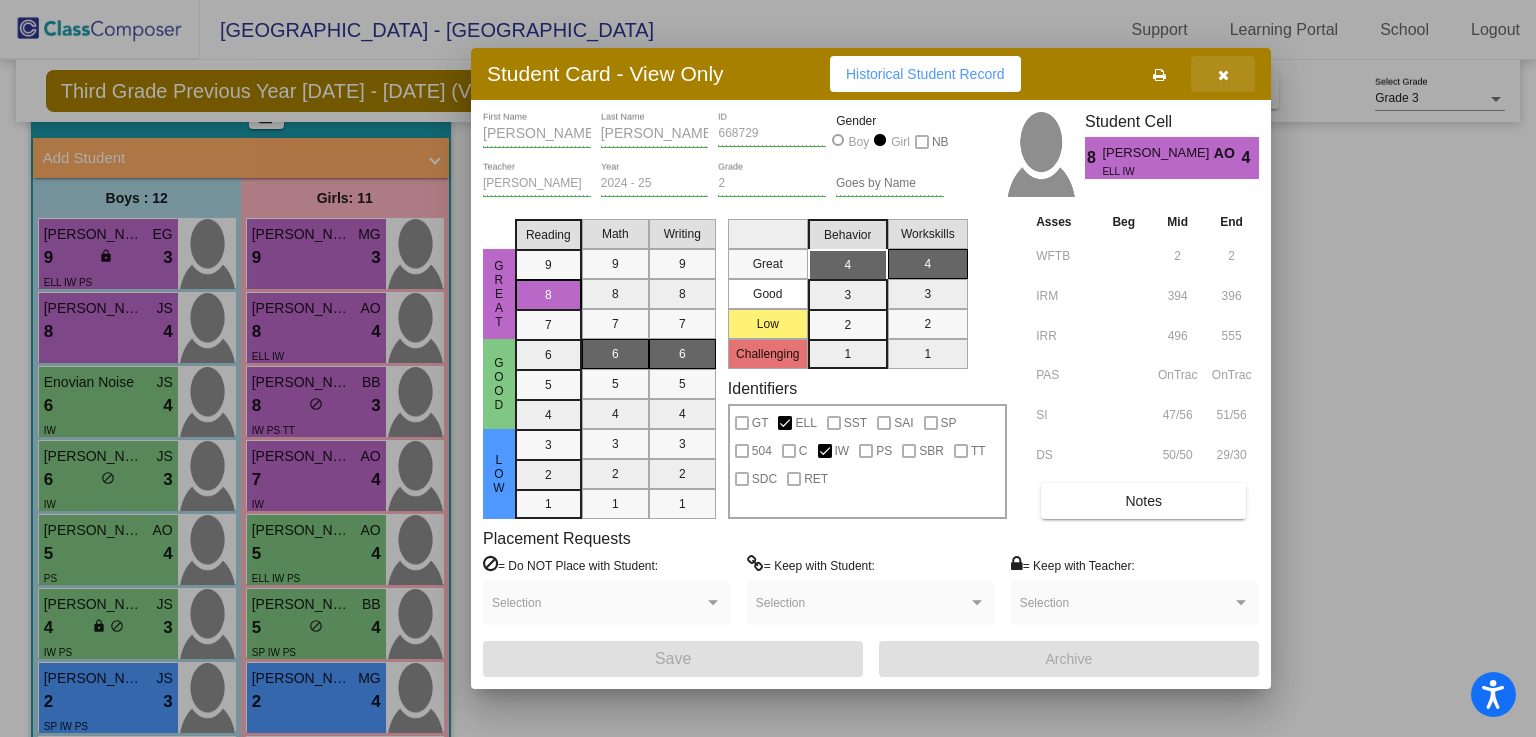 drag, startPoint x: 1216, startPoint y: 79, endPoint x: 1090, endPoint y: 127, distance: 134.83324 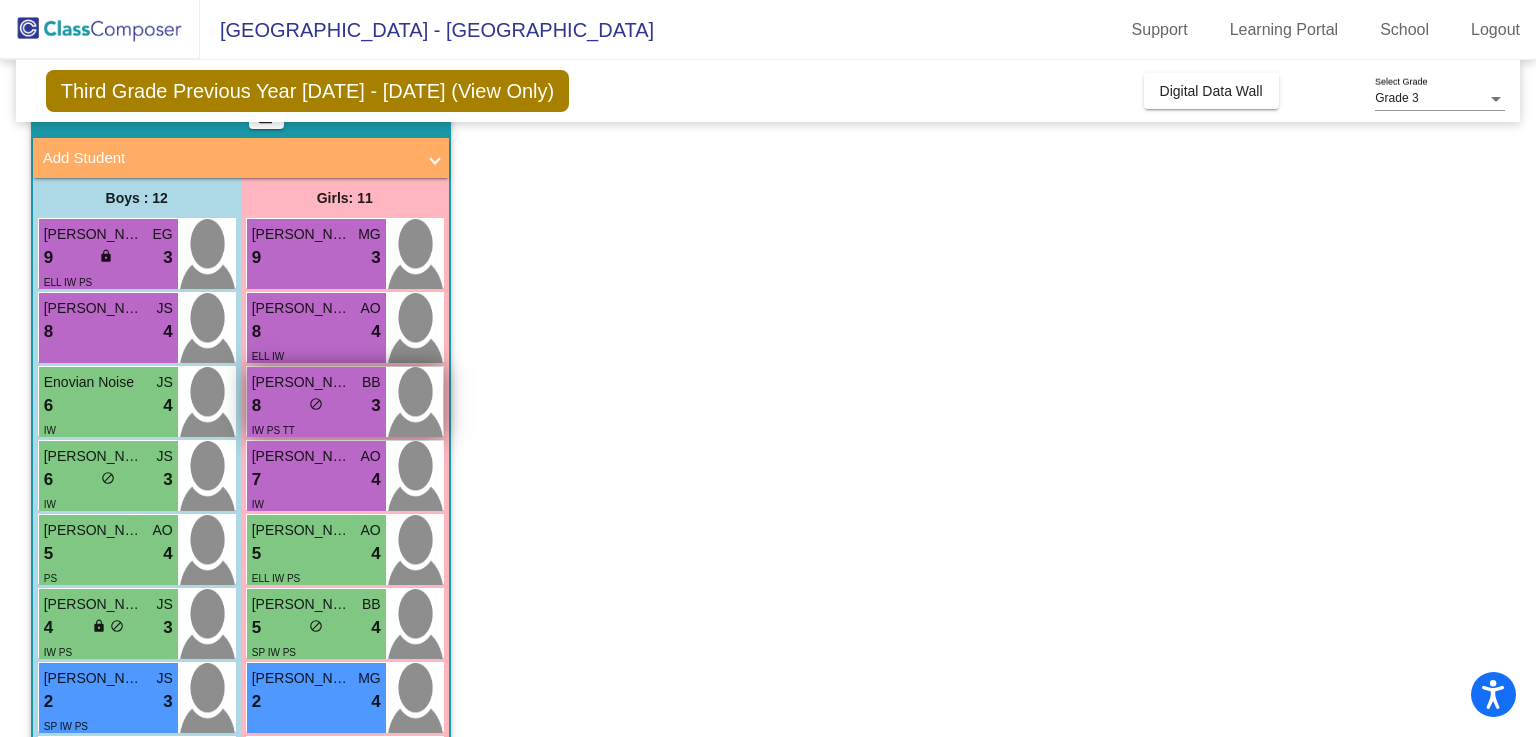 click on "8 lock do_not_disturb_alt 3" at bounding box center [316, 406] 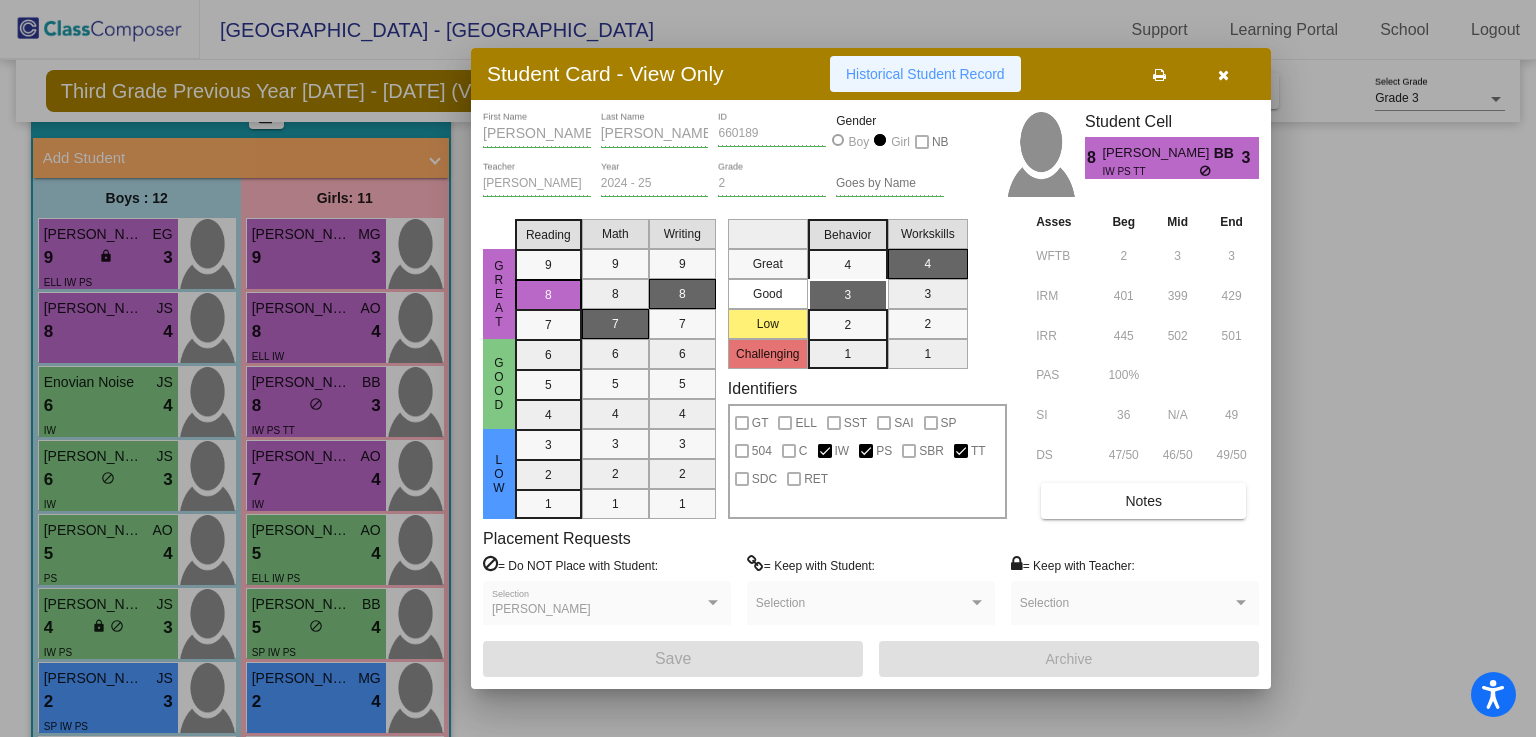 click on "Historical Student Record" at bounding box center (925, 74) 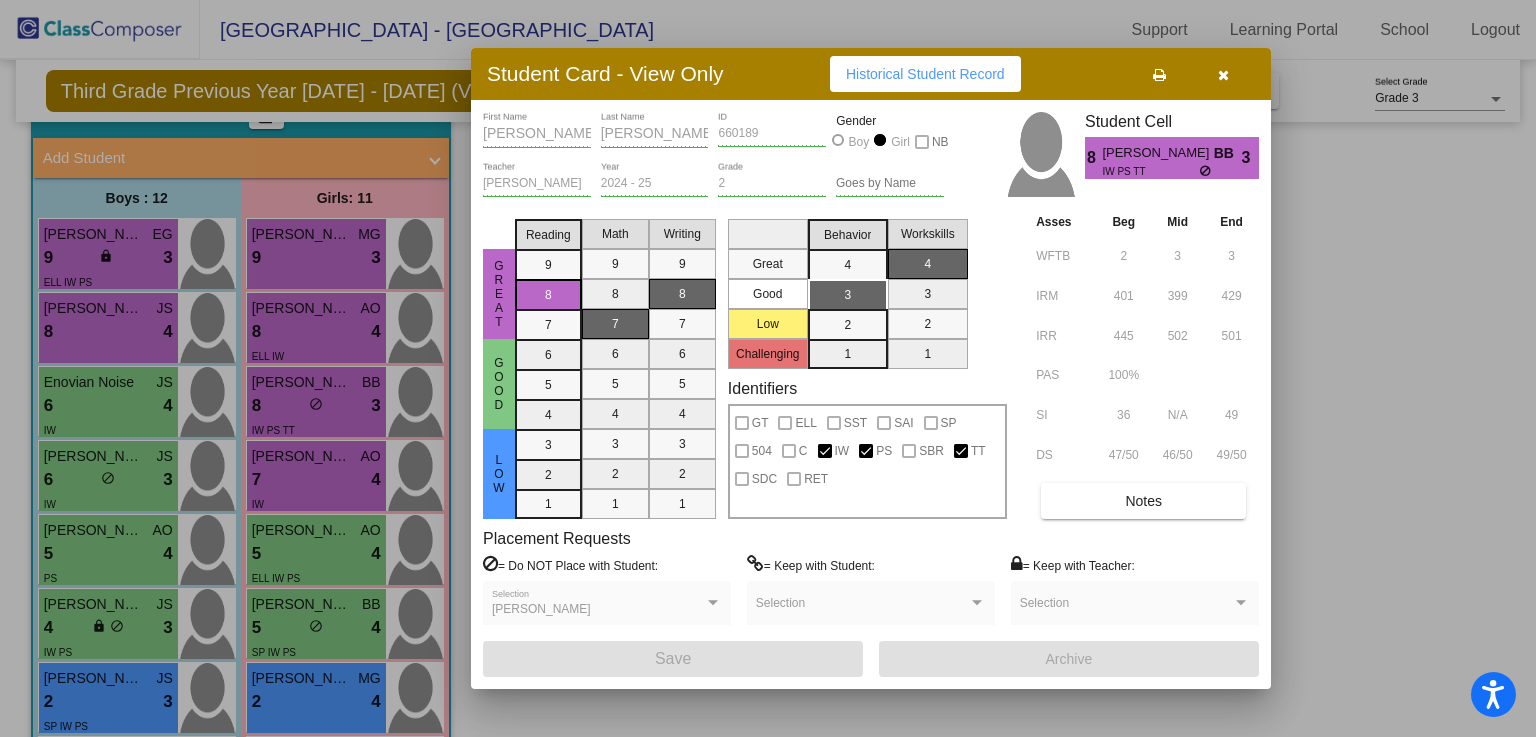 click at bounding box center [1223, 75] 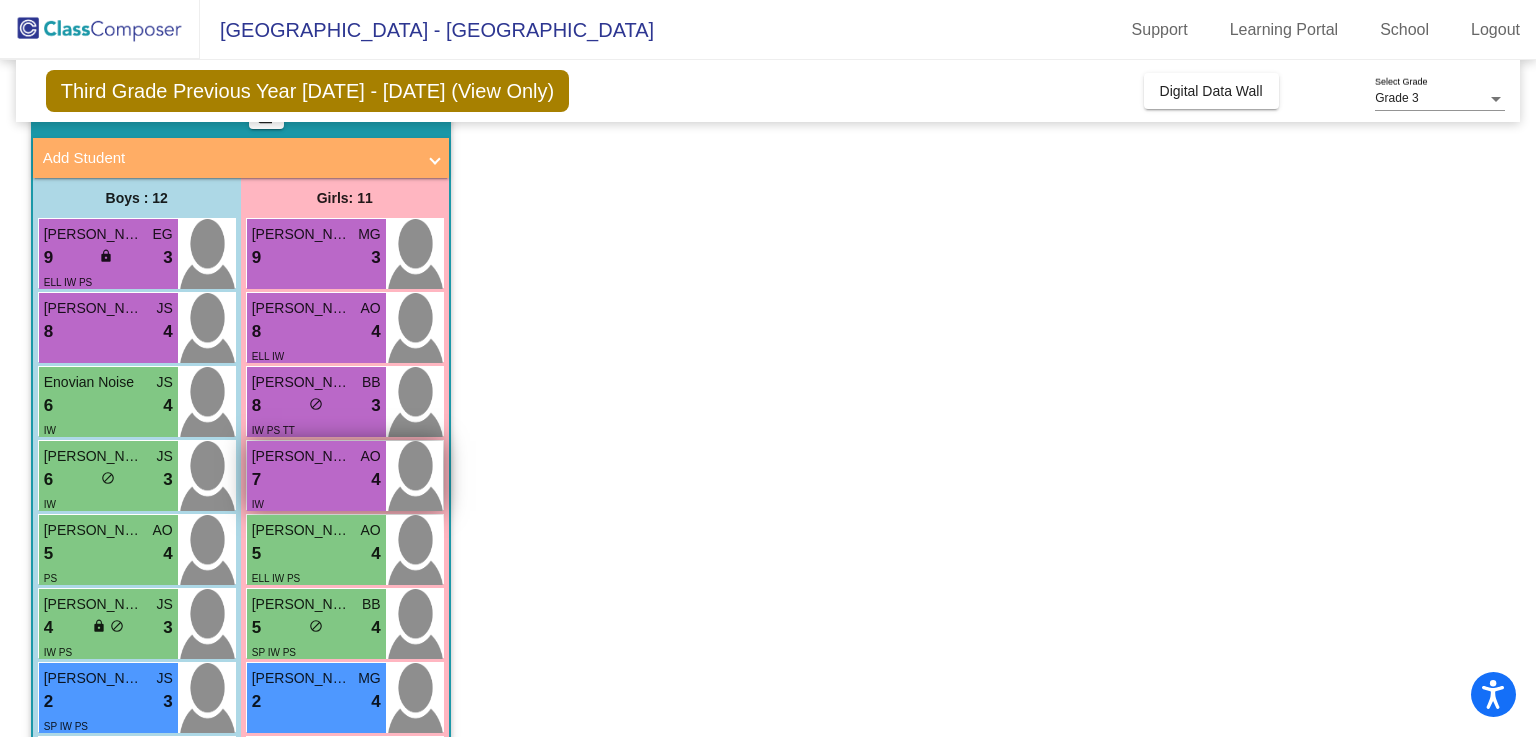 click on "7 lock do_not_disturb_alt 4" at bounding box center (316, 480) 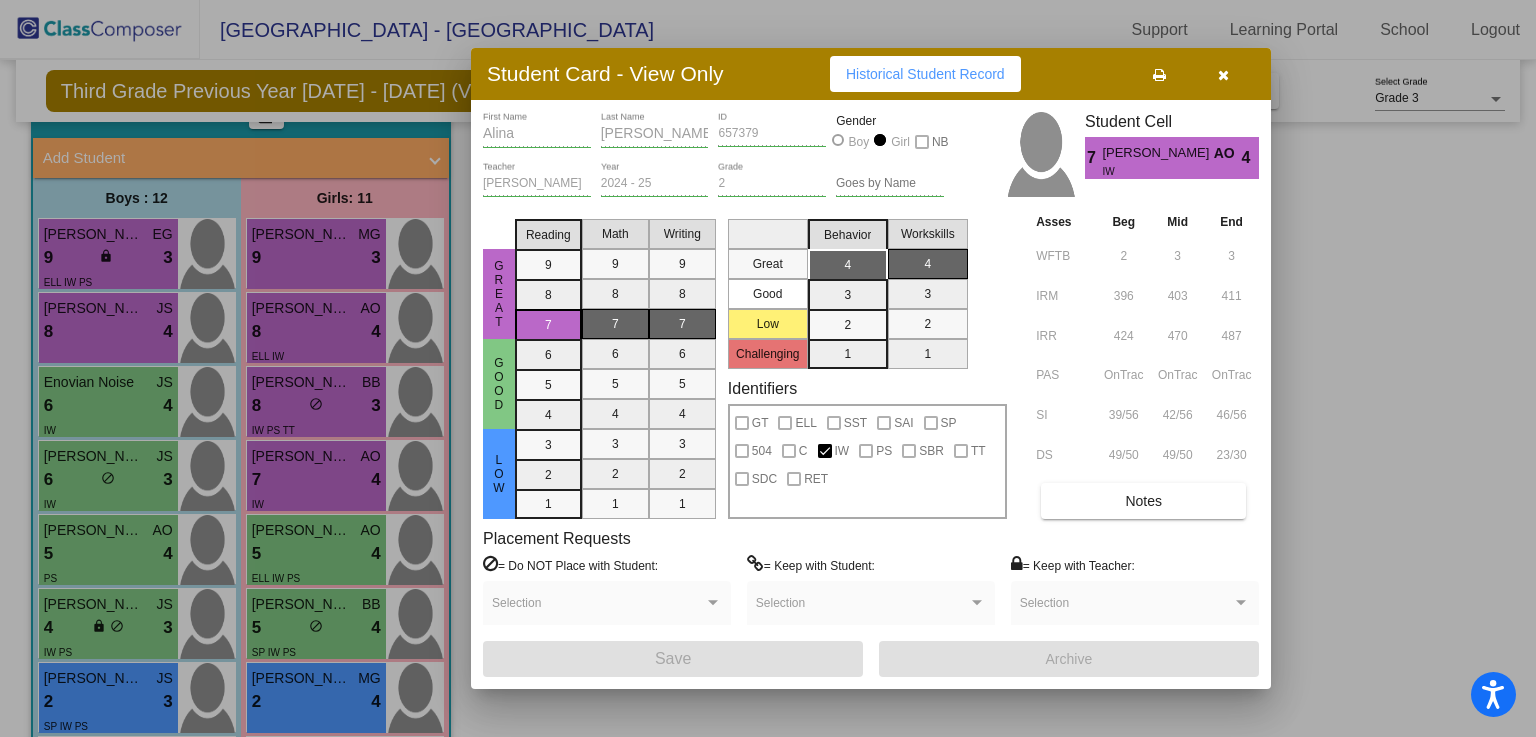 click on "Historical Student Record" at bounding box center (925, 74) 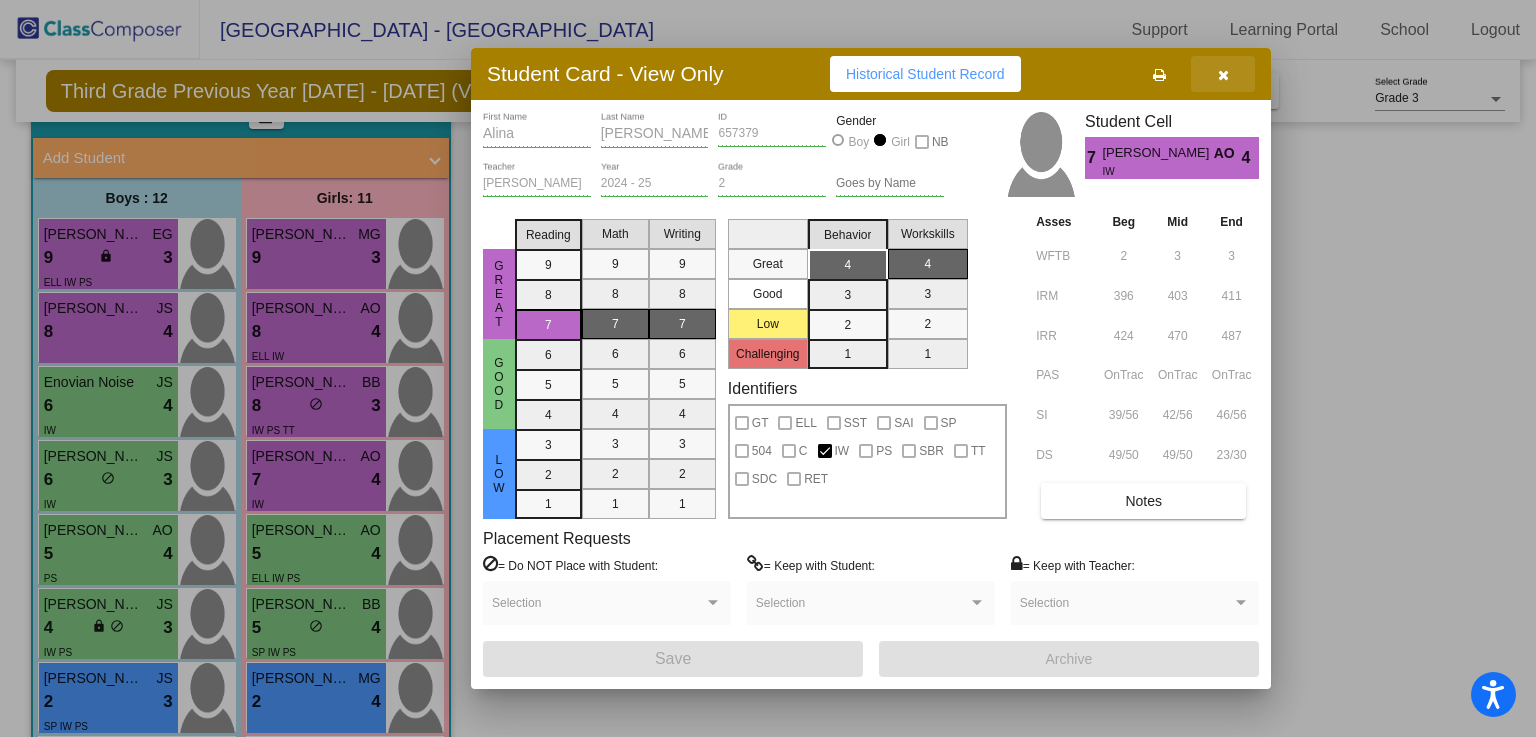 click at bounding box center (1223, 75) 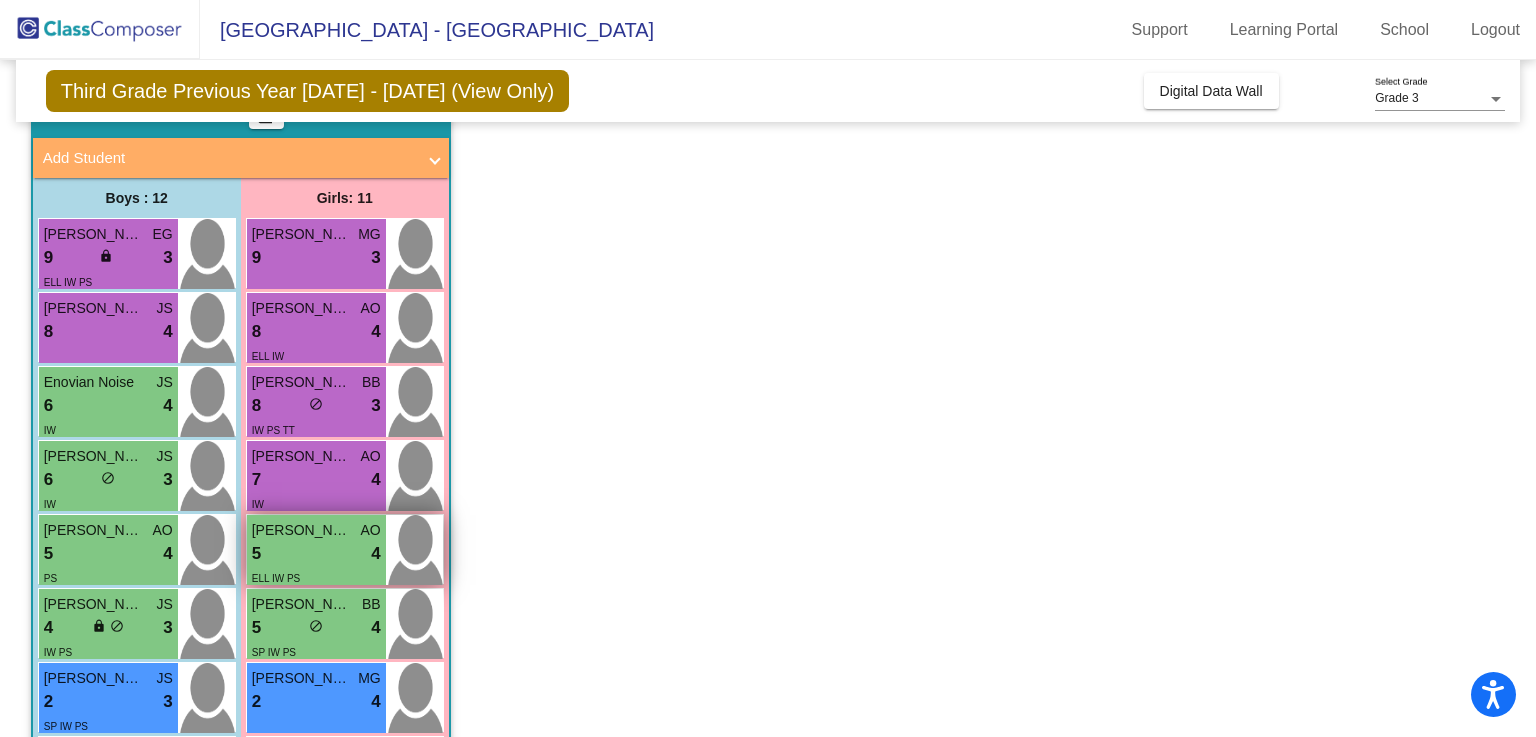 click on "5 lock do_not_disturb_alt 4" at bounding box center [316, 554] 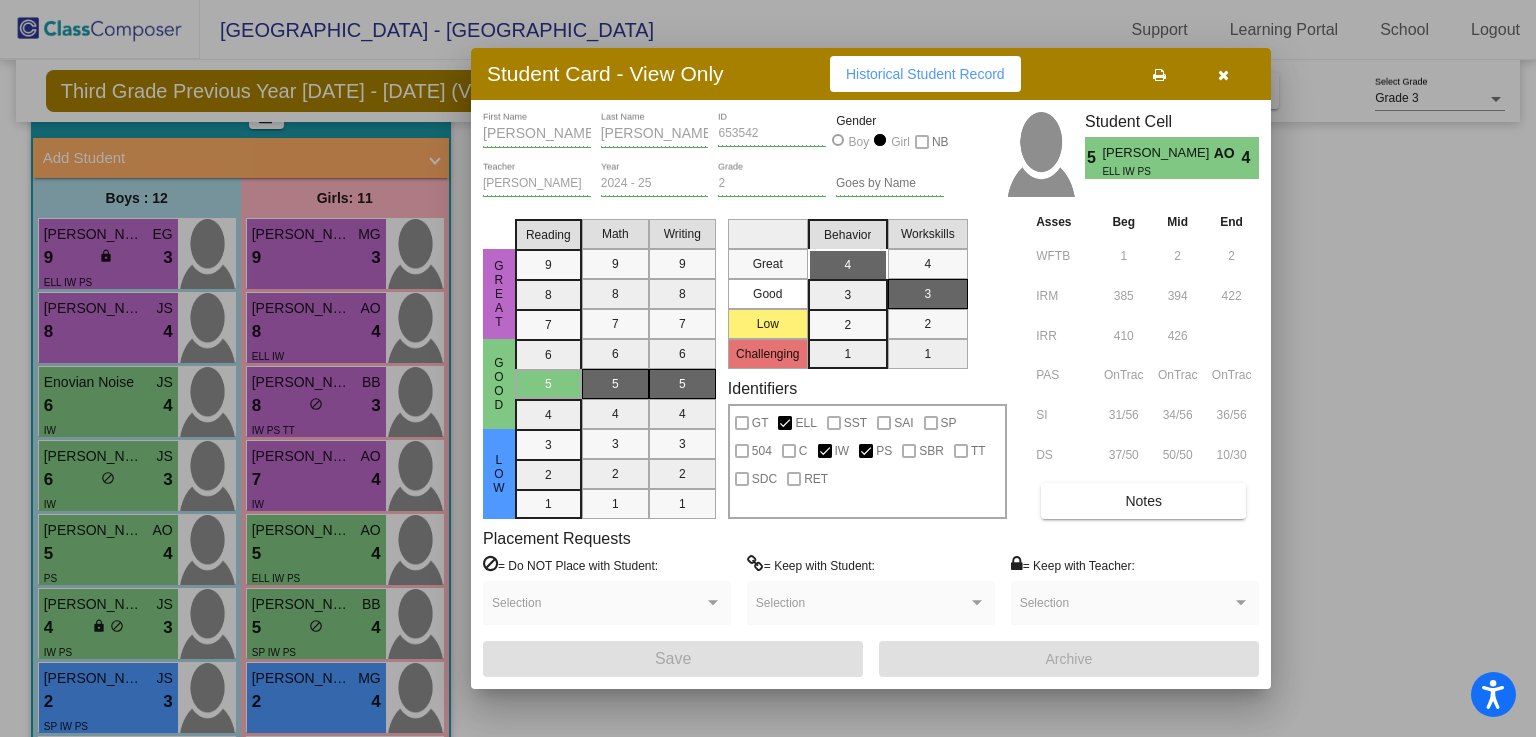click on "Historical Student Record" at bounding box center [925, 74] 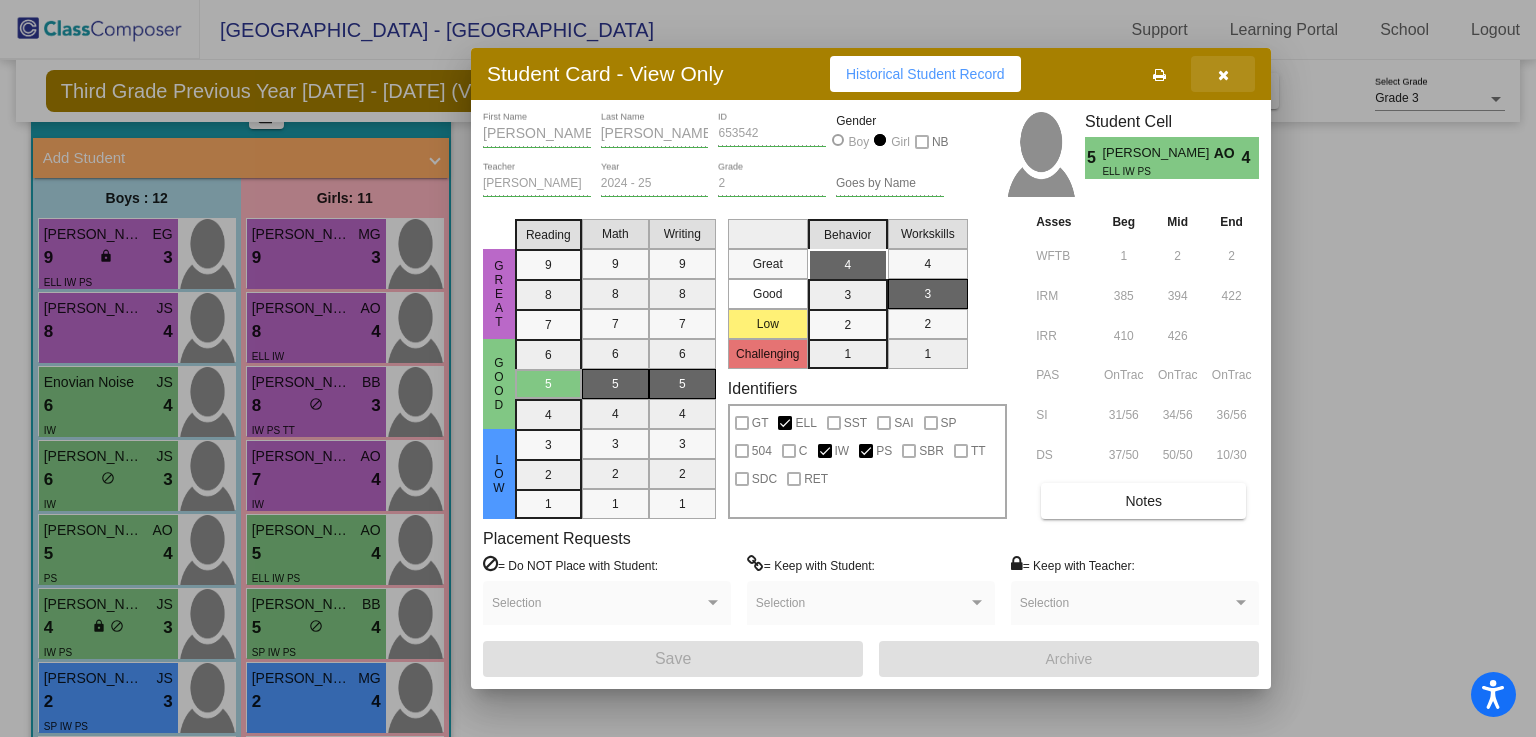 click at bounding box center (1223, 75) 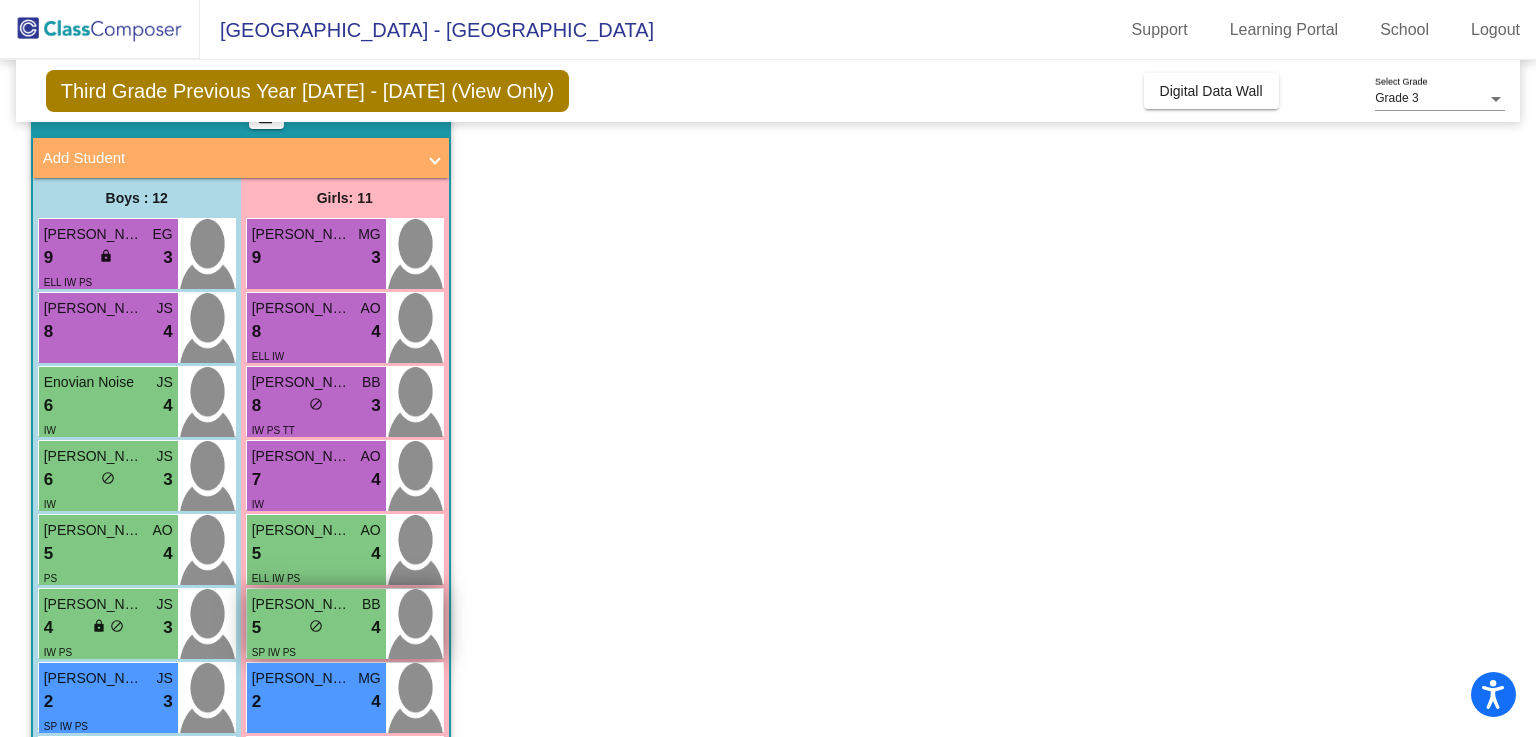 click on "5 lock do_not_disturb_alt 4" at bounding box center [316, 628] 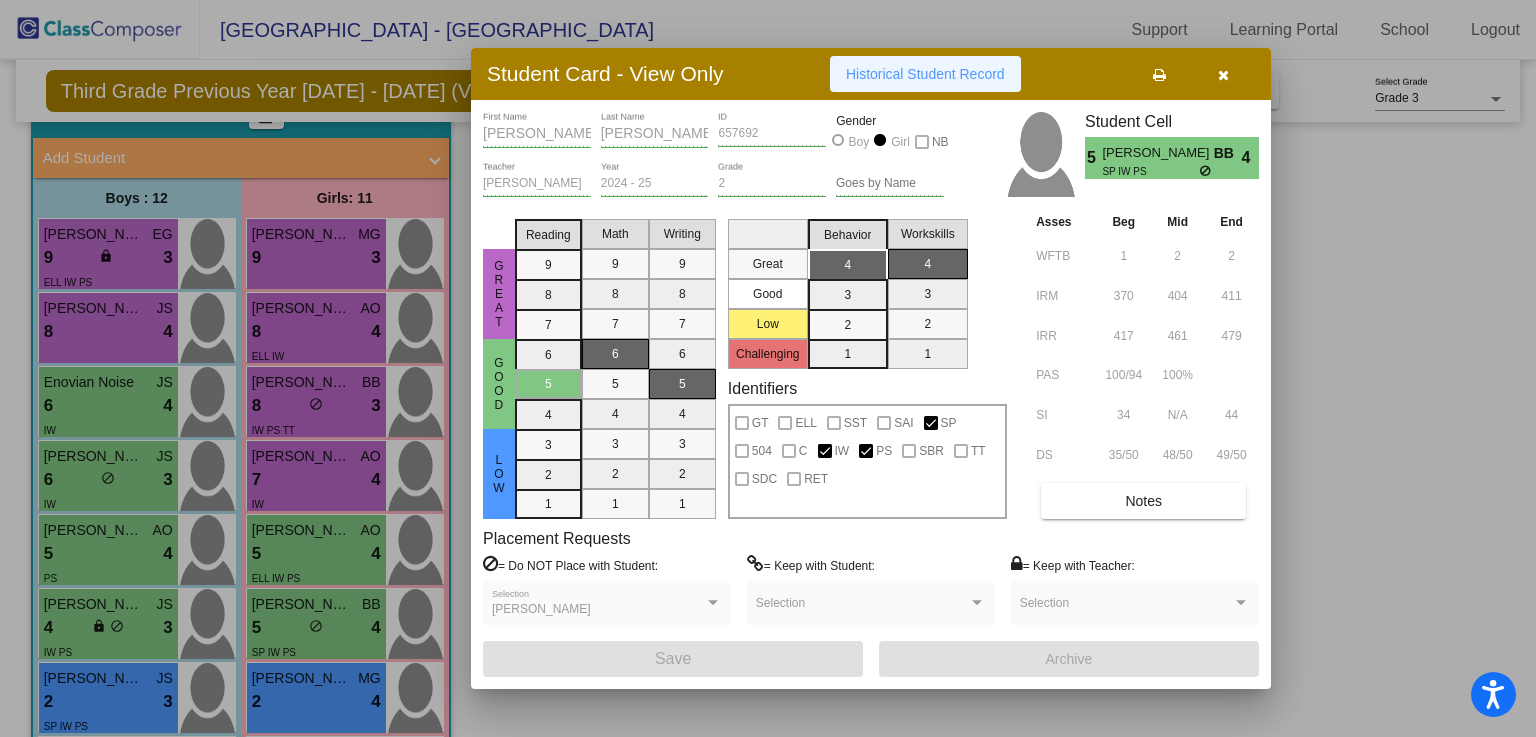 click on "Historical Student Record" at bounding box center [925, 74] 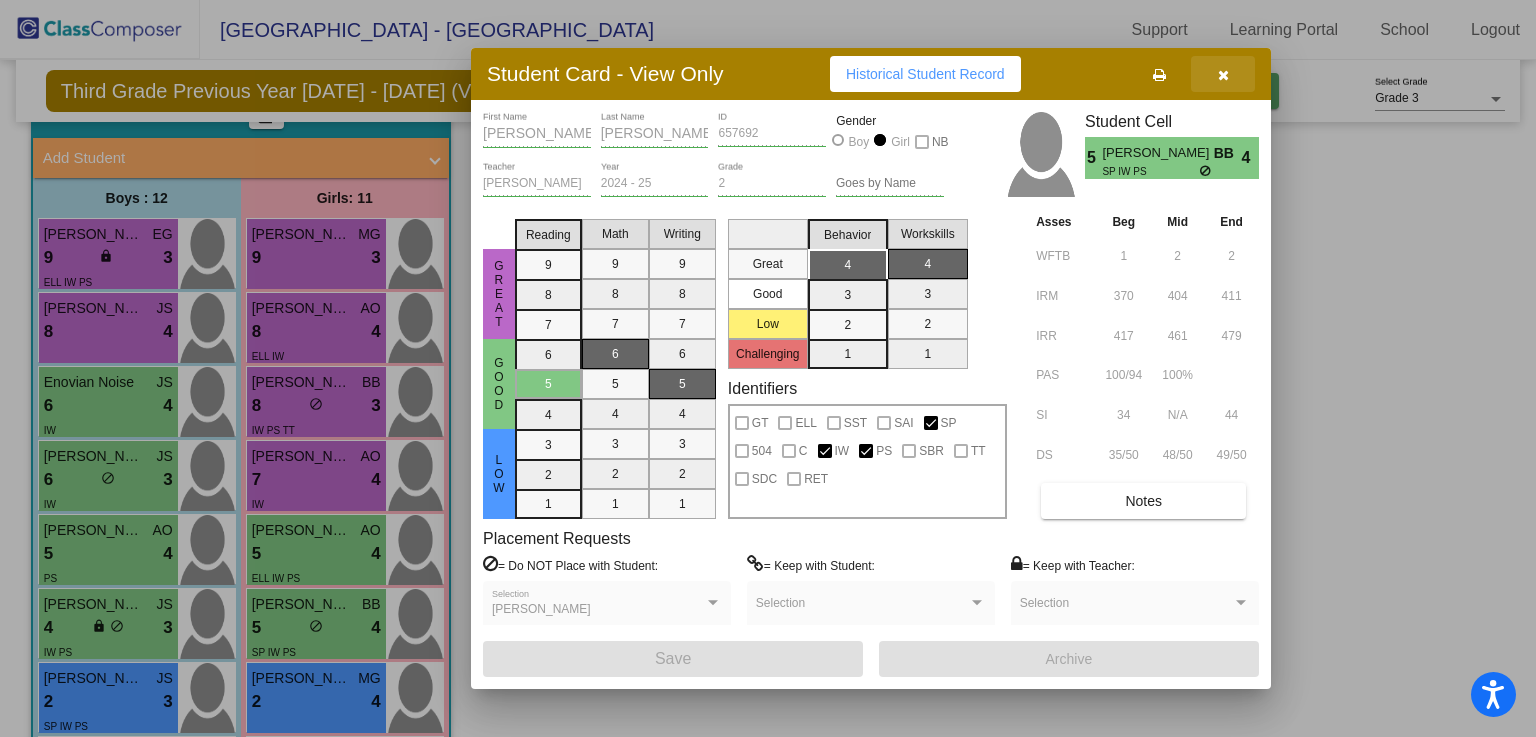 click at bounding box center [1223, 75] 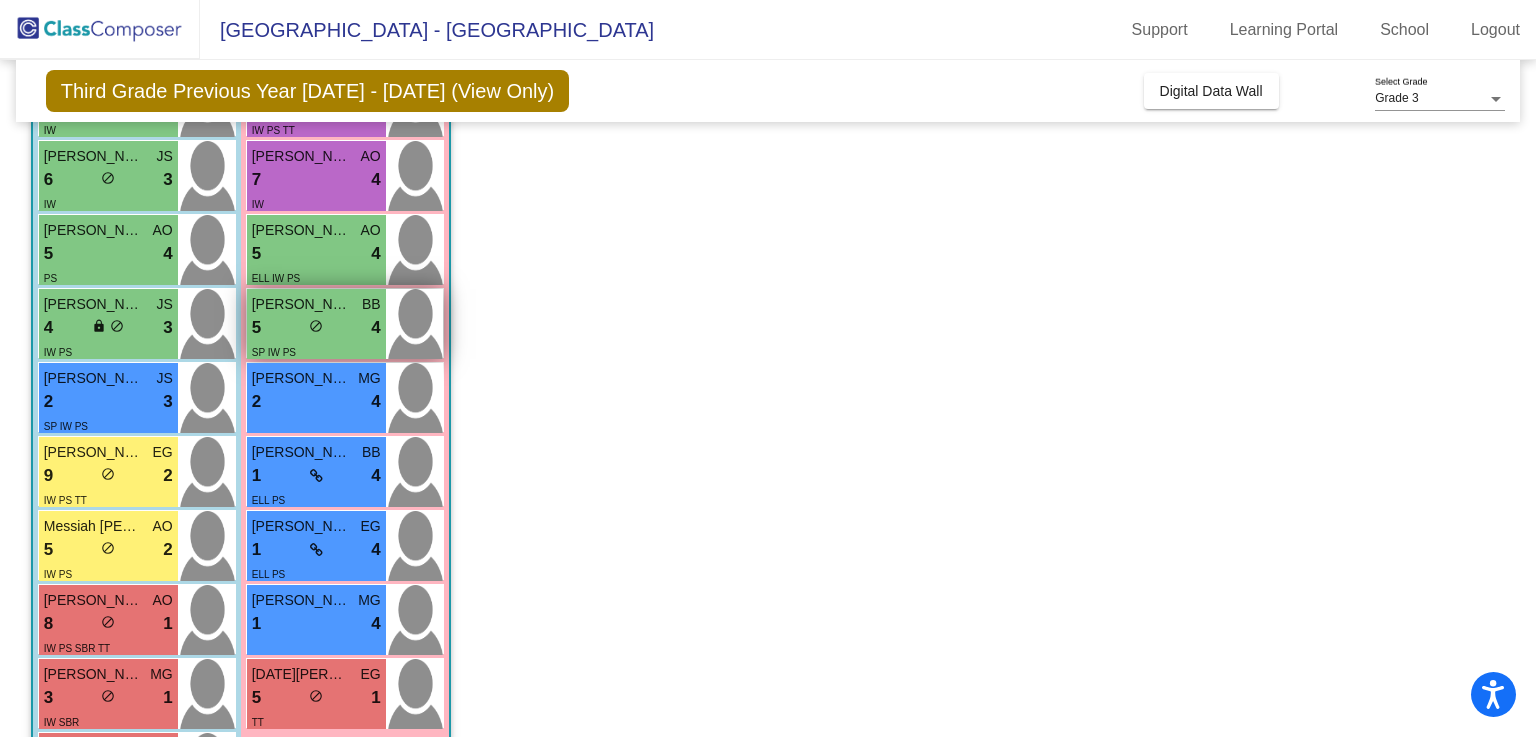 scroll, scrollTop: 402, scrollLeft: 0, axis: vertical 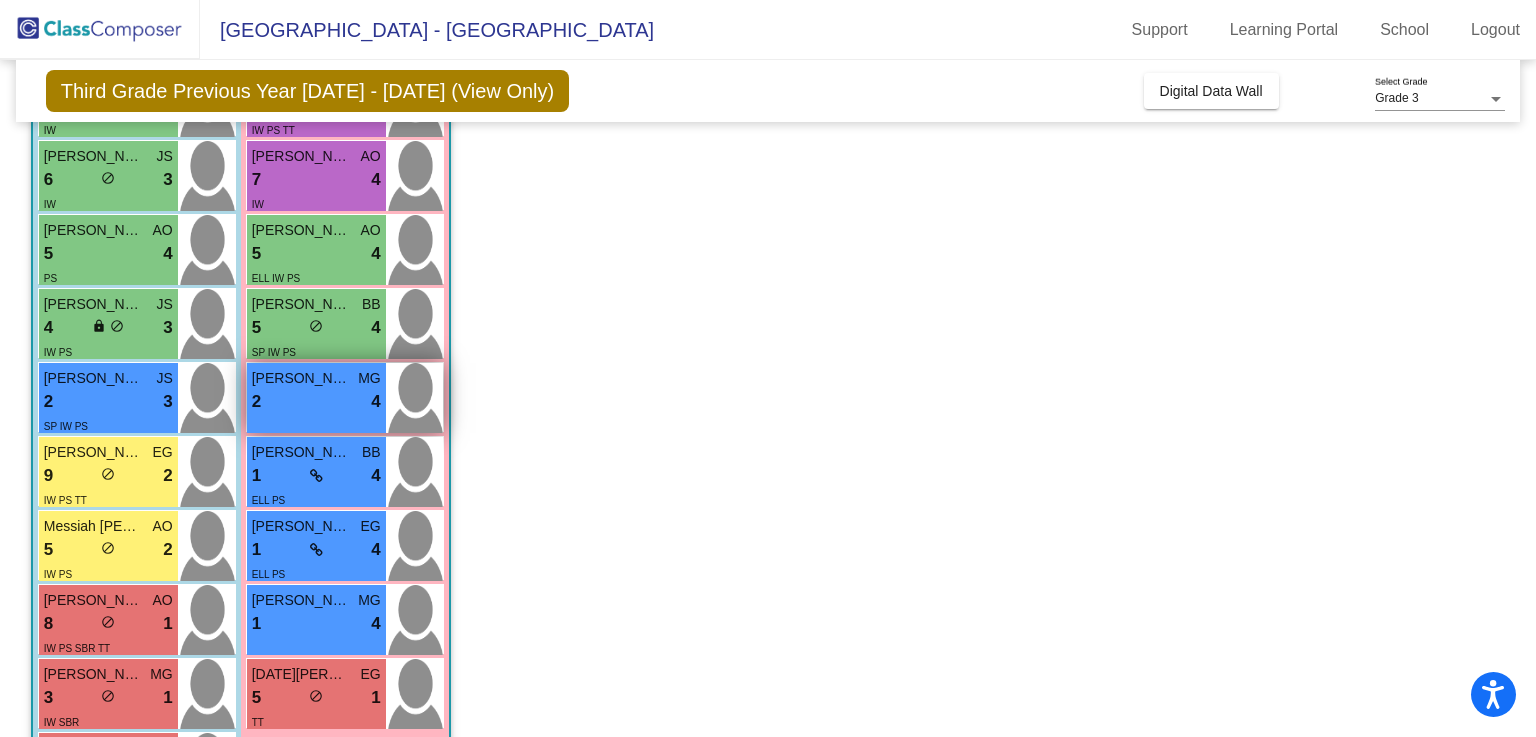 click on "[PERSON_NAME]" at bounding box center [302, 378] 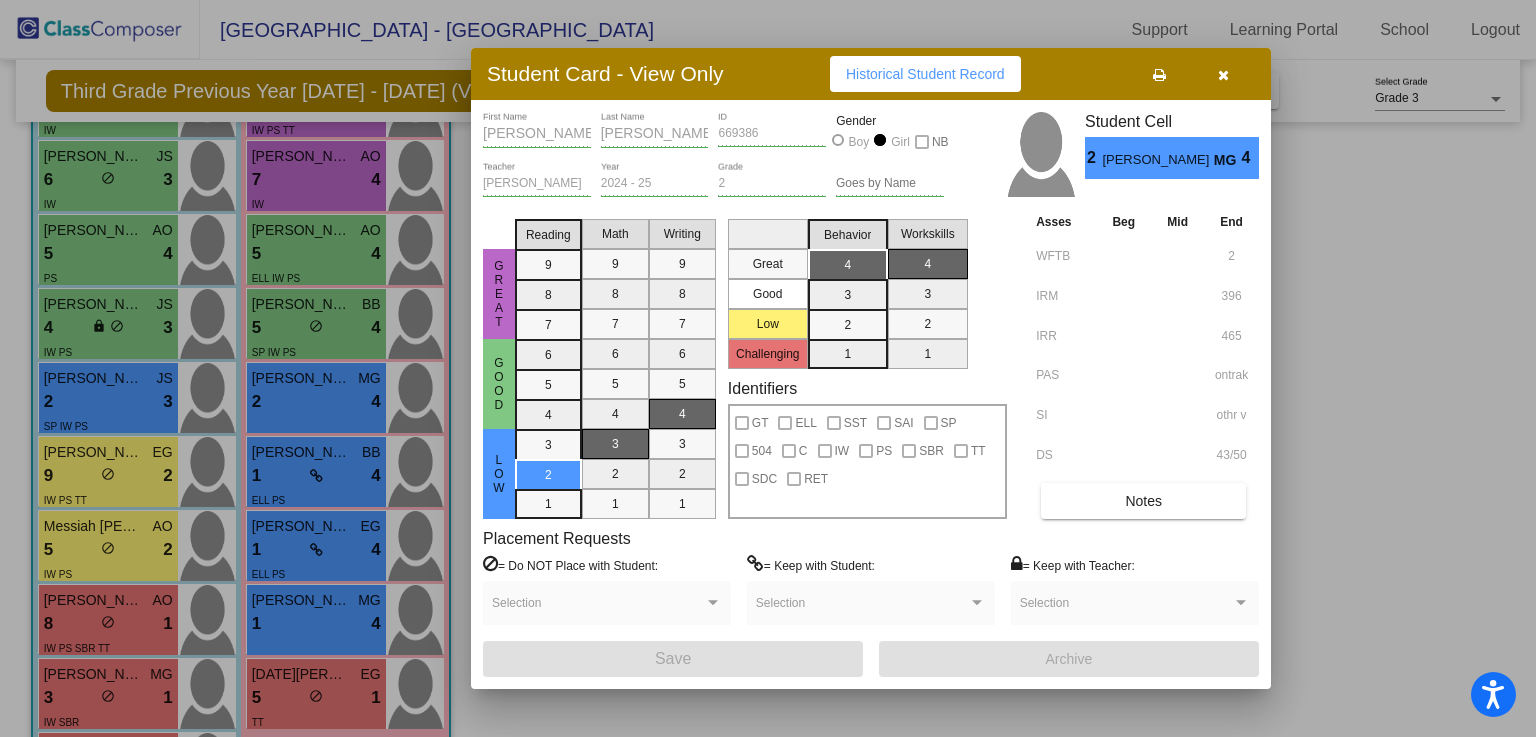 click on "Historical Student Record" at bounding box center [925, 74] 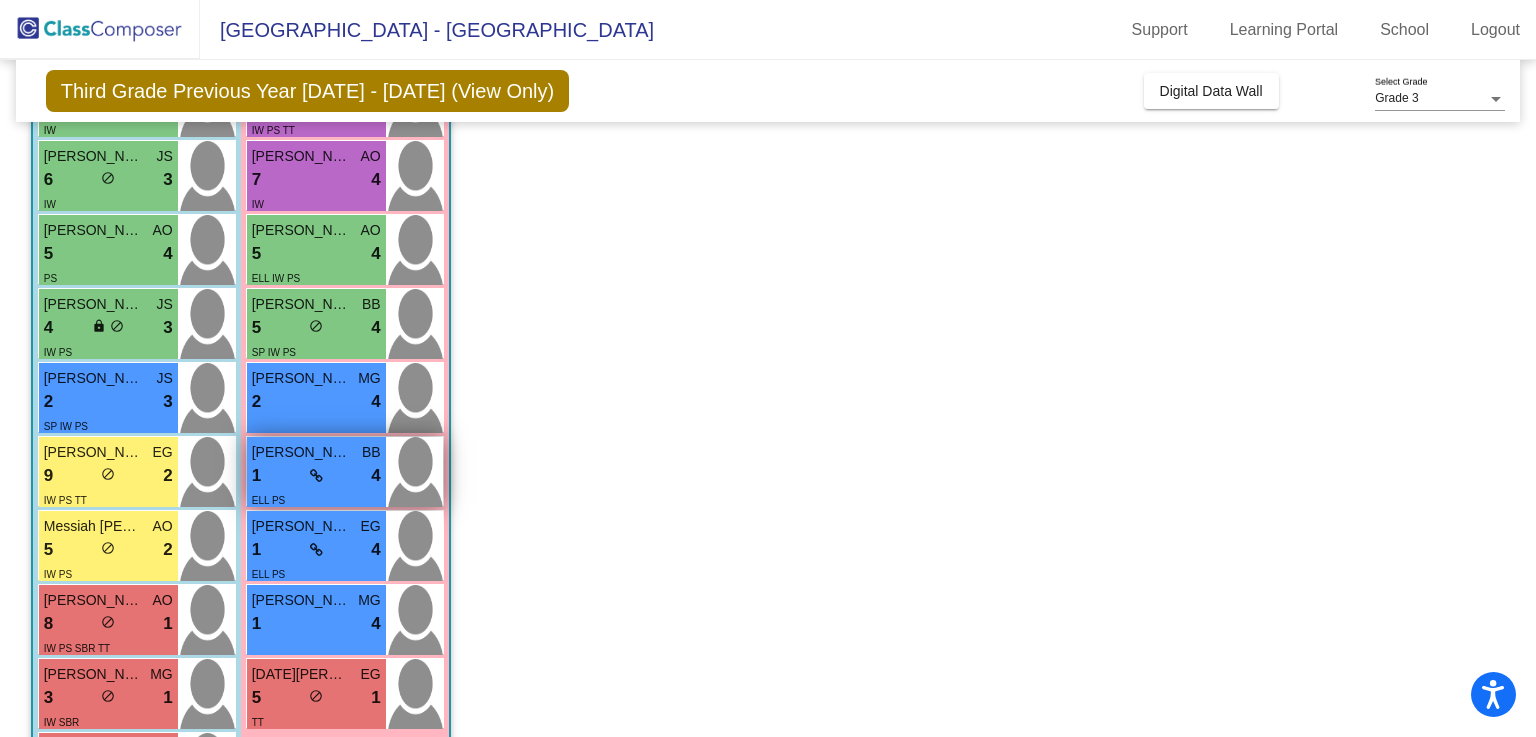 click on "1 lock do_not_disturb_alt 4" at bounding box center [316, 476] 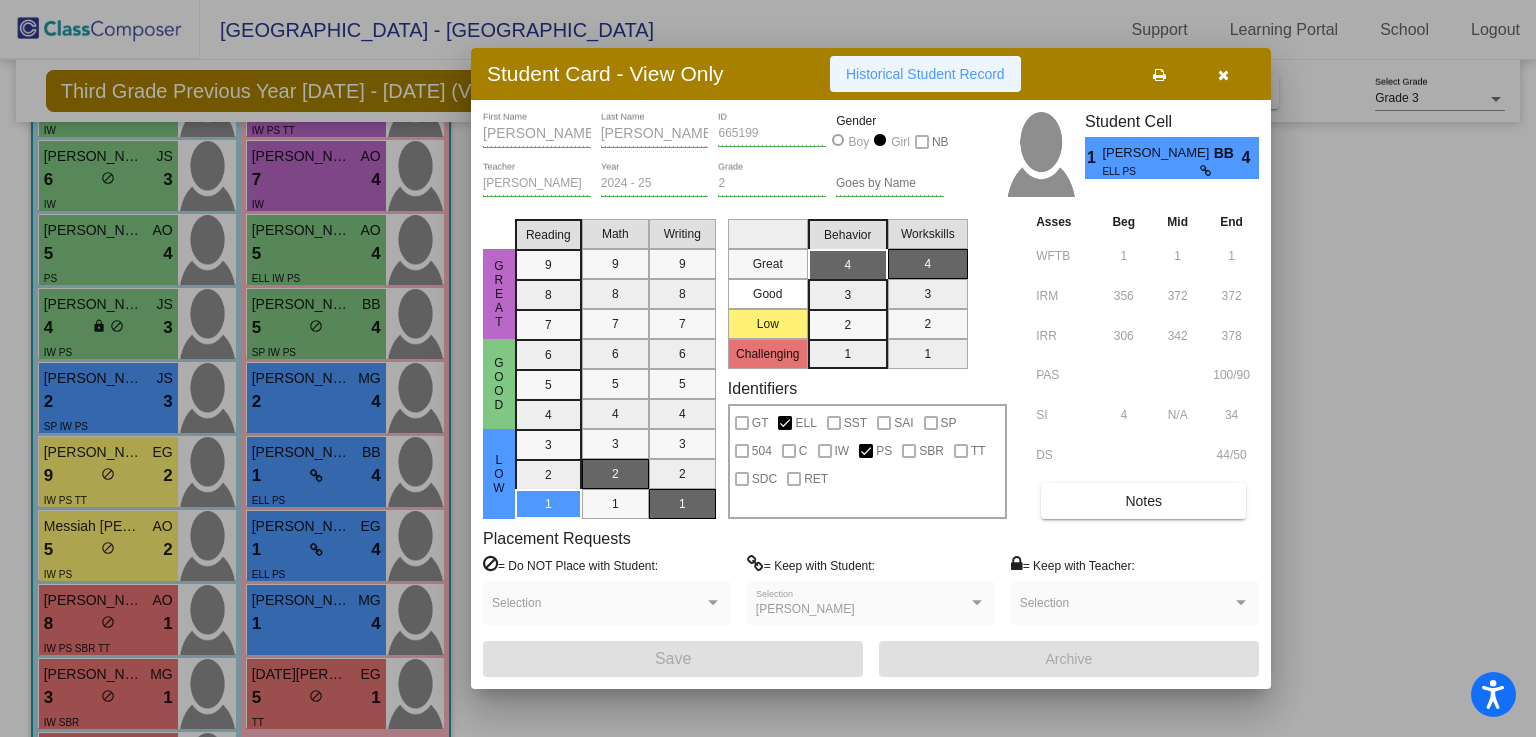 click on "Historical Student Record" at bounding box center (925, 74) 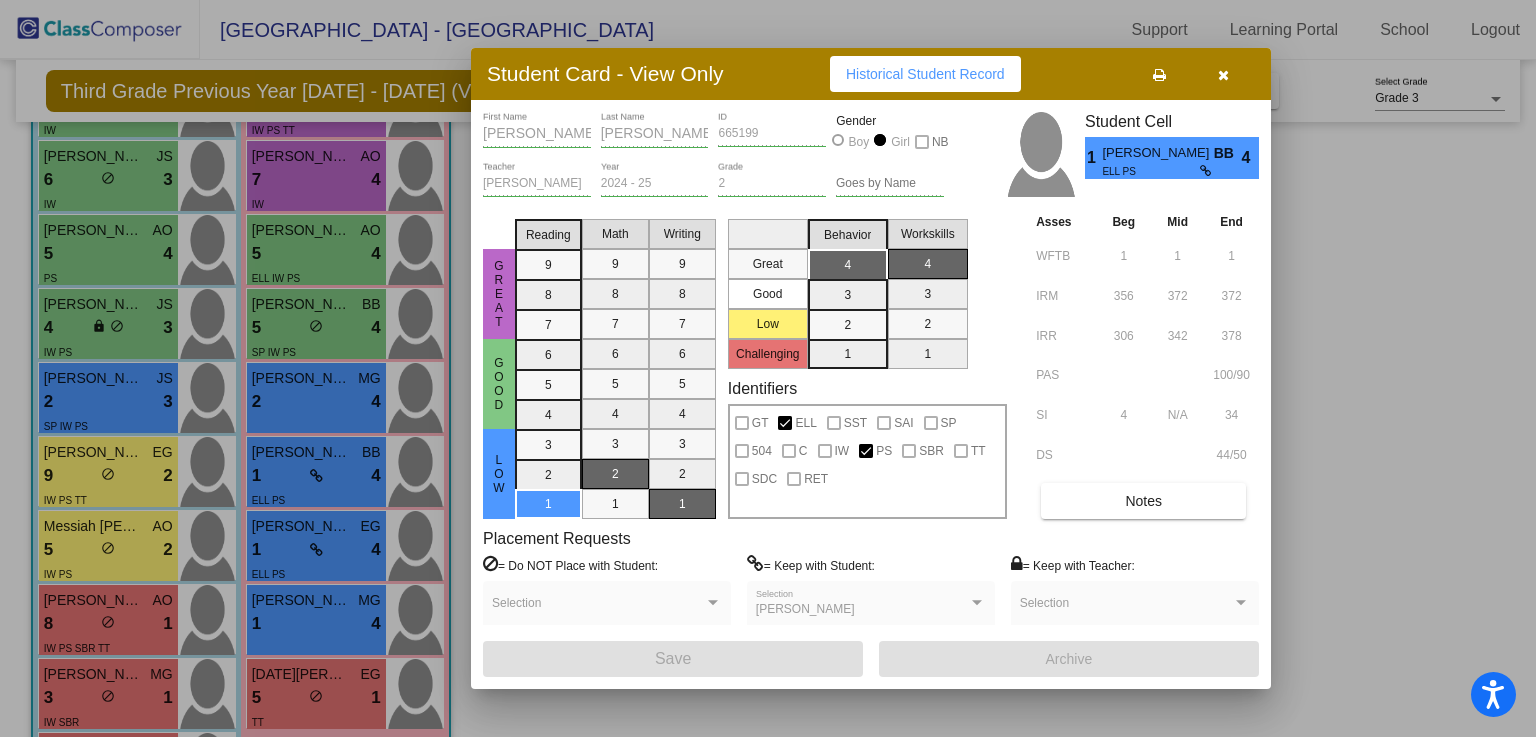 drag, startPoint x: 1226, startPoint y: 73, endPoint x: 1214, endPoint y: 83, distance: 15.6205 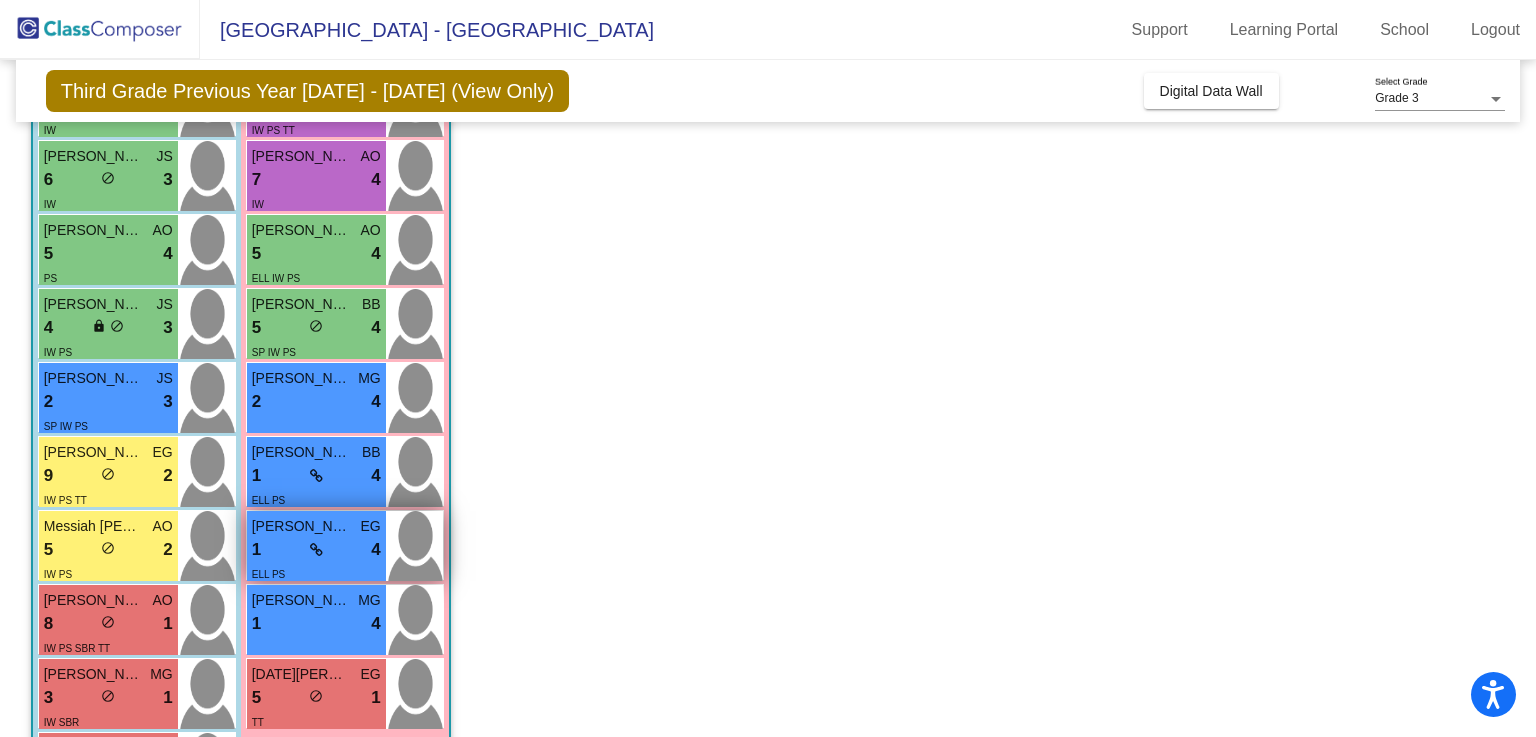 click on "1 lock do_not_disturb_alt 4" at bounding box center (316, 550) 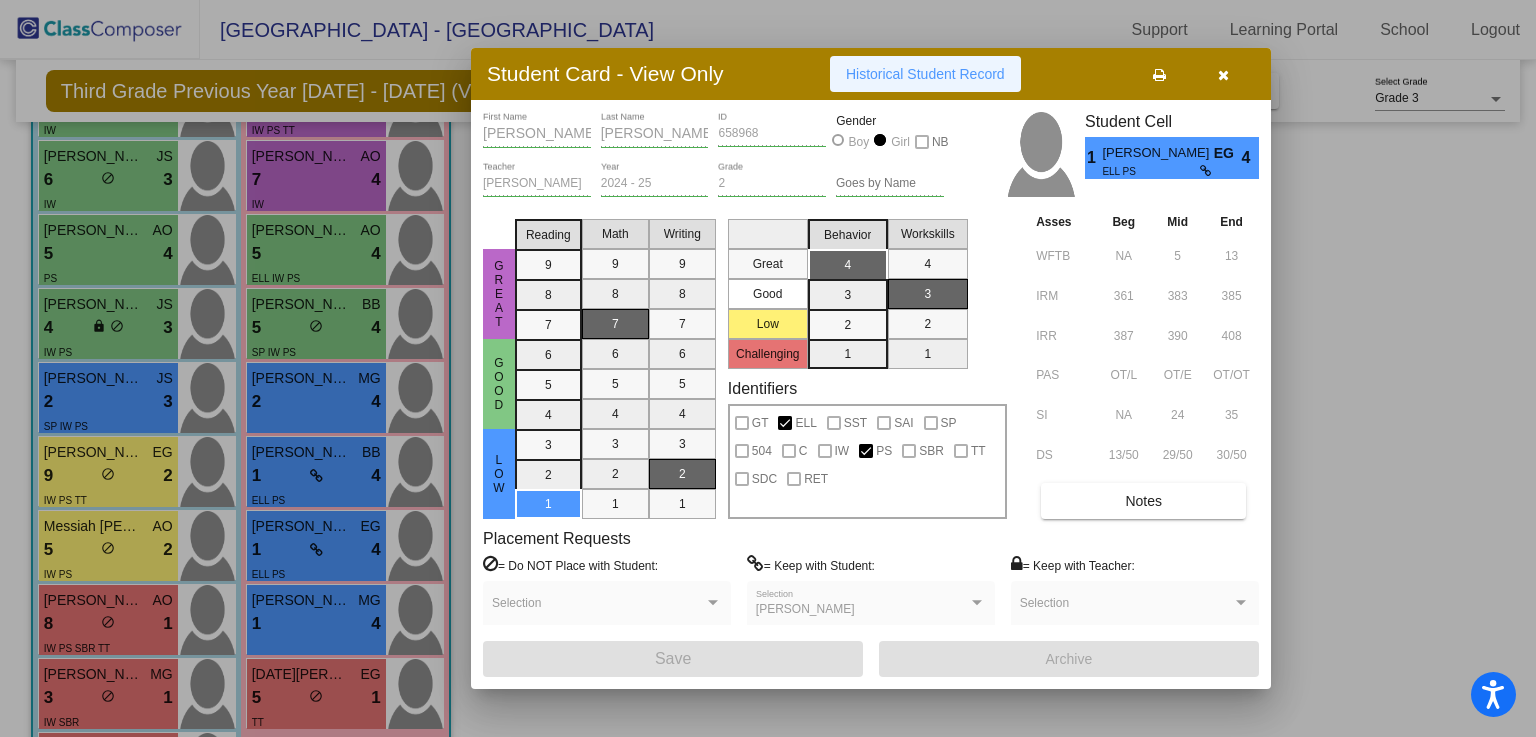 click on "Historical Student Record" at bounding box center [925, 74] 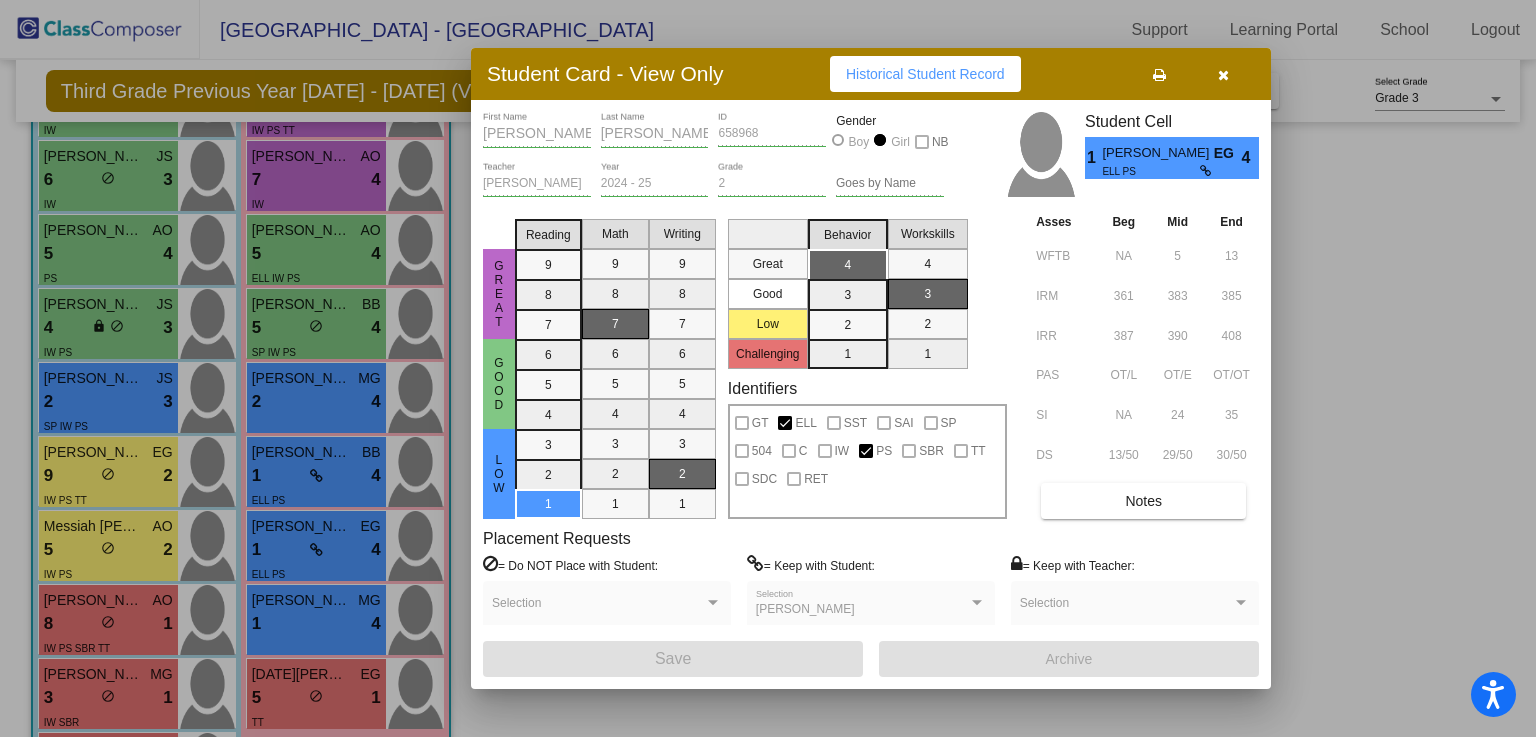 click at bounding box center [1223, 75] 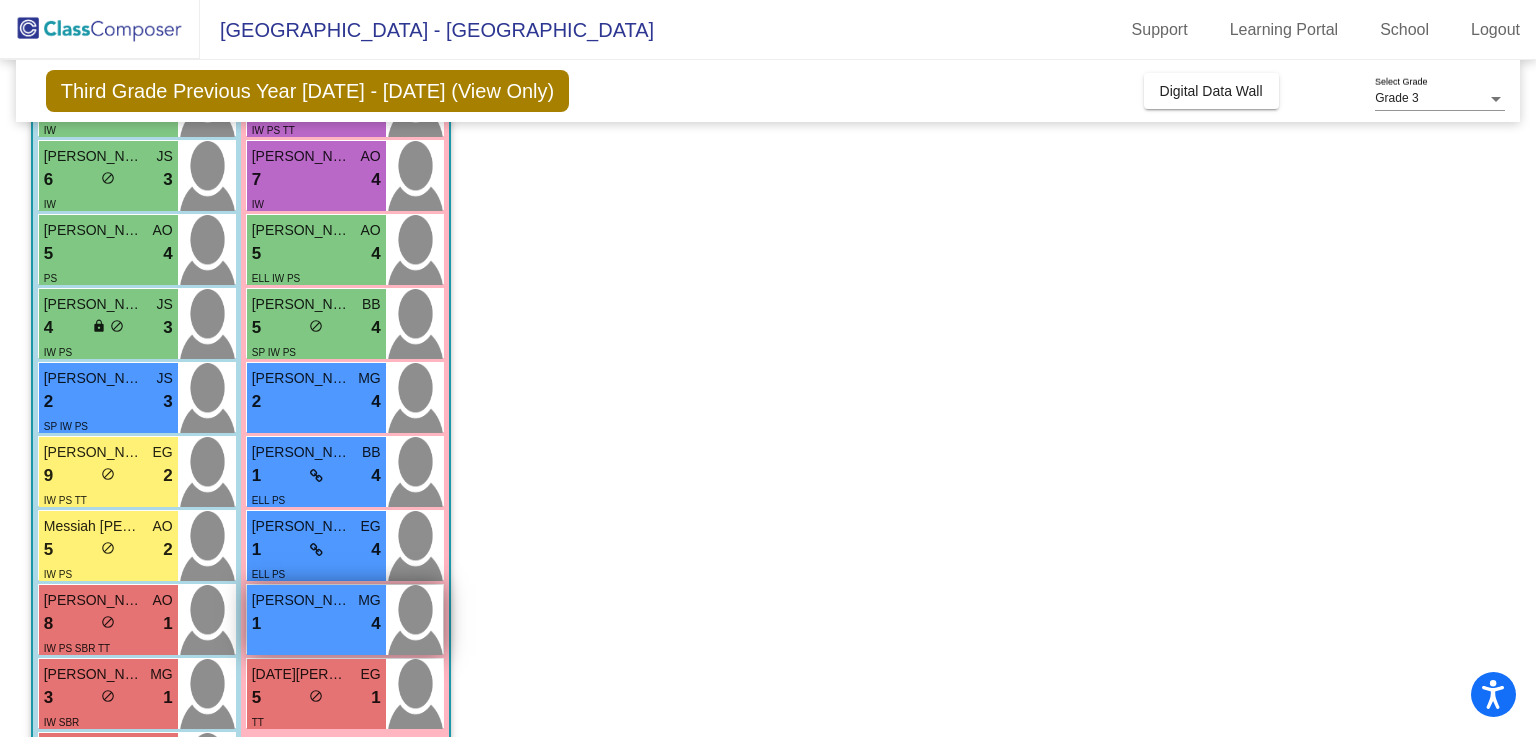 click on "1 lock do_not_disturb_alt 4" at bounding box center [316, 624] 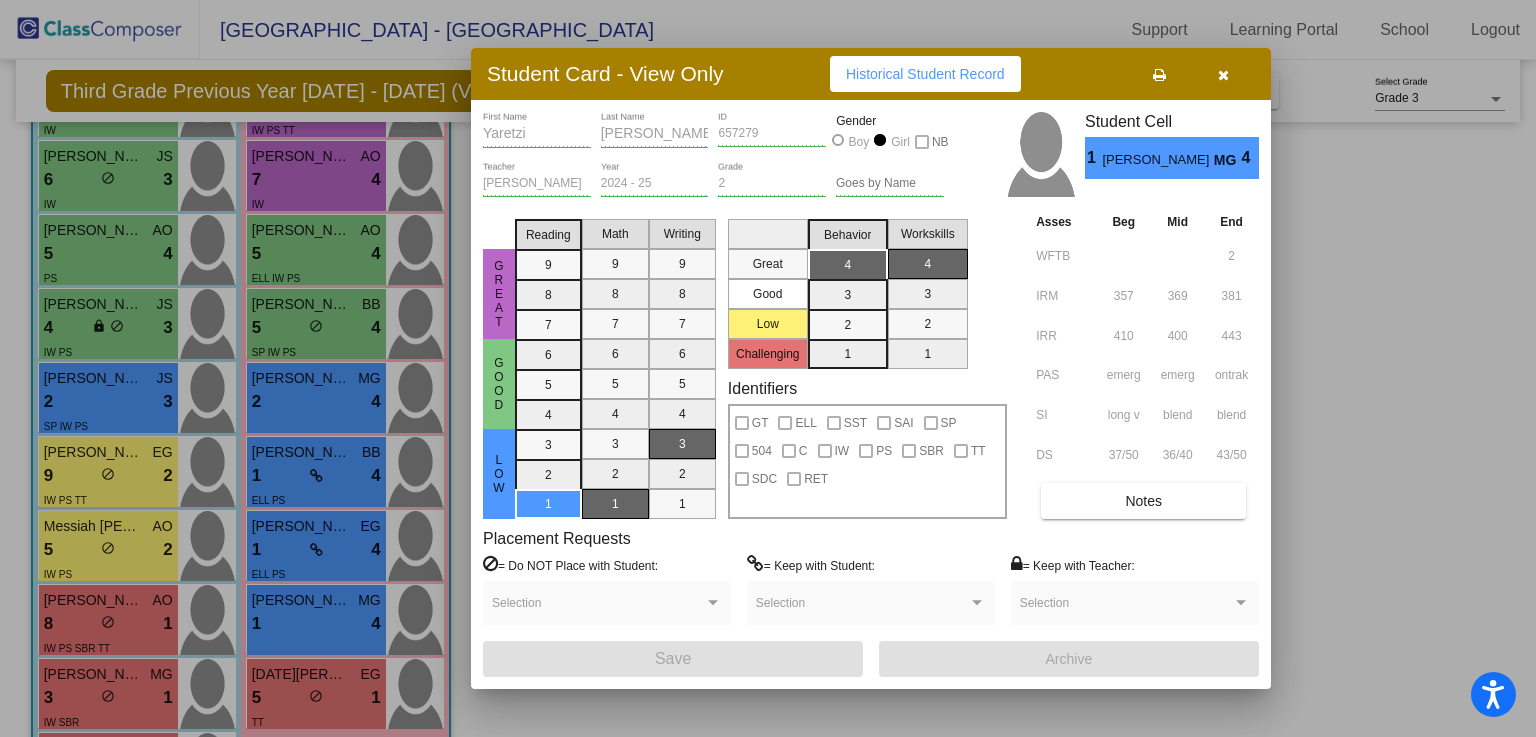 click on "Historical Student Record" at bounding box center [925, 74] 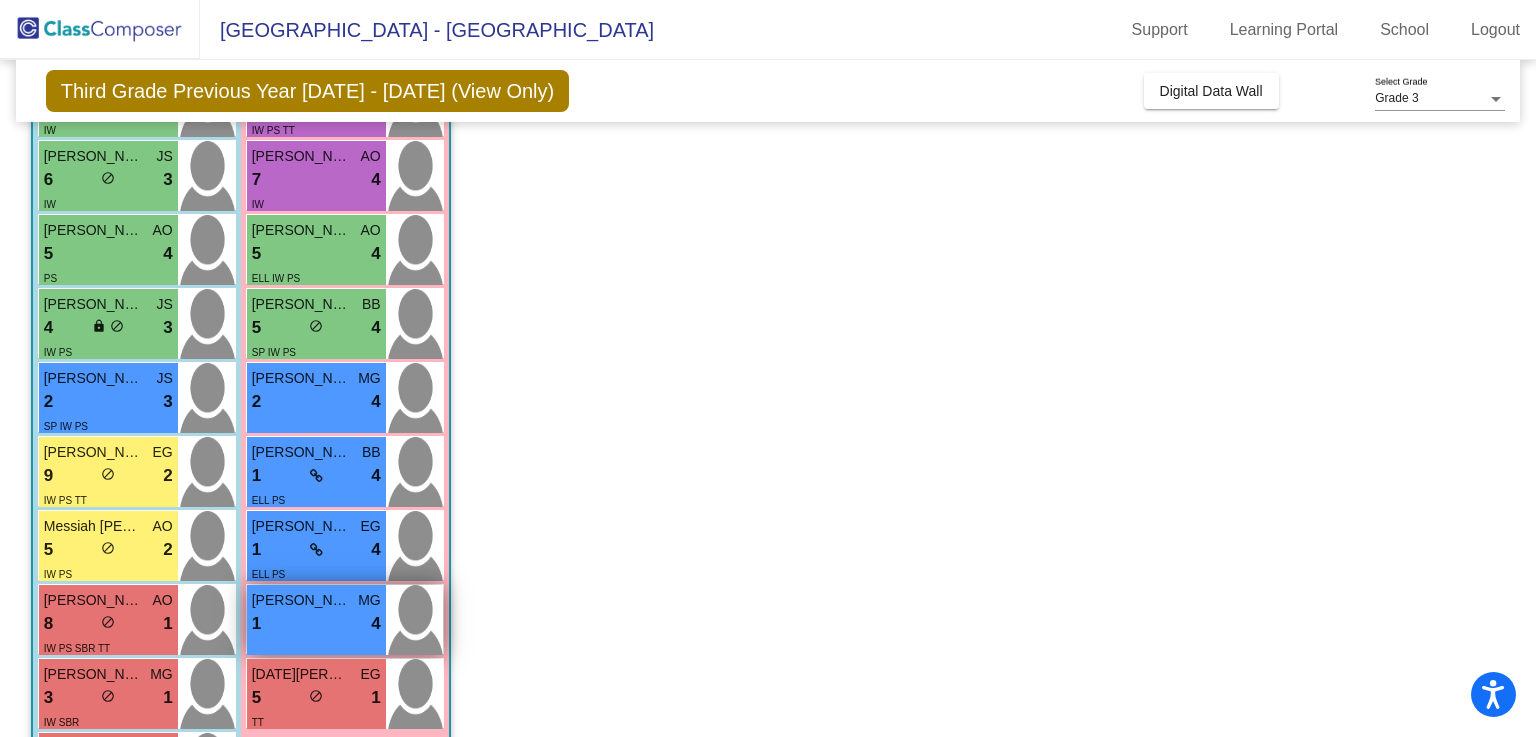 scroll, scrollTop: 502, scrollLeft: 0, axis: vertical 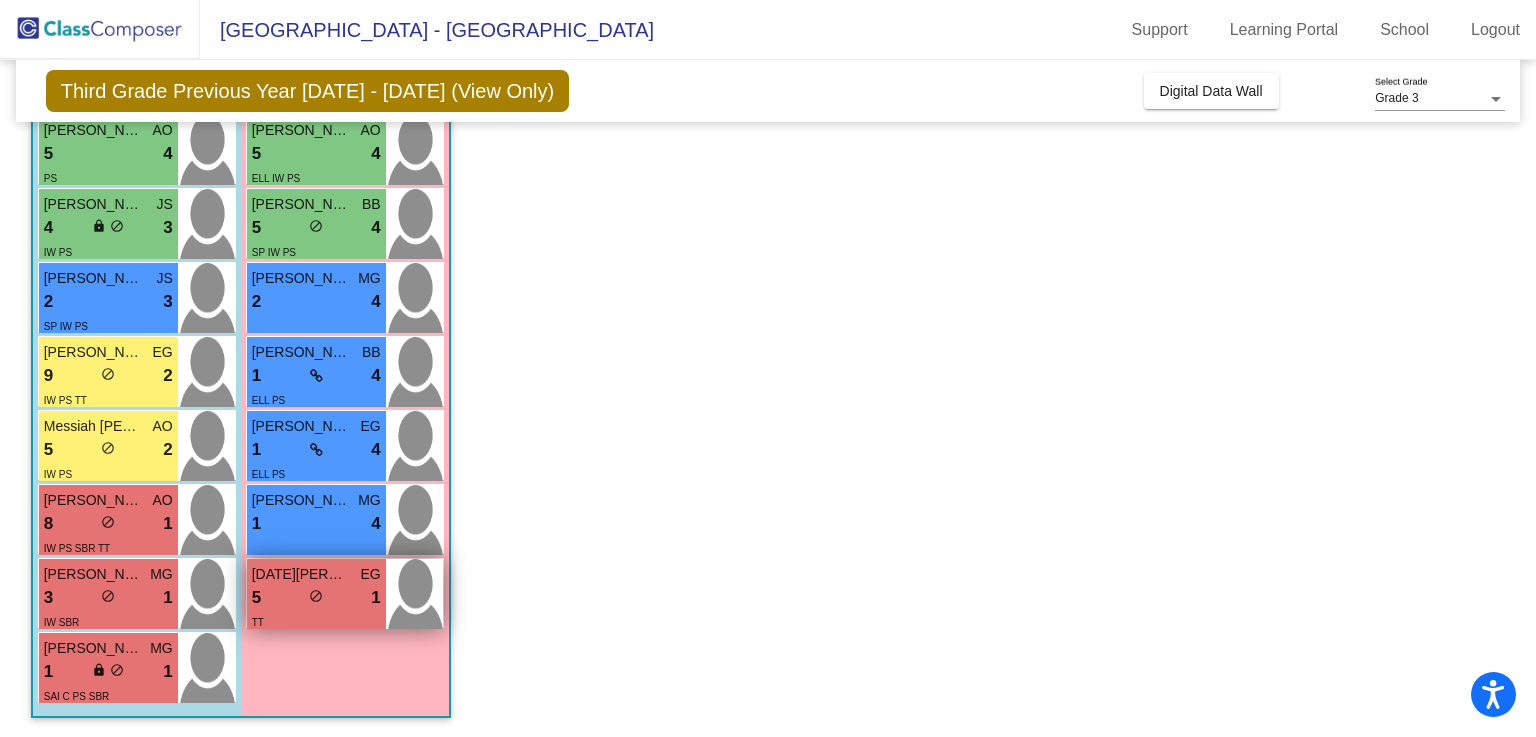 click on "5 lock do_not_disturb_alt 1" at bounding box center [316, 598] 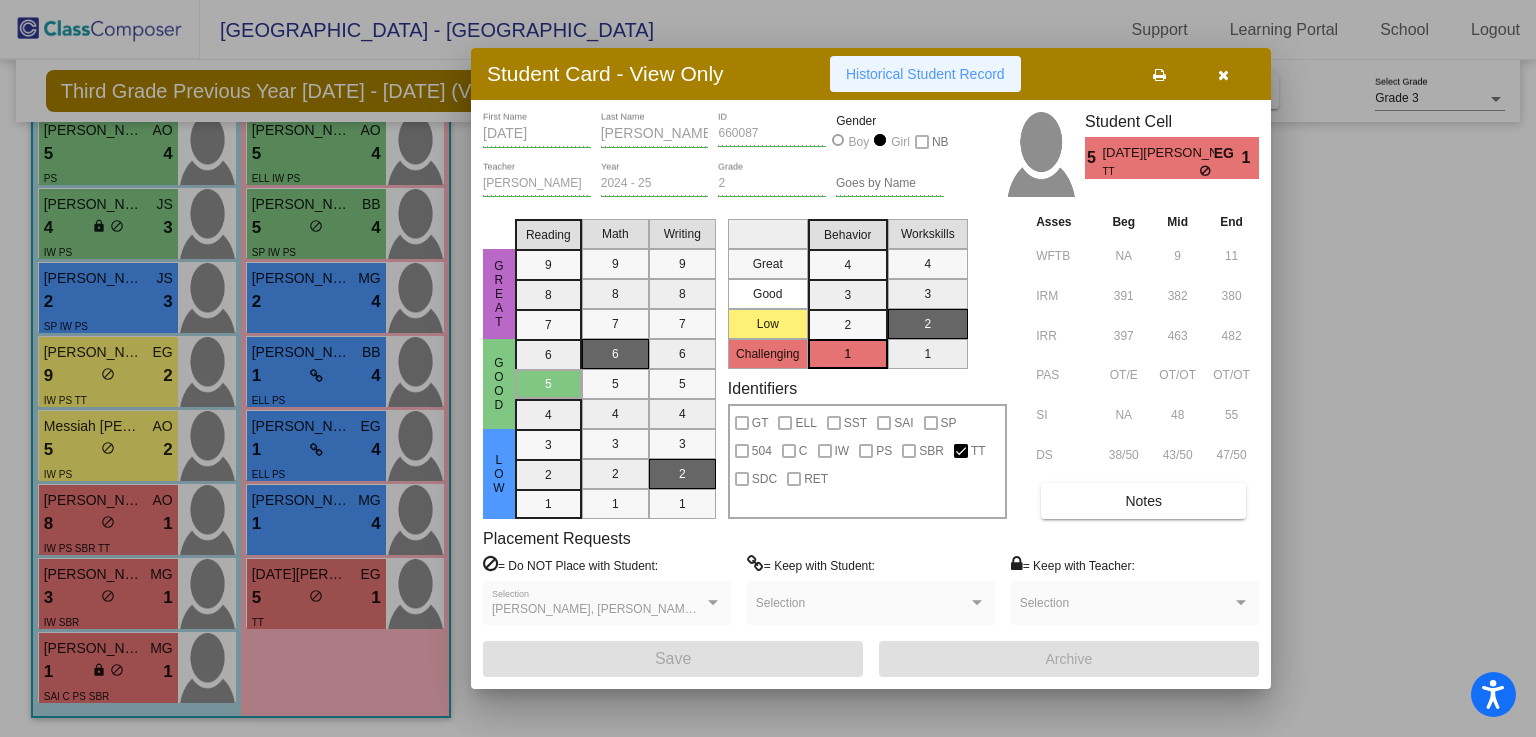 click on "Historical Student Record" at bounding box center [925, 74] 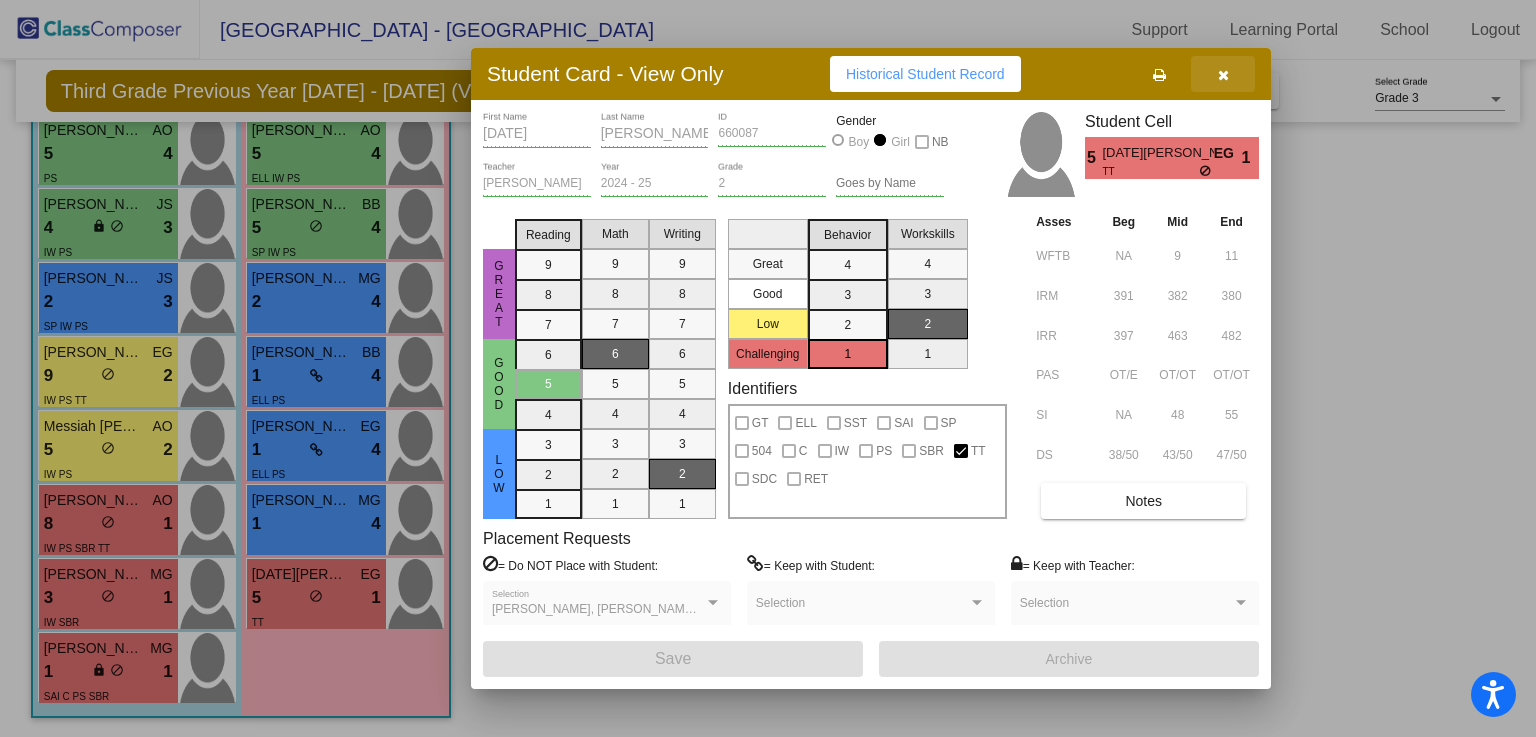 click at bounding box center (1223, 74) 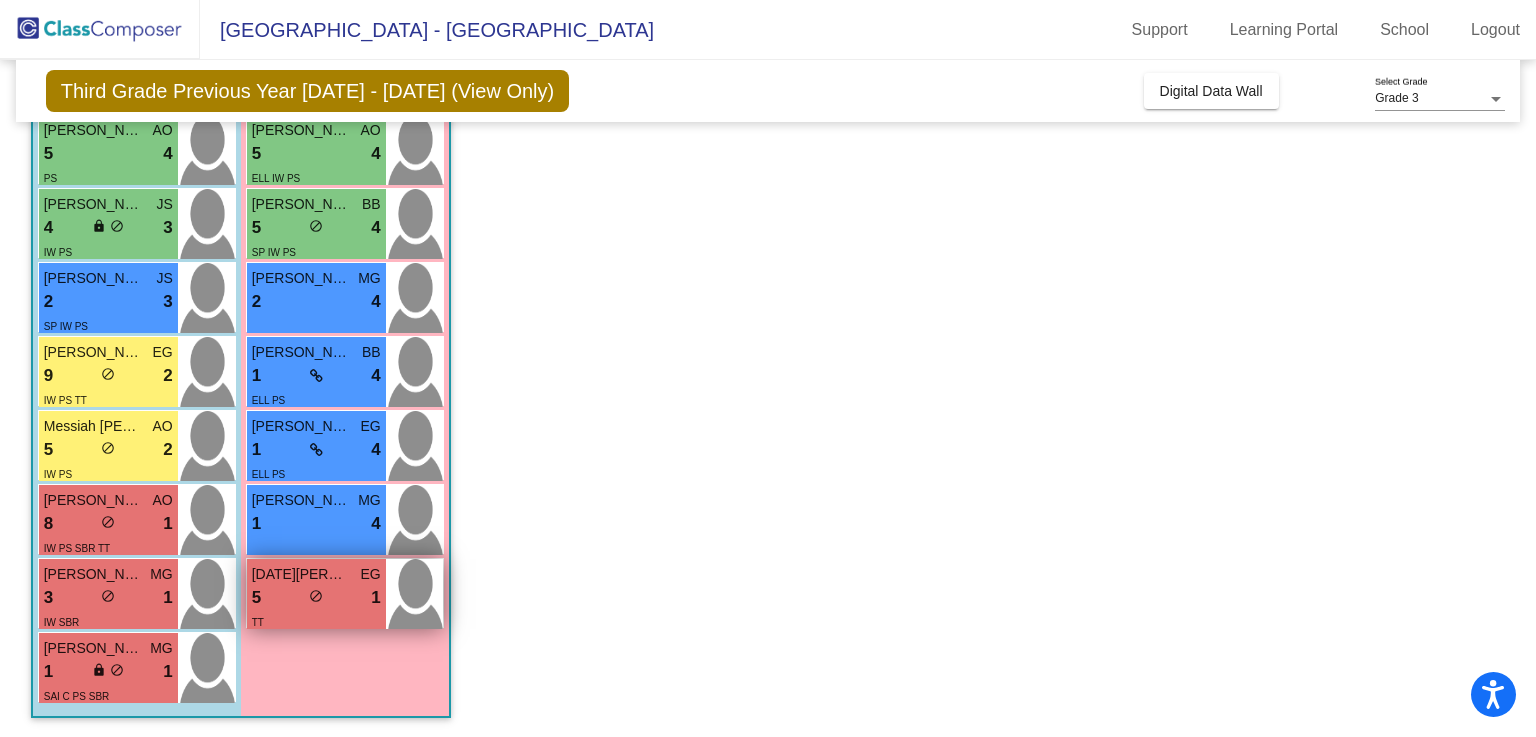 click on "5 lock do_not_disturb_alt 1" at bounding box center [316, 598] 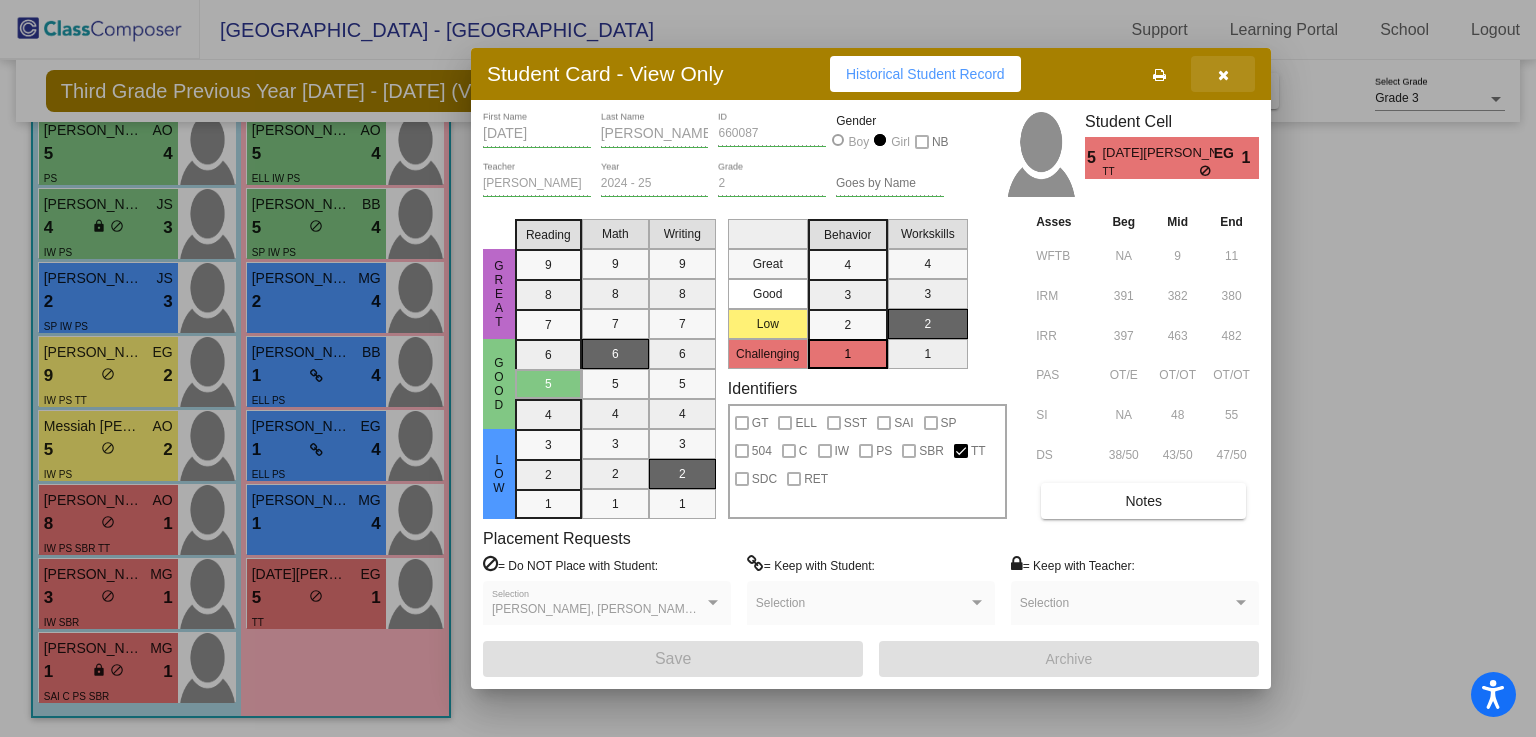click at bounding box center [1223, 74] 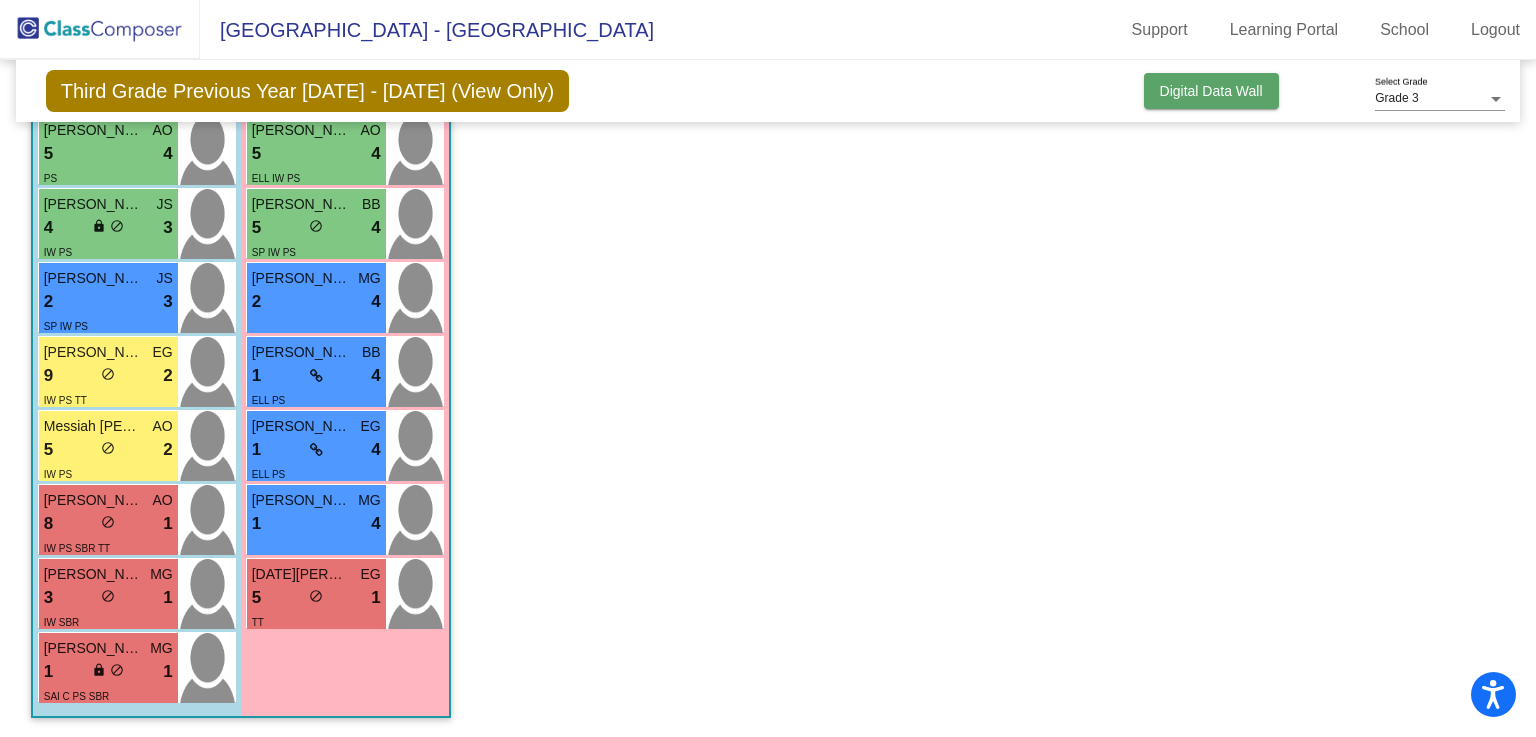 click on "Digital Data Wall" 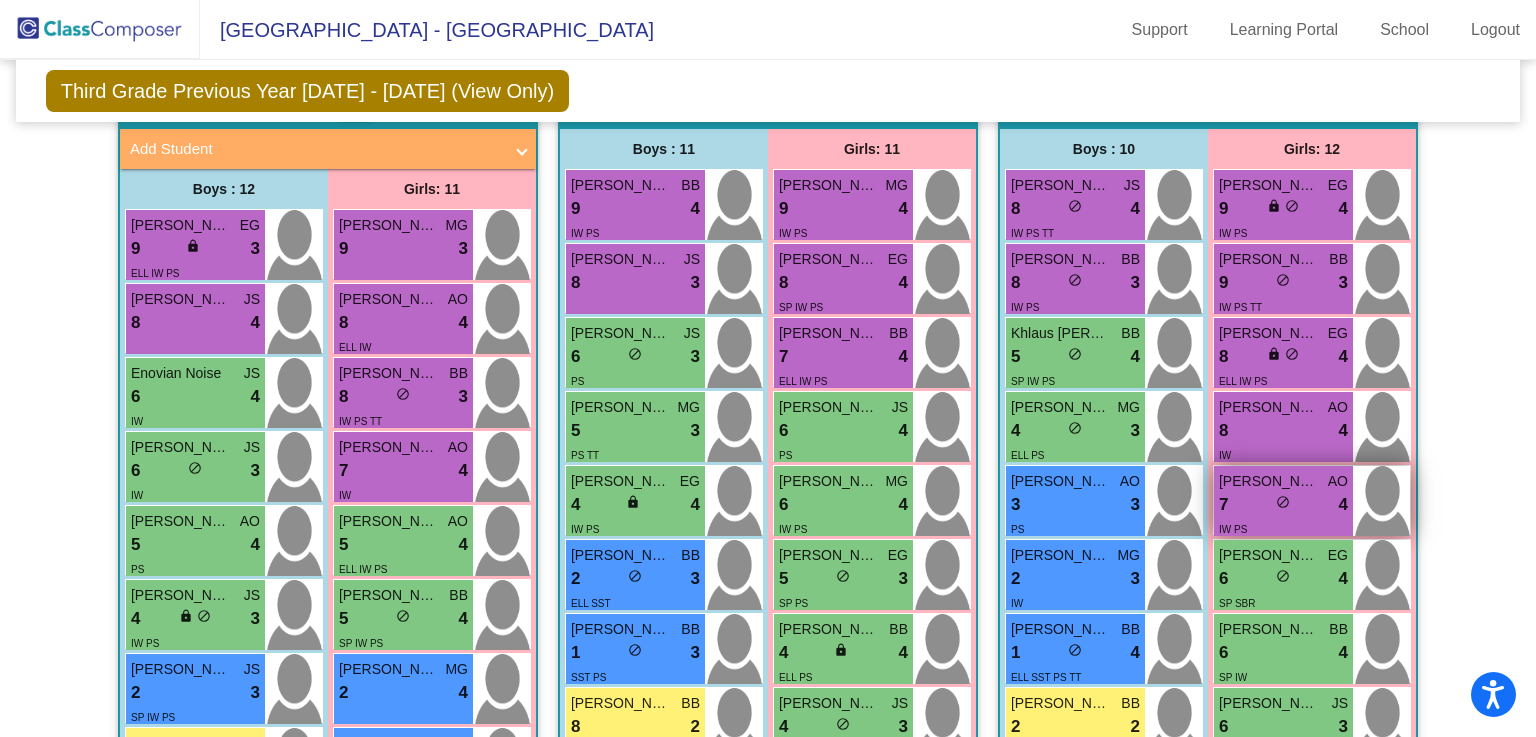 scroll, scrollTop: 0, scrollLeft: 0, axis: both 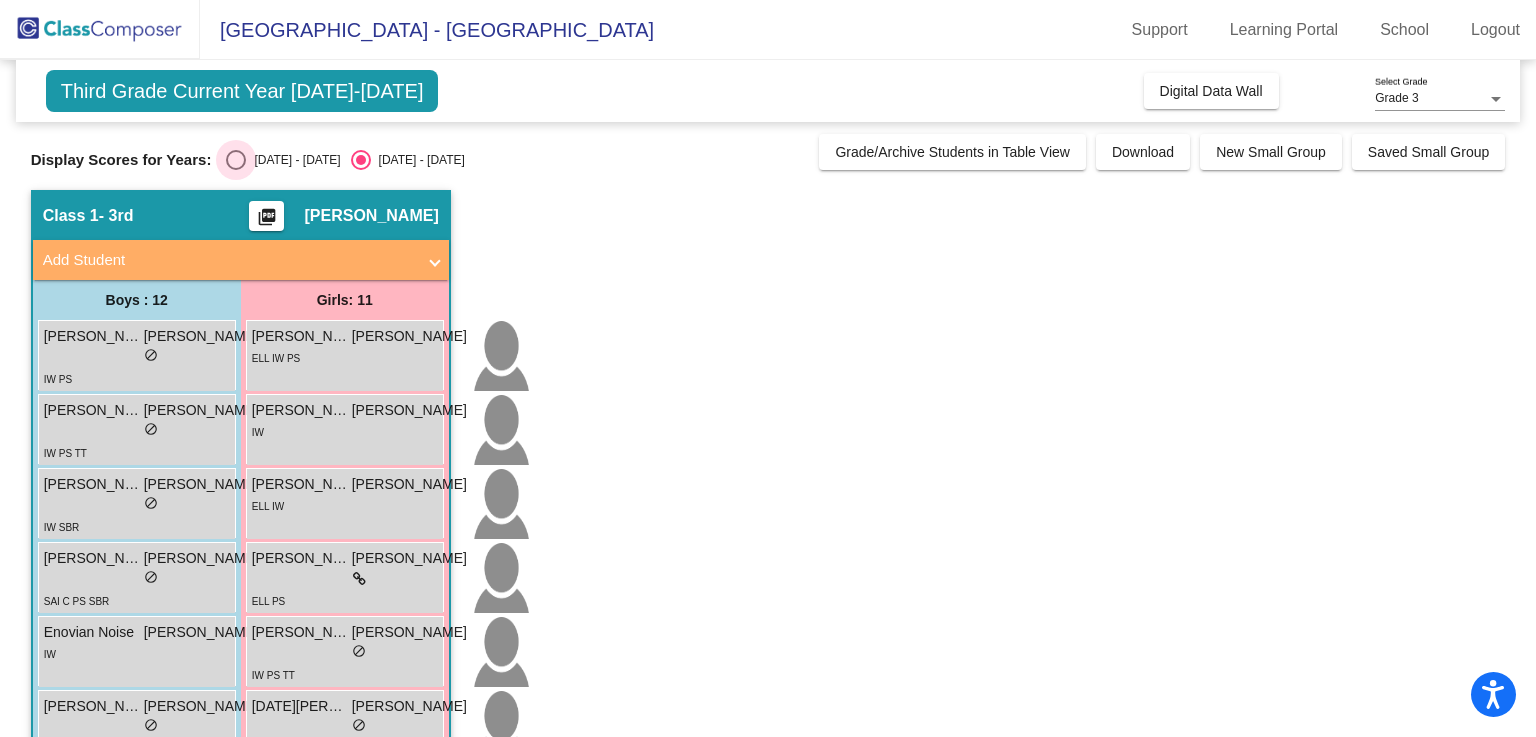 click on "[DATE] - [DATE]" at bounding box center (293, 160) 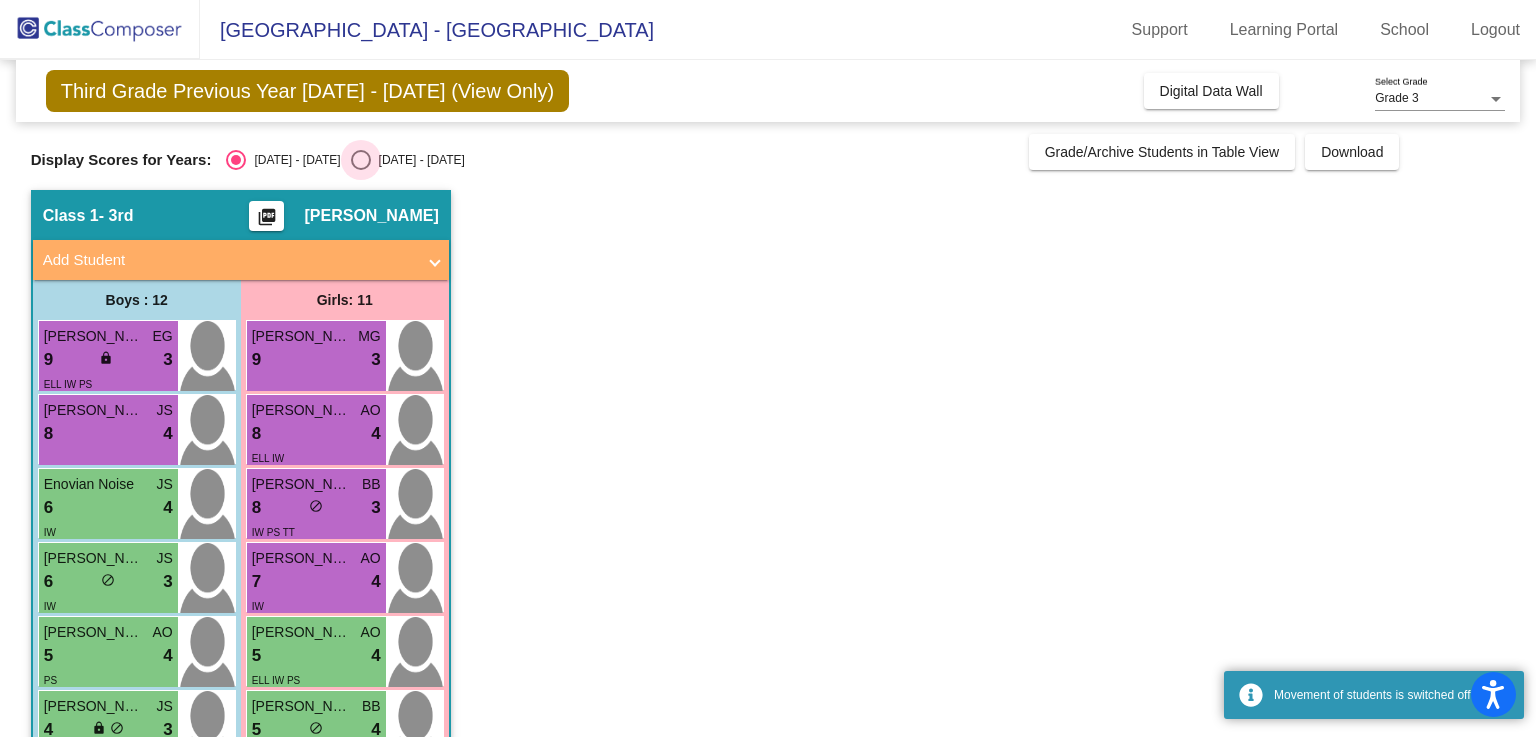 click on "[DATE] - [DATE]" at bounding box center [418, 160] 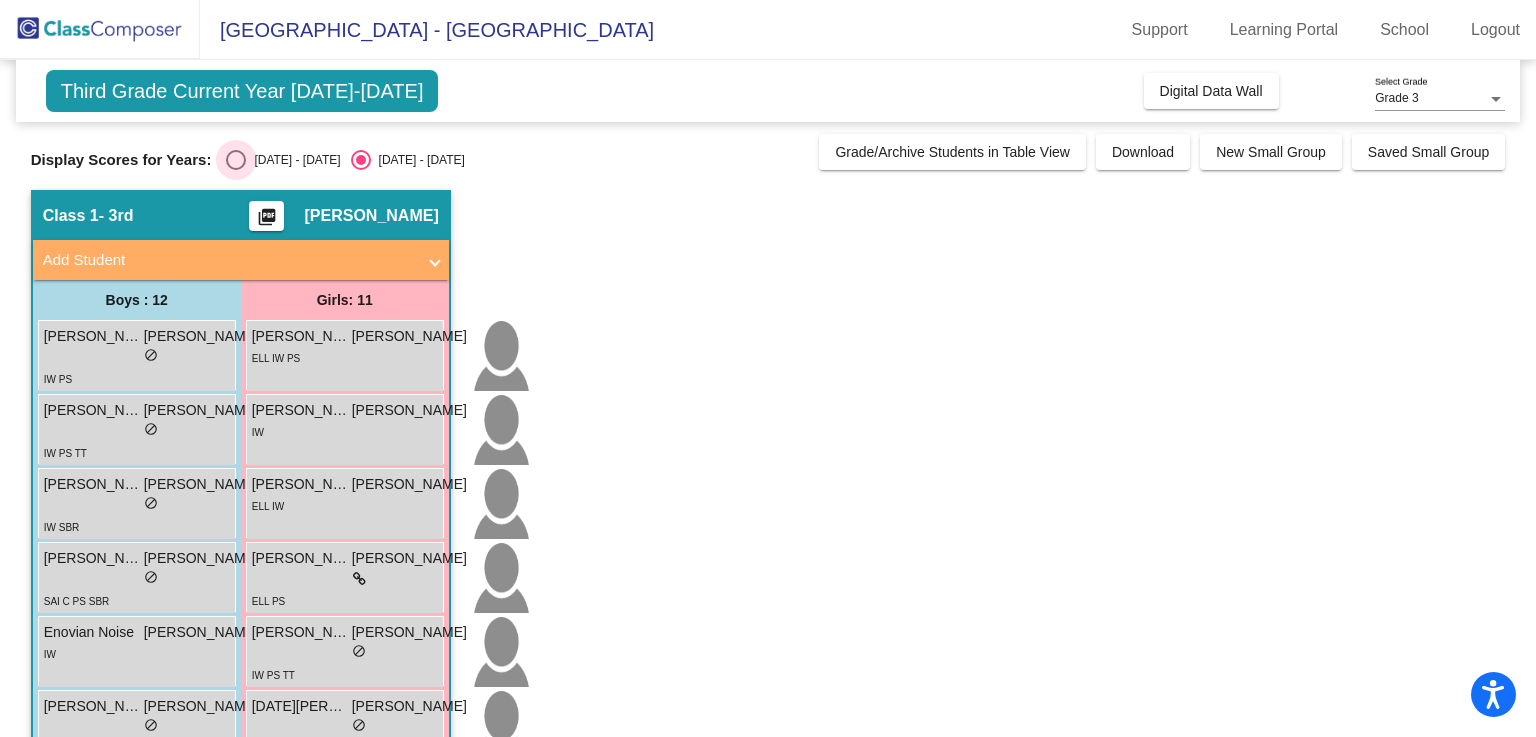 click on "[DATE] - [DATE]" at bounding box center [293, 160] 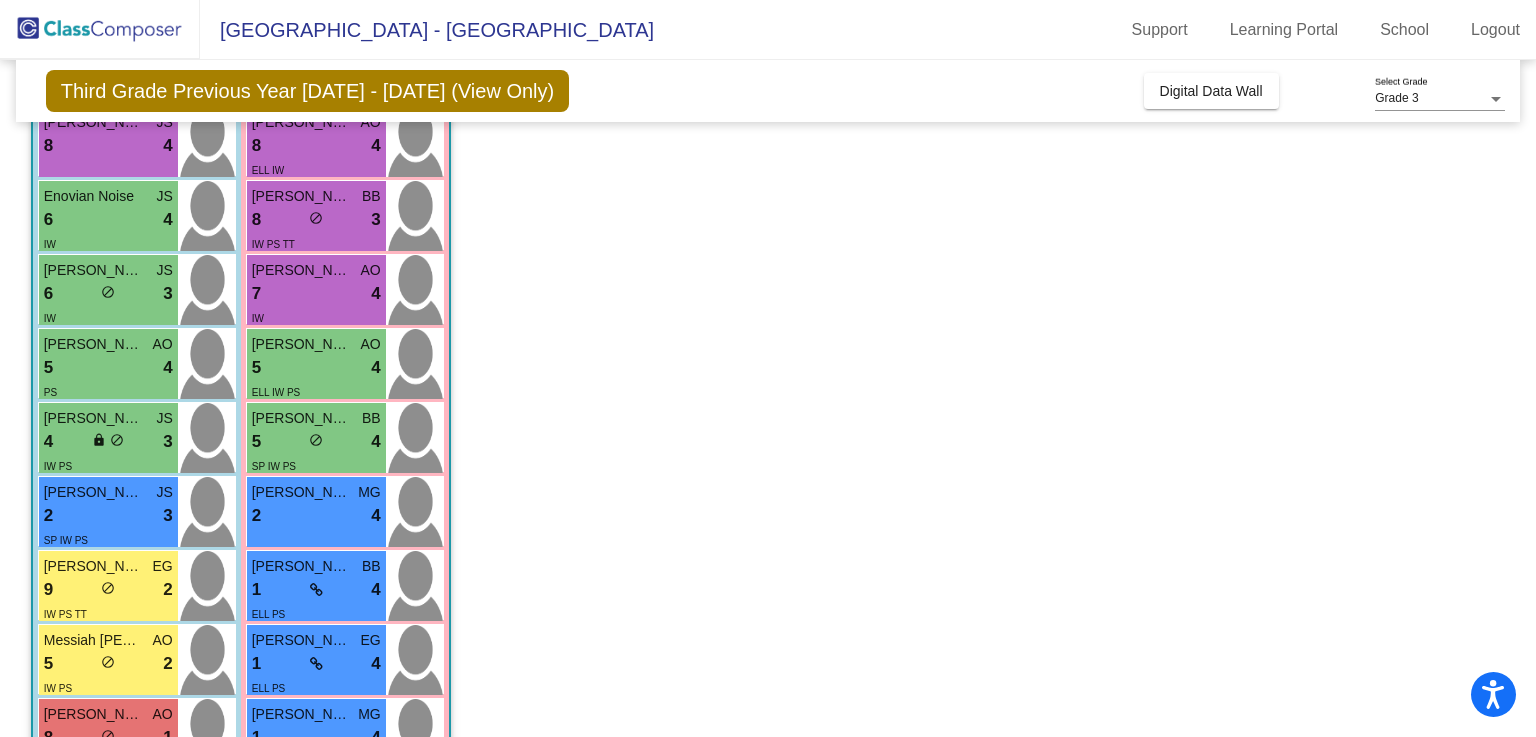 scroll, scrollTop: 0, scrollLeft: 0, axis: both 